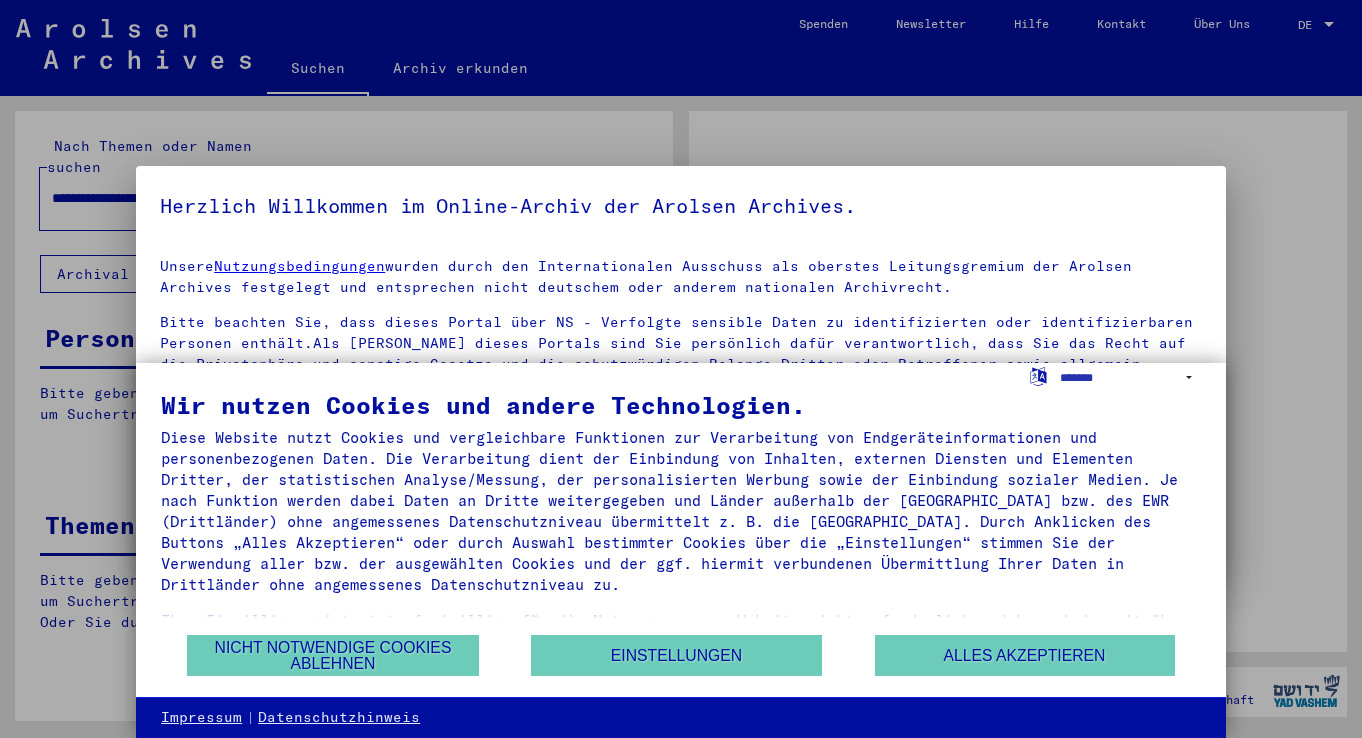 scroll, scrollTop: 0, scrollLeft: 0, axis: both 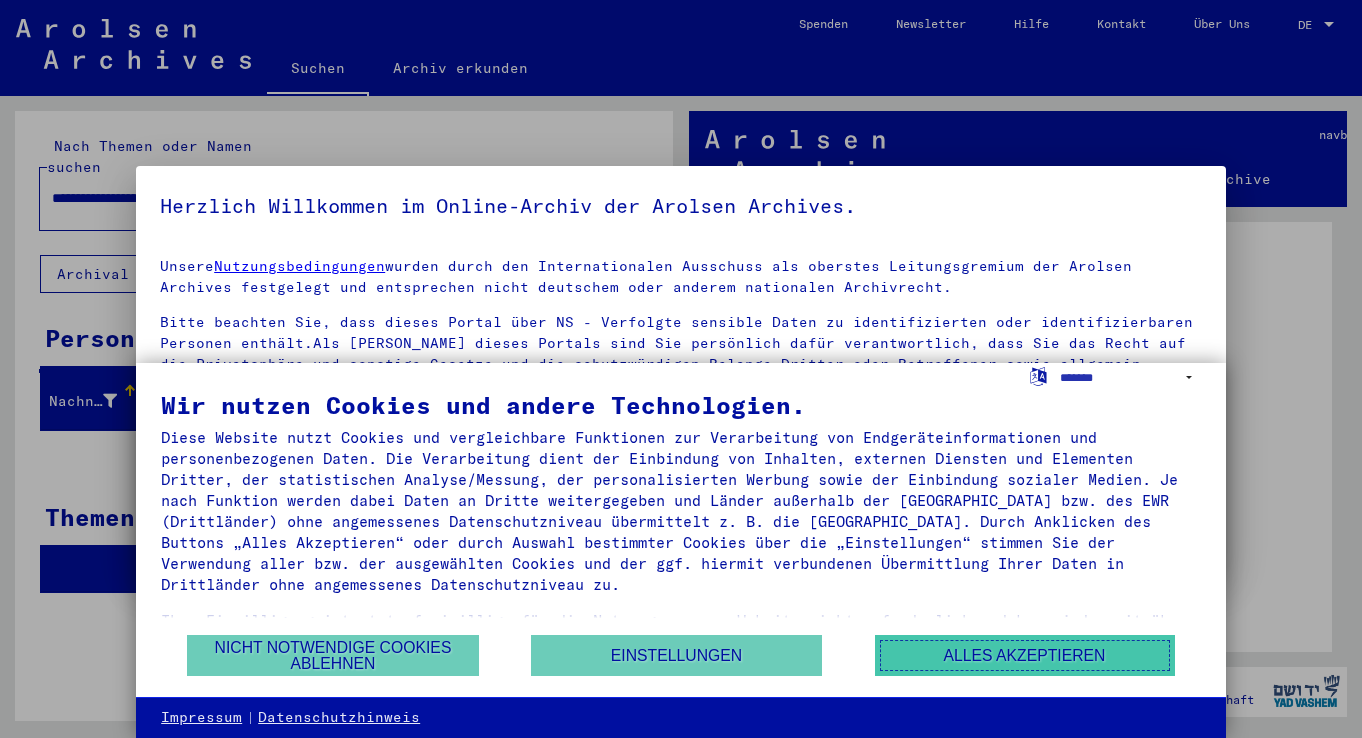 click on "Alles akzeptieren" at bounding box center [1025, 655] 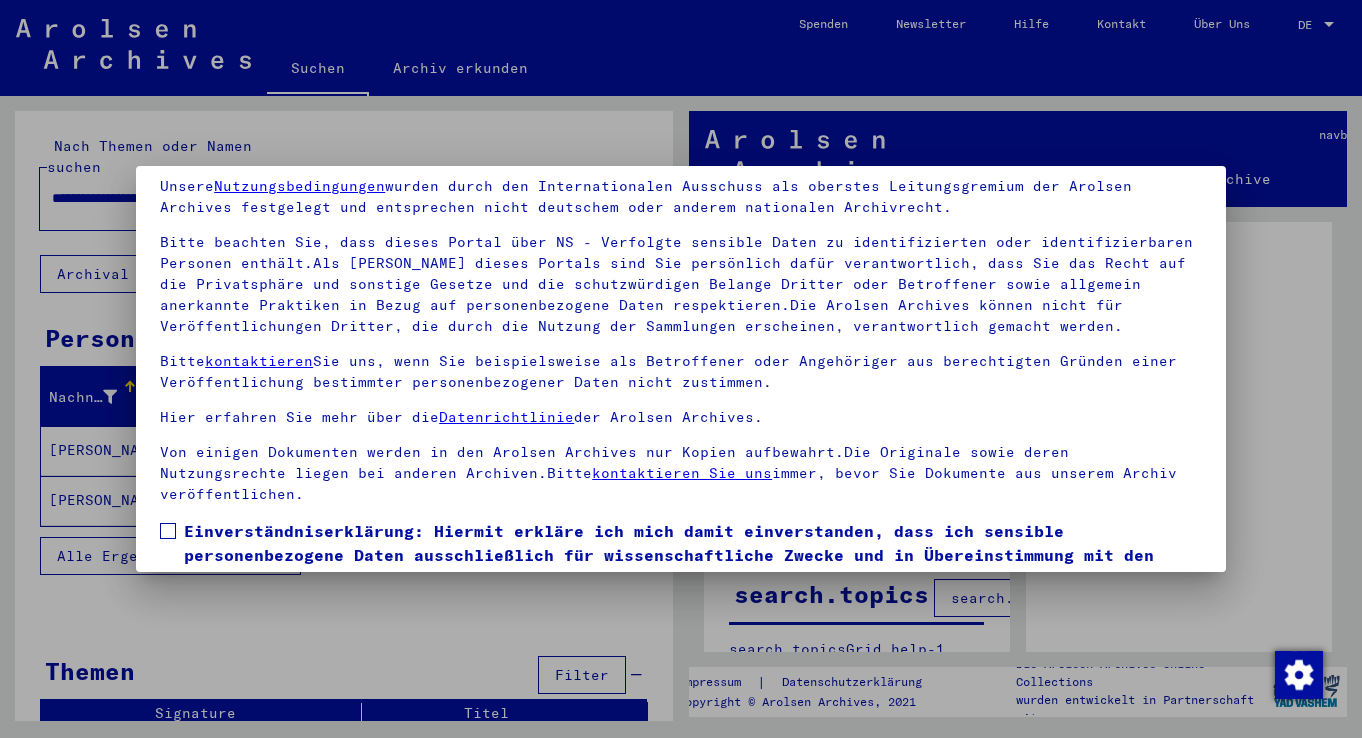 scroll, scrollTop: 174, scrollLeft: 0, axis: vertical 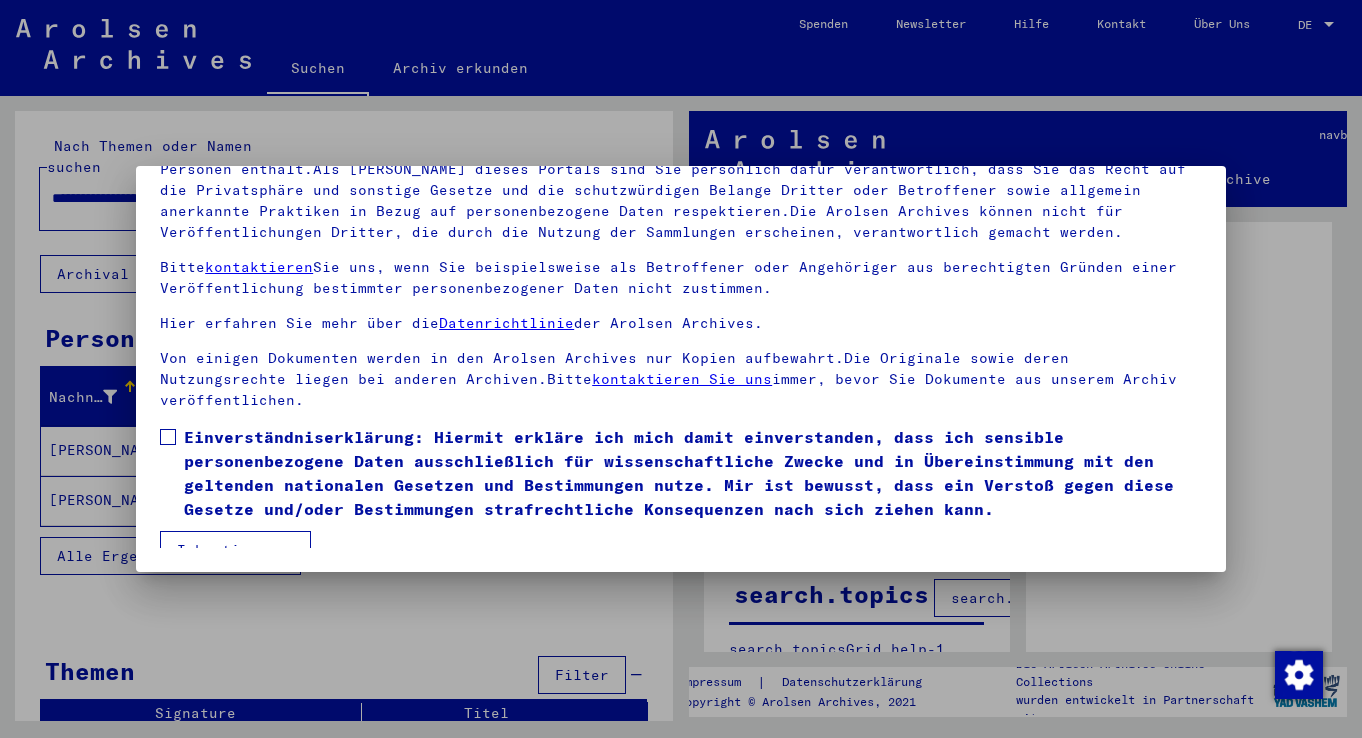 click at bounding box center [168, 437] 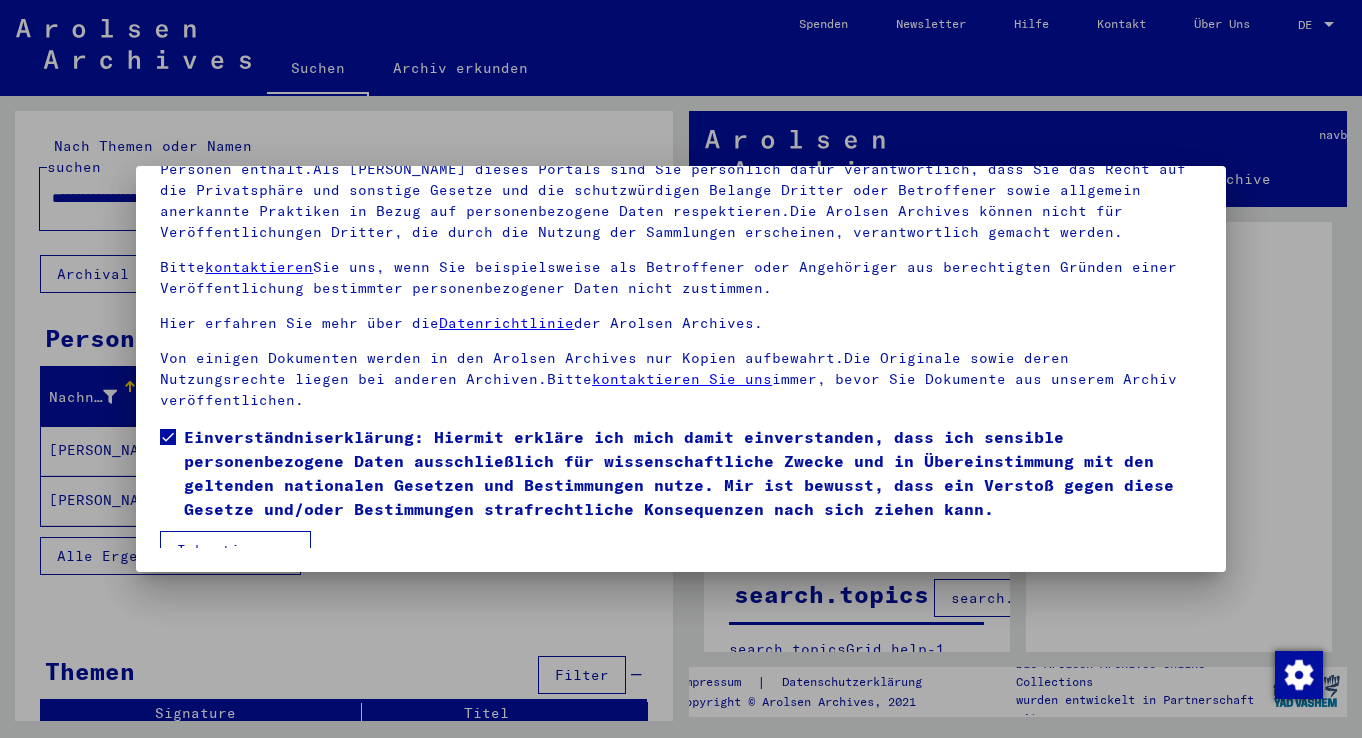 click on "Ich stimme zu" at bounding box center [235, 550] 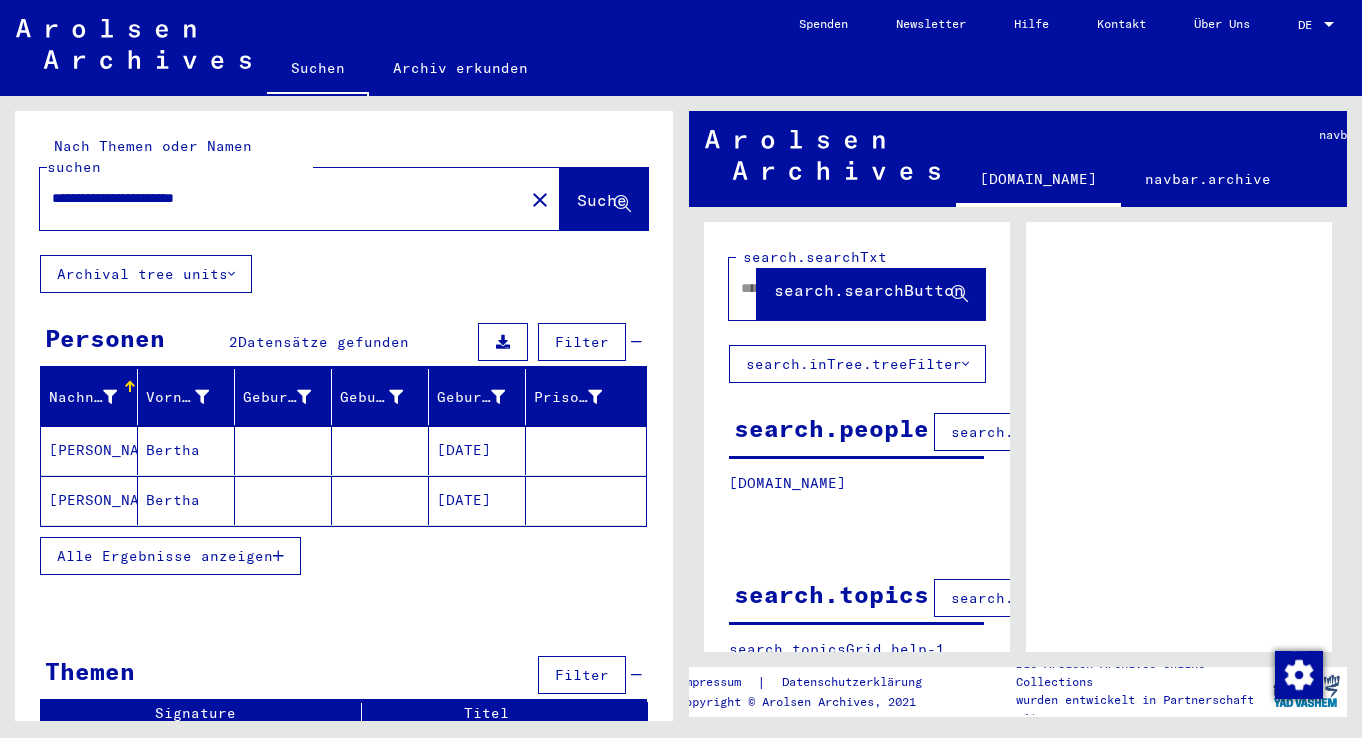 click at bounding box center (278, 556) 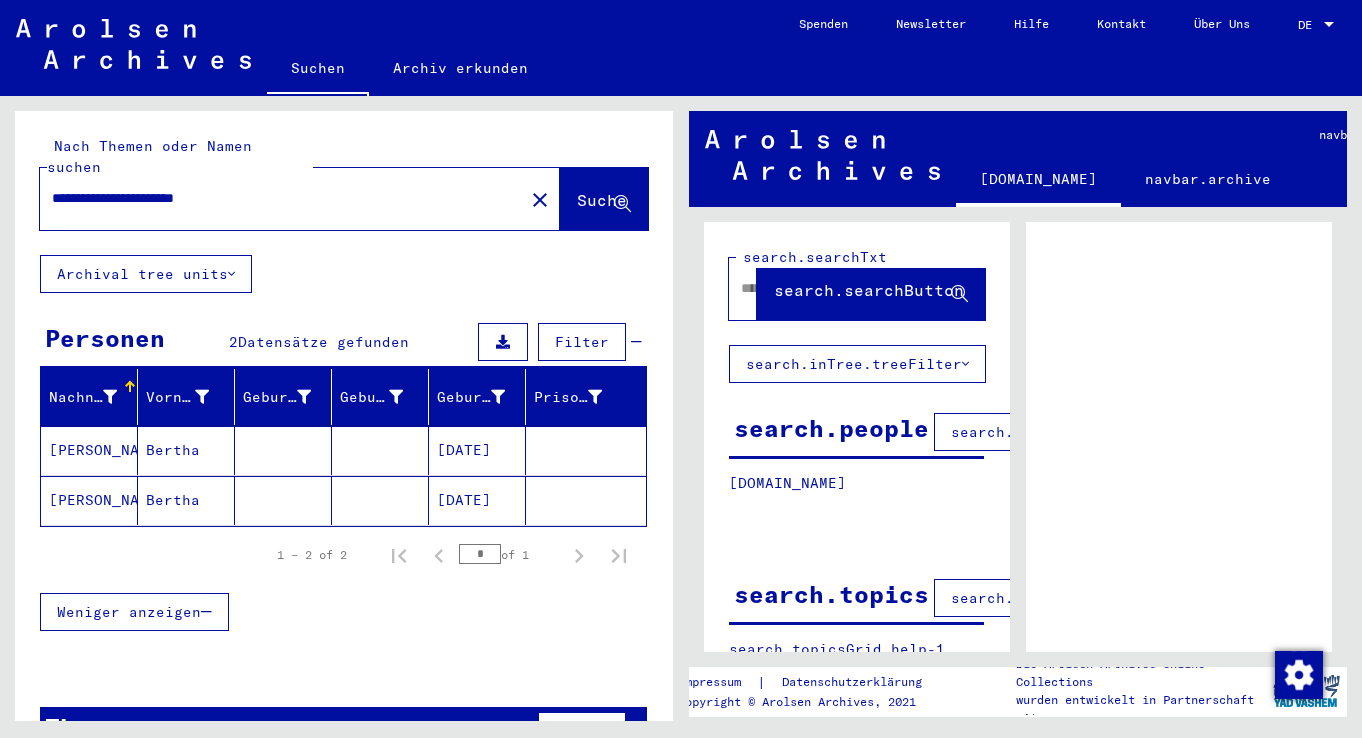 click on "[DATE]" at bounding box center (477, 500) 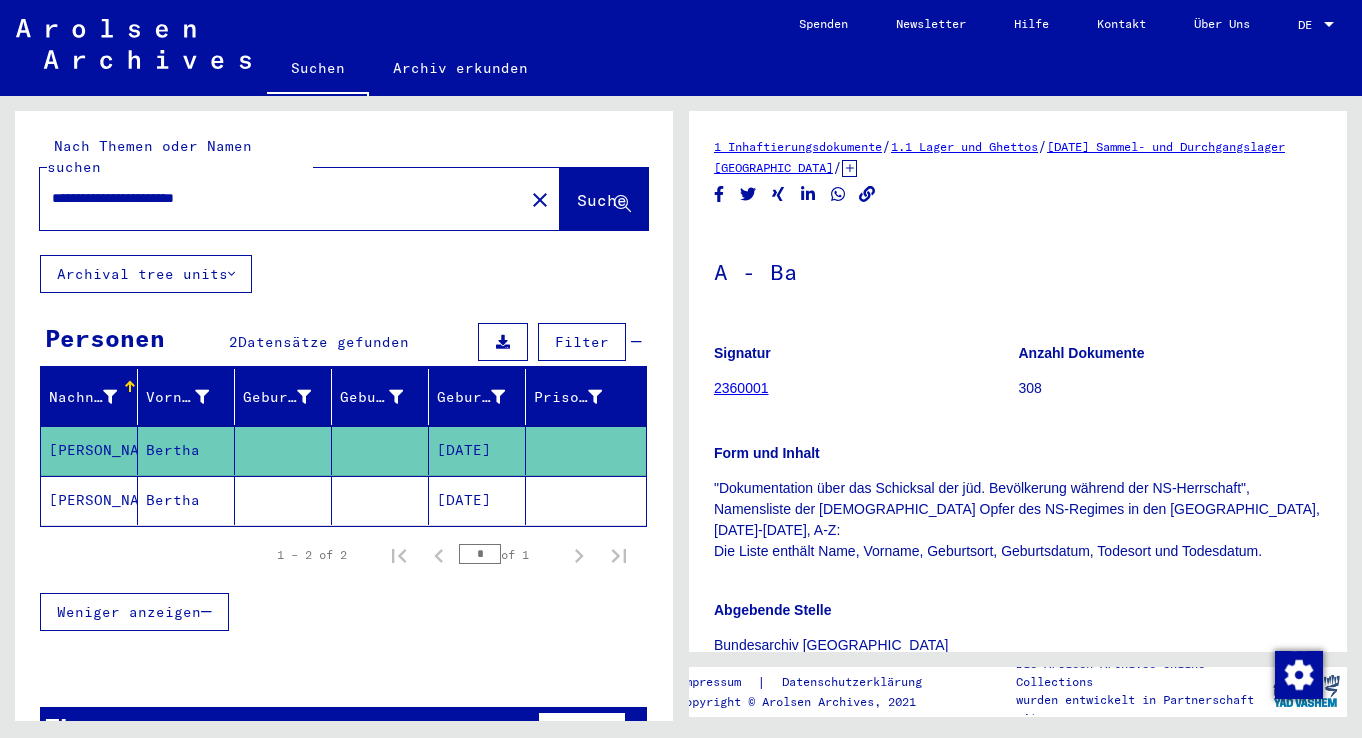 scroll, scrollTop: 0, scrollLeft: 0, axis: both 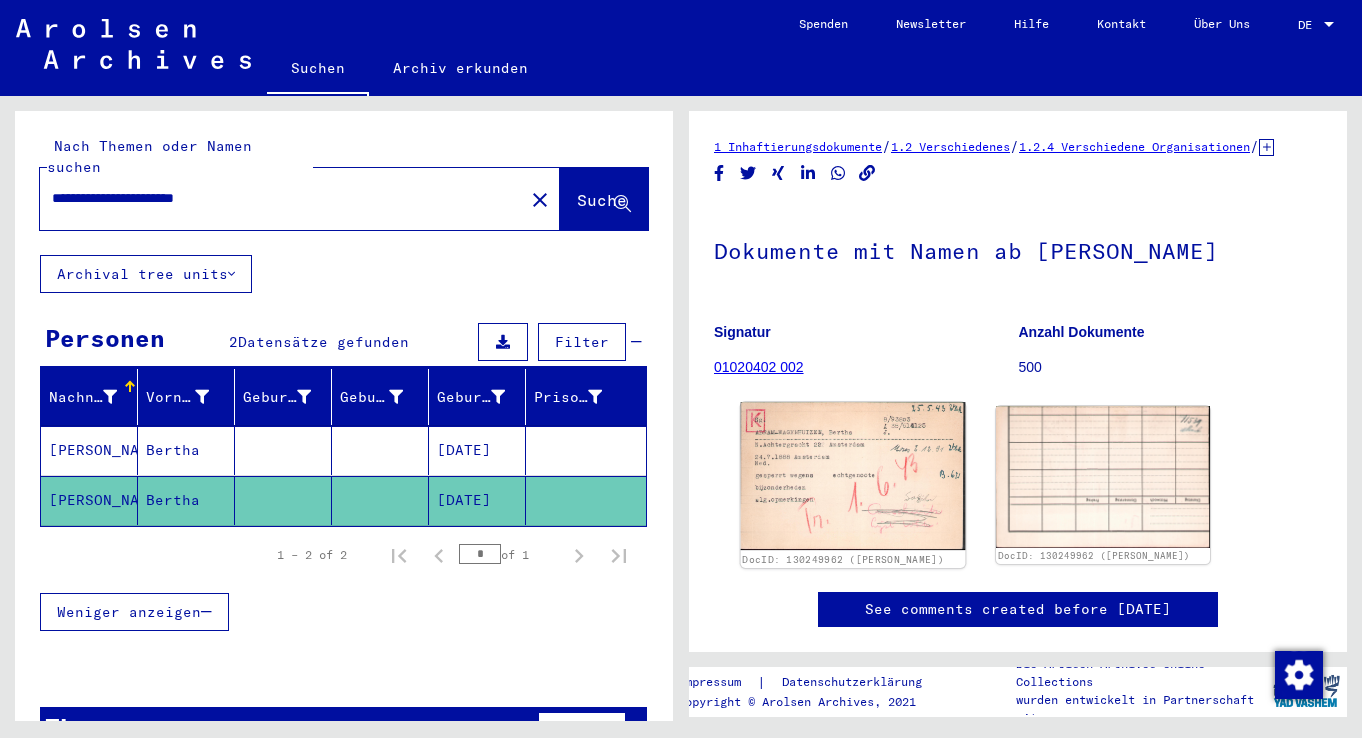 click 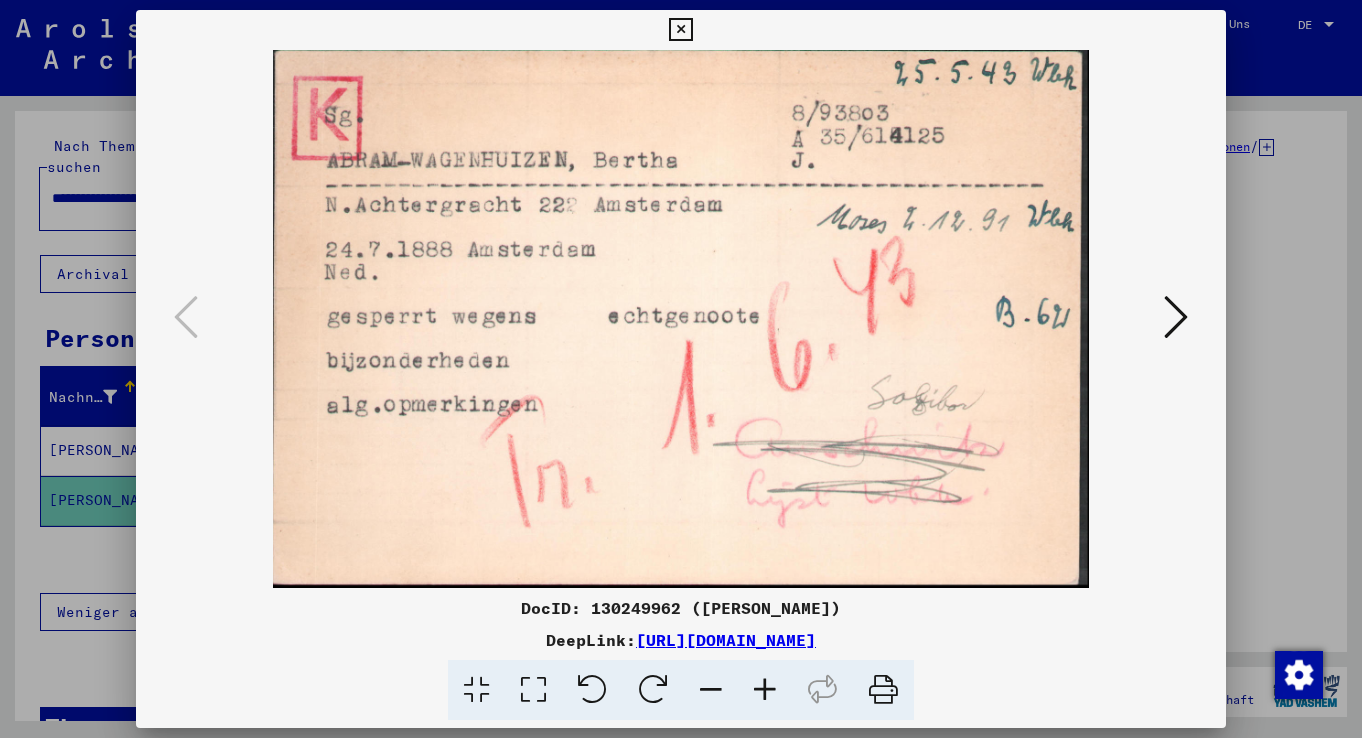 click at bounding box center (680, 30) 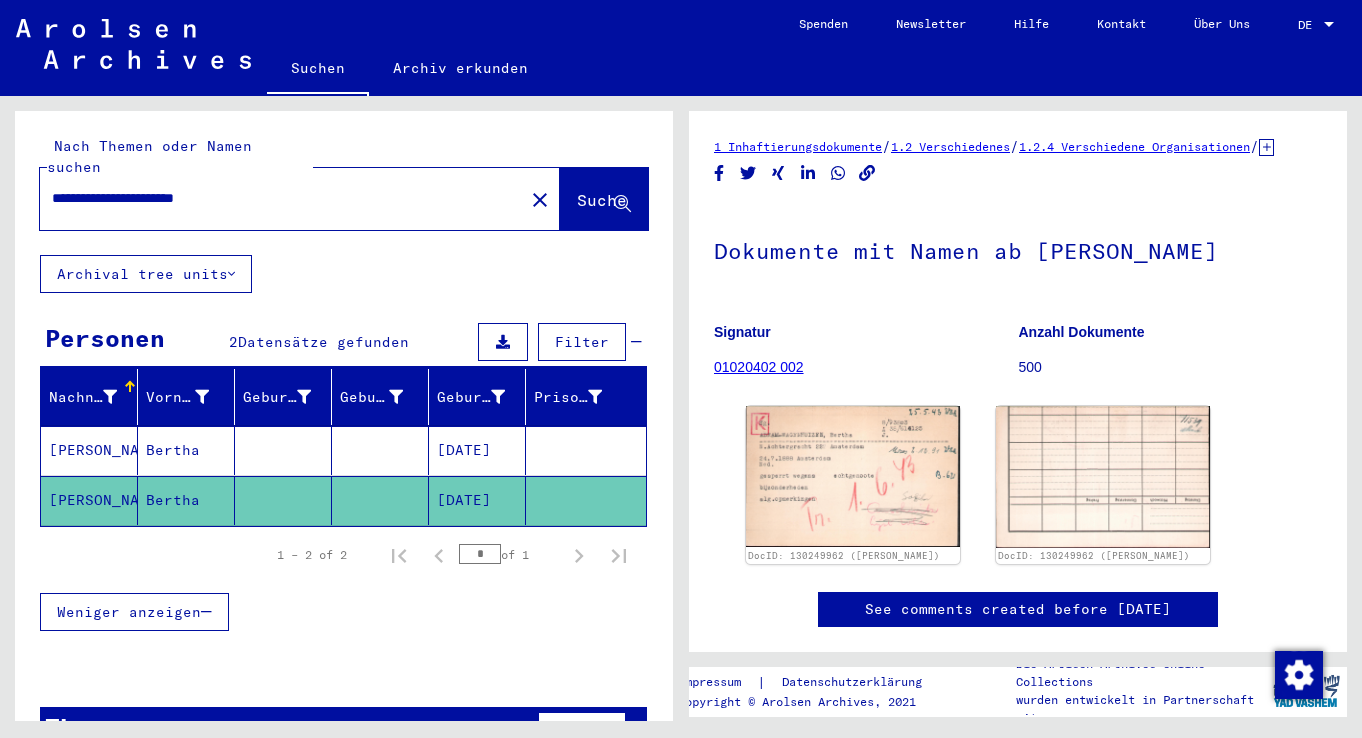 drag, startPoint x: 262, startPoint y: 181, endPoint x: 48, endPoint y: 170, distance: 214.28252 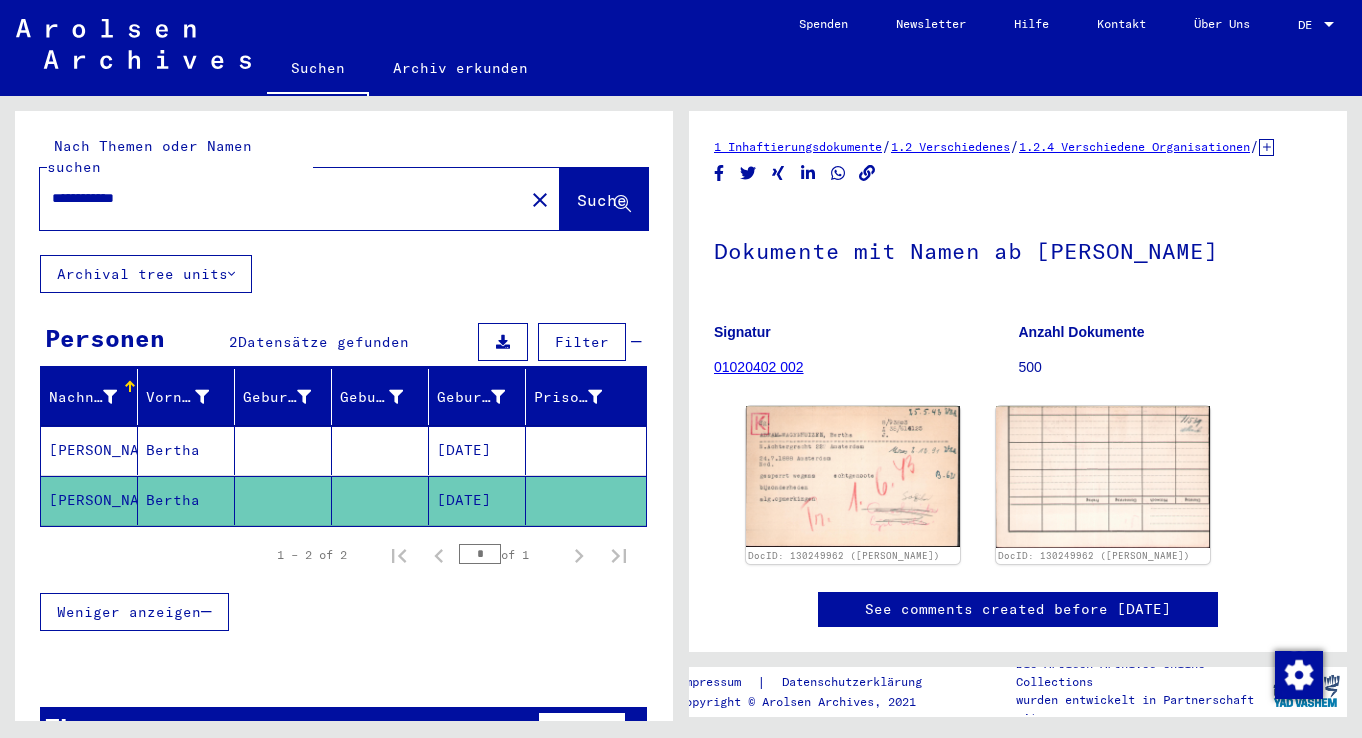 click on "**********" at bounding box center [282, 198] 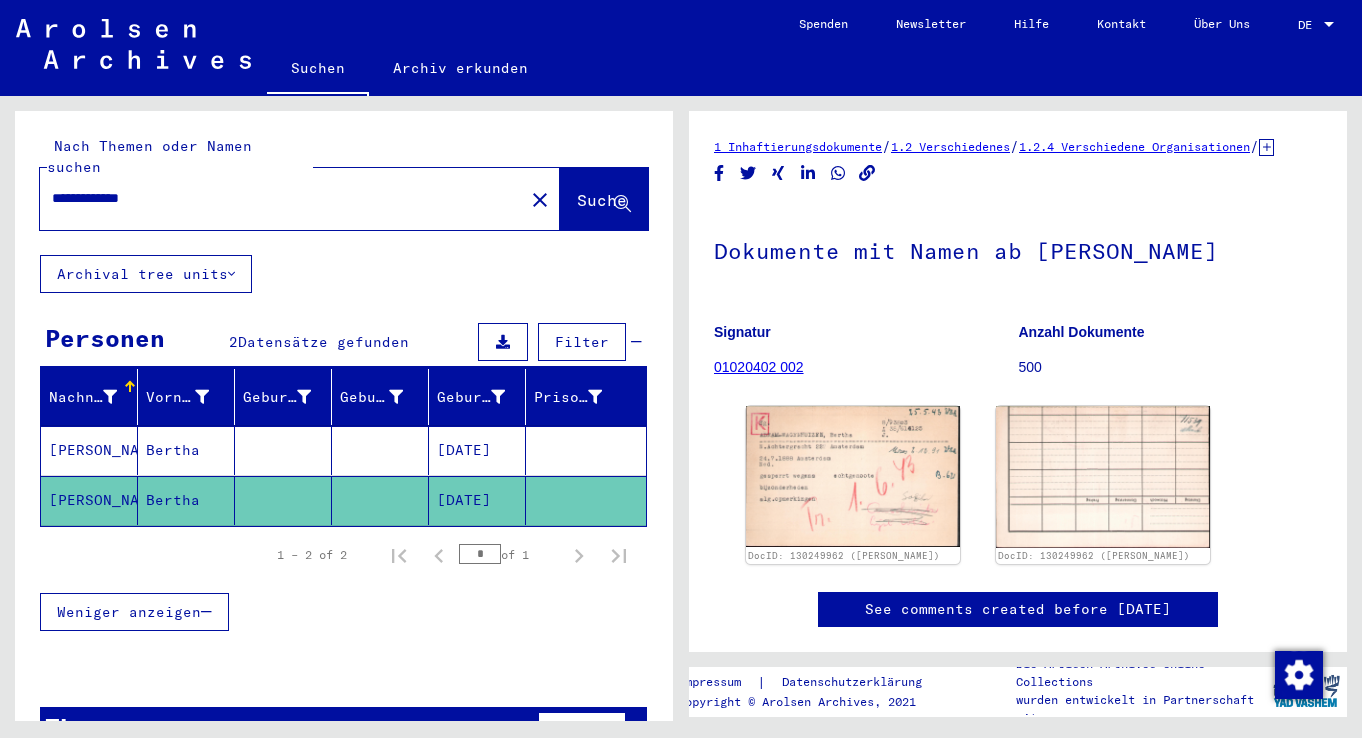 click on "Suche" 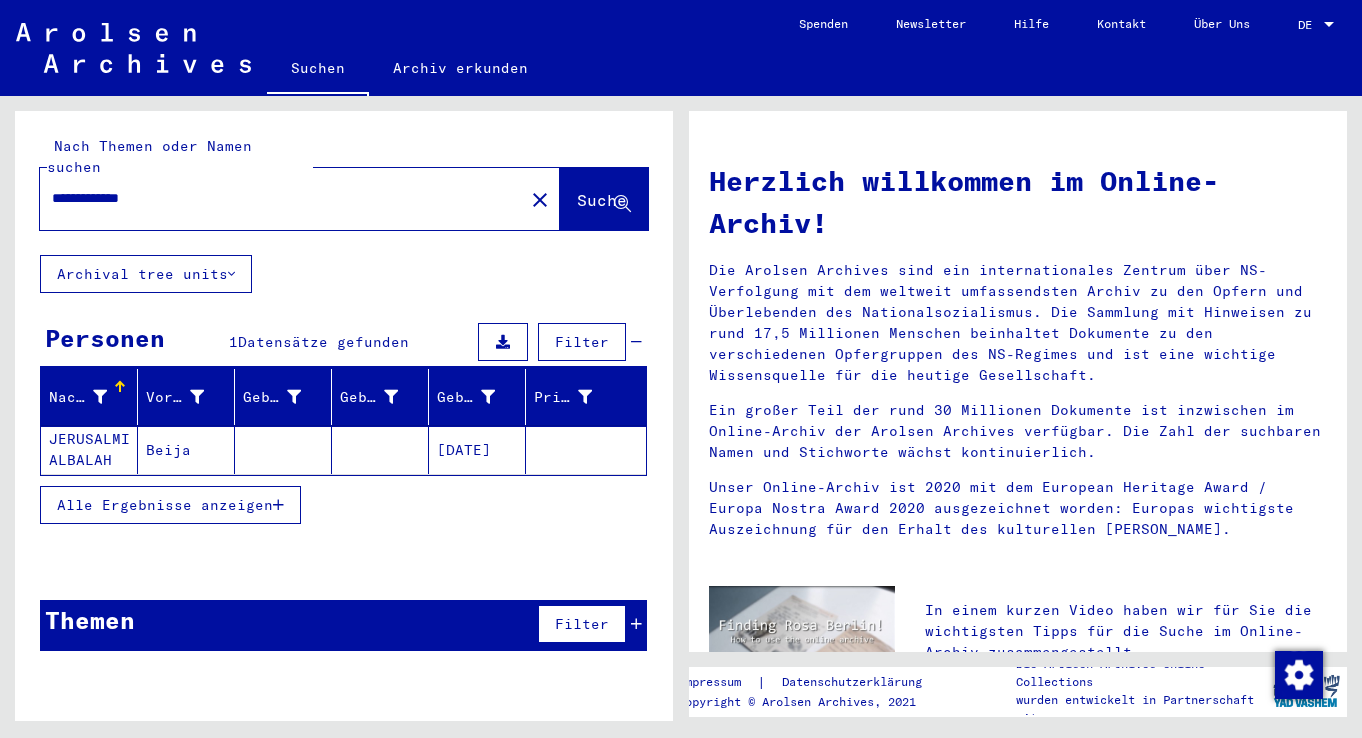 click at bounding box center (278, 505) 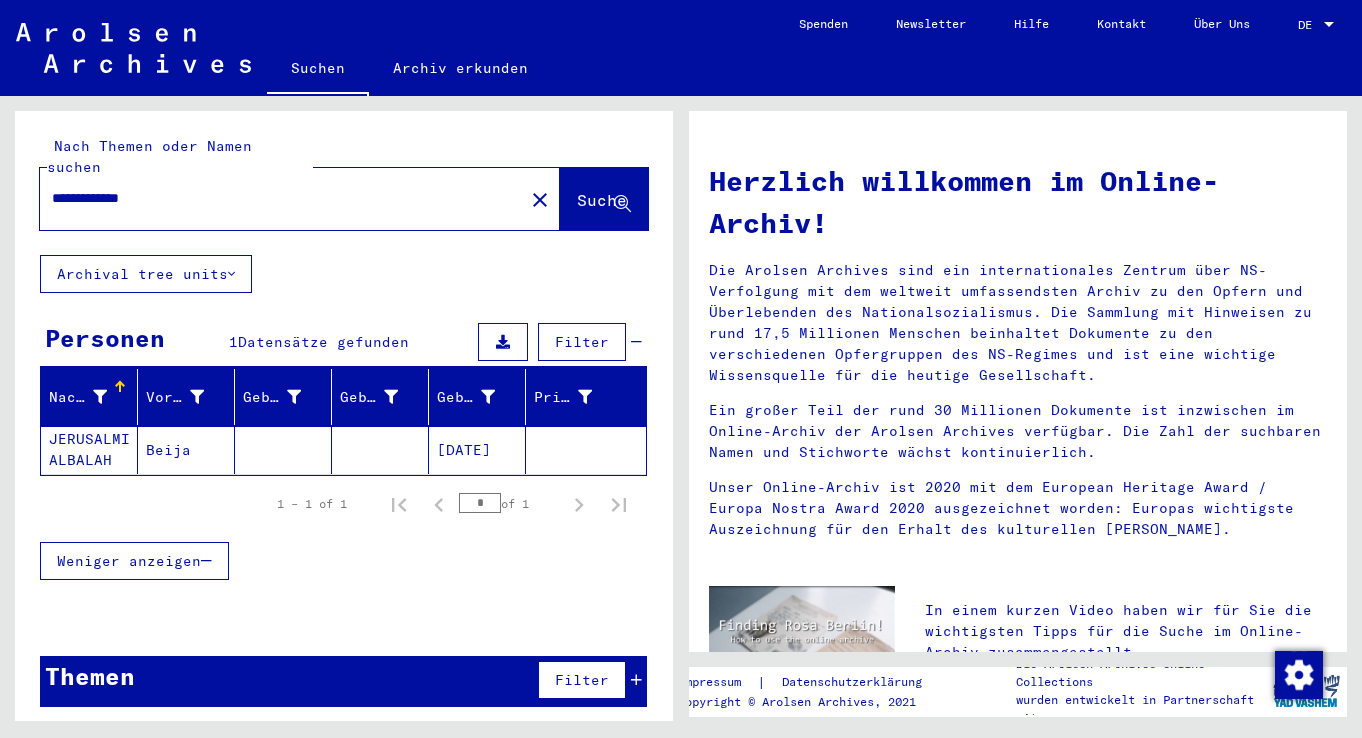 click on "[DATE]" 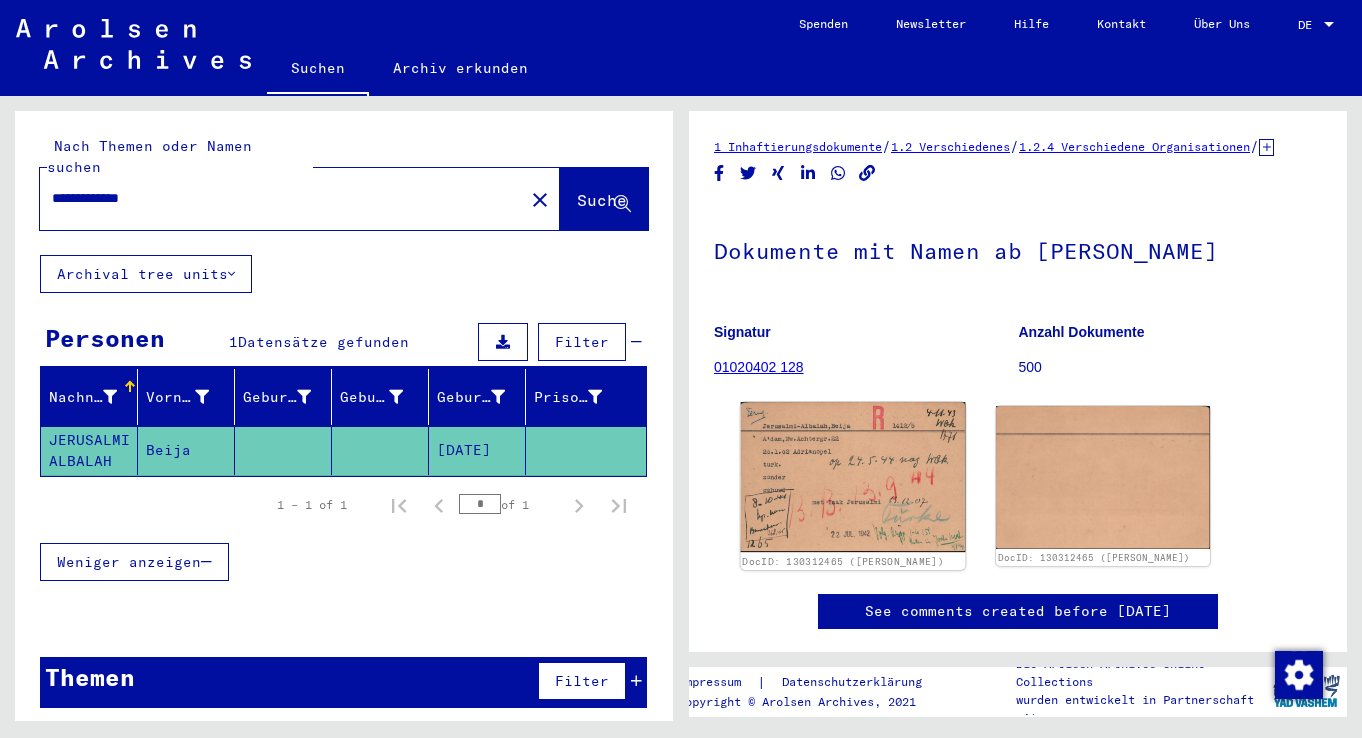 scroll, scrollTop: 0, scrollLeft: 0, axis: both 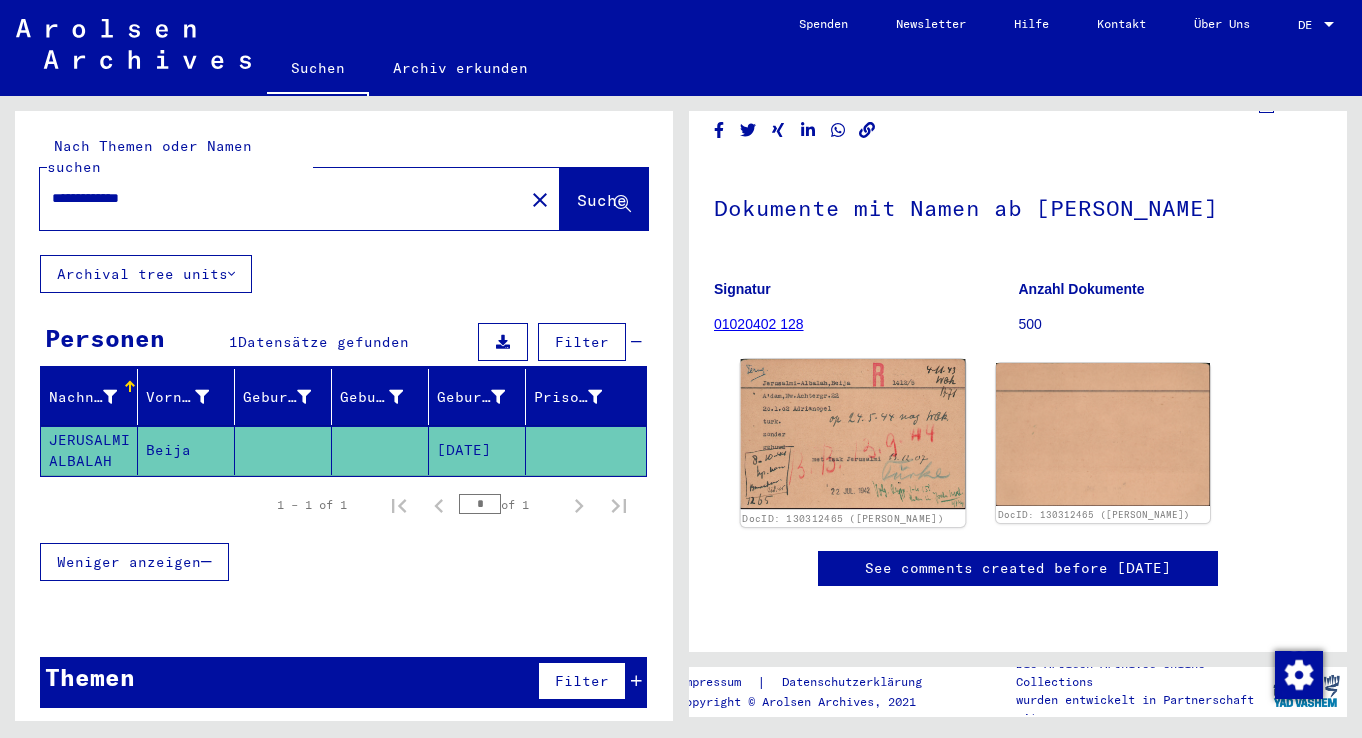 click 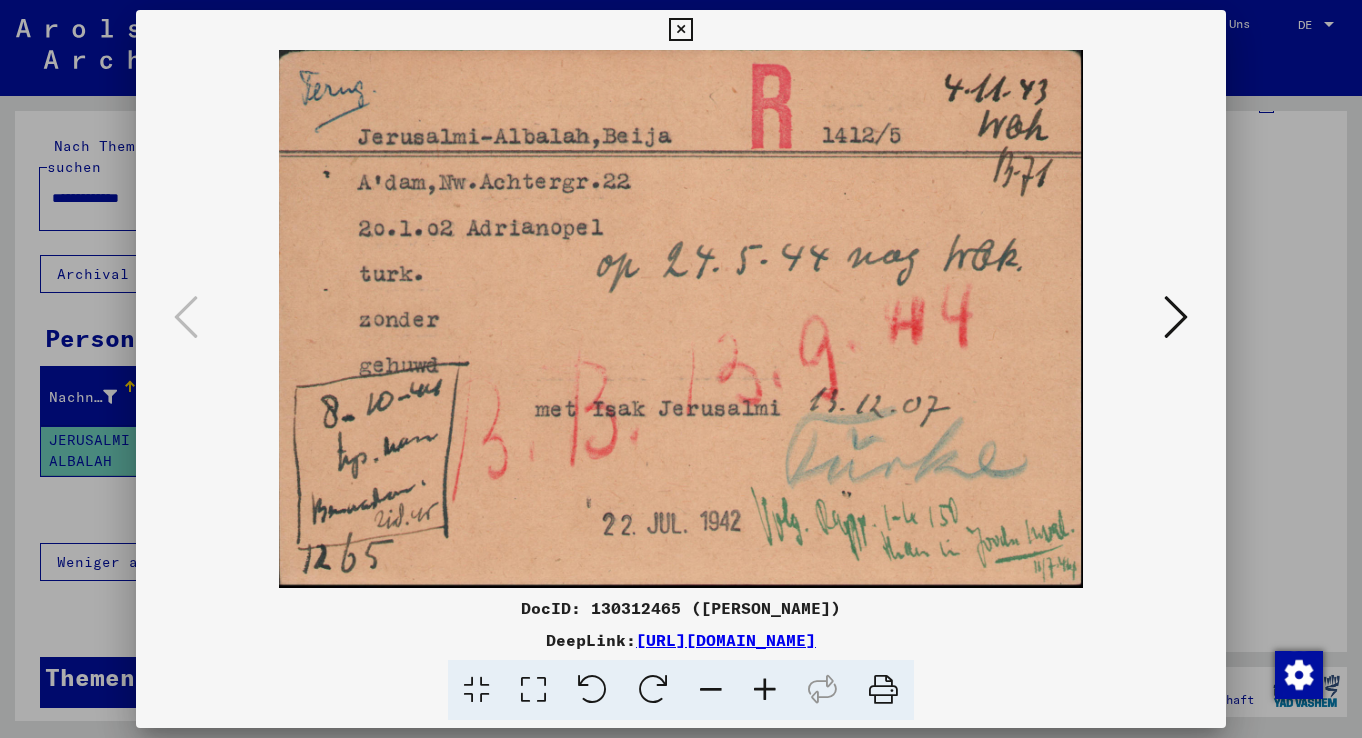 click at bounding box center (1176, 317) 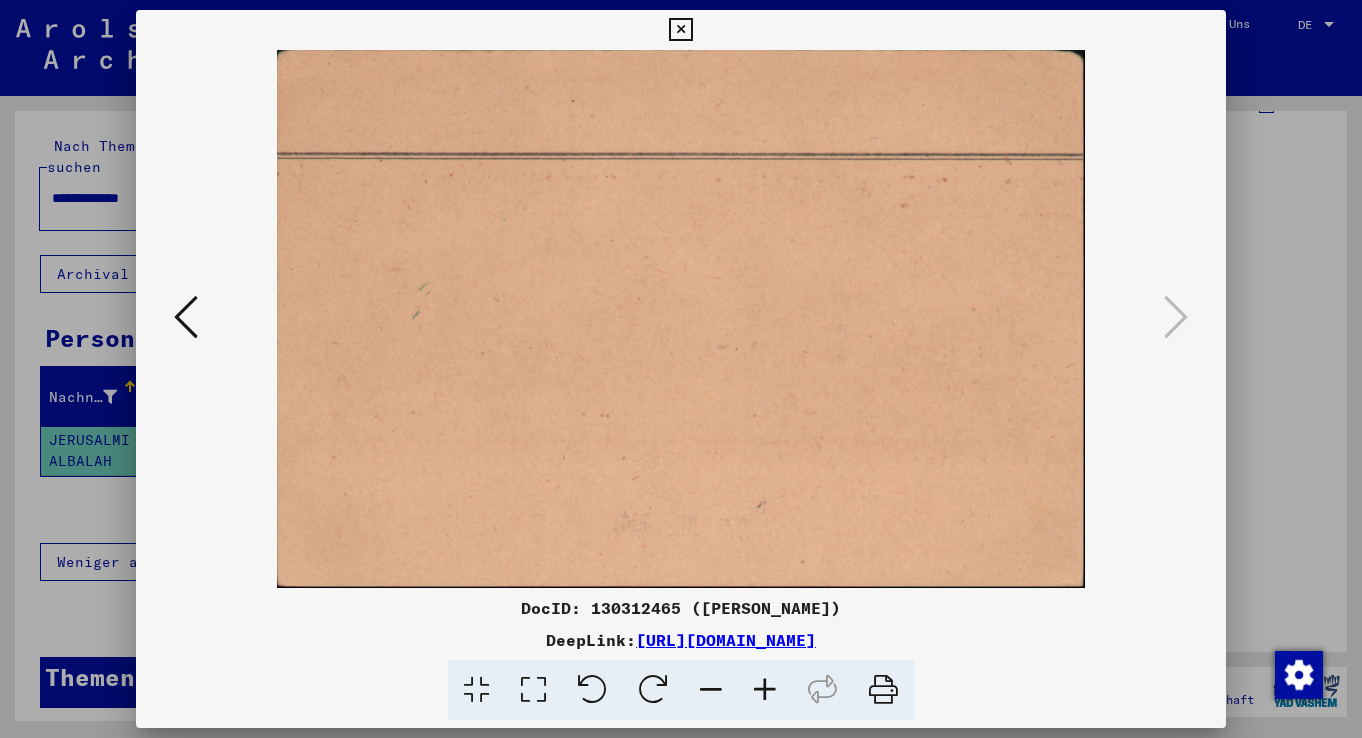 click at bounding box center (680, 30) 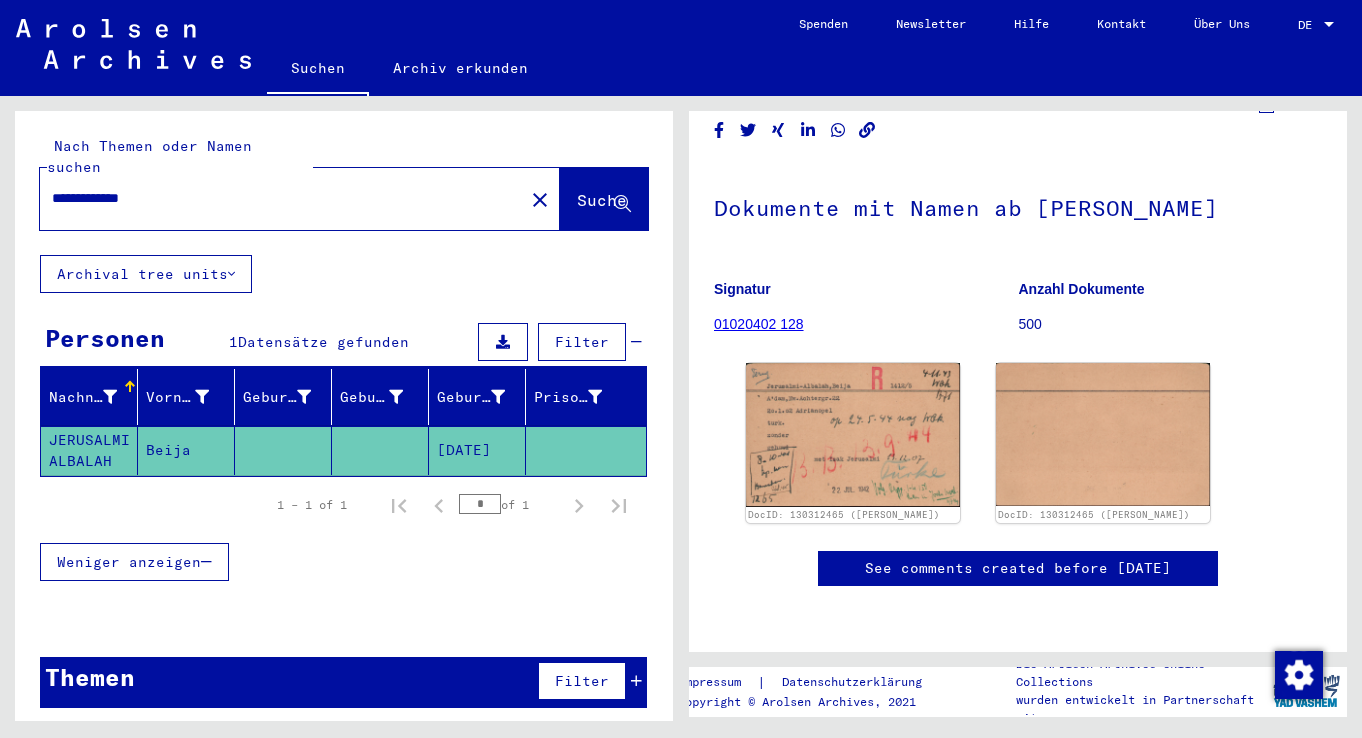 drag, startPoint x: 166, startPoint y: 183, endPoint x: 3, endPoint y: 181, distance: 163.01227 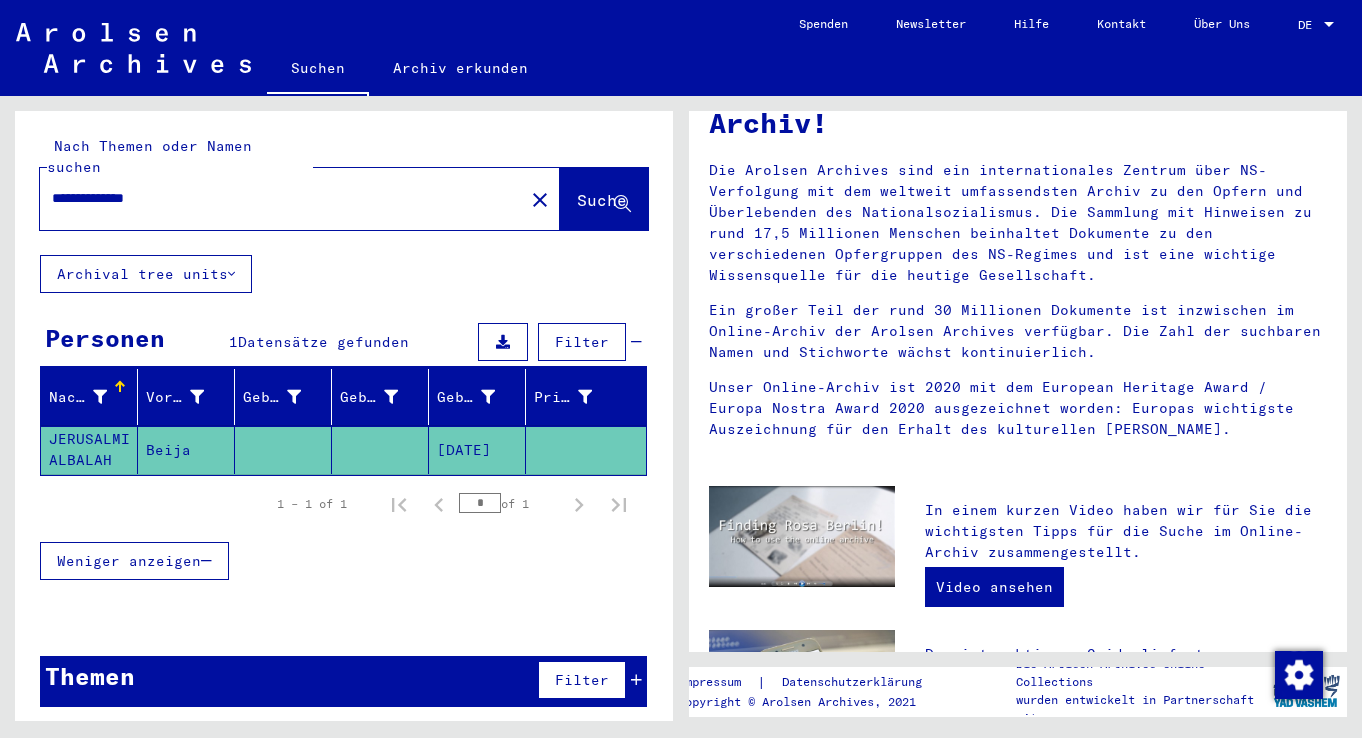 scroll, scrollTop: 0, scrollLeft: 0, axis: both 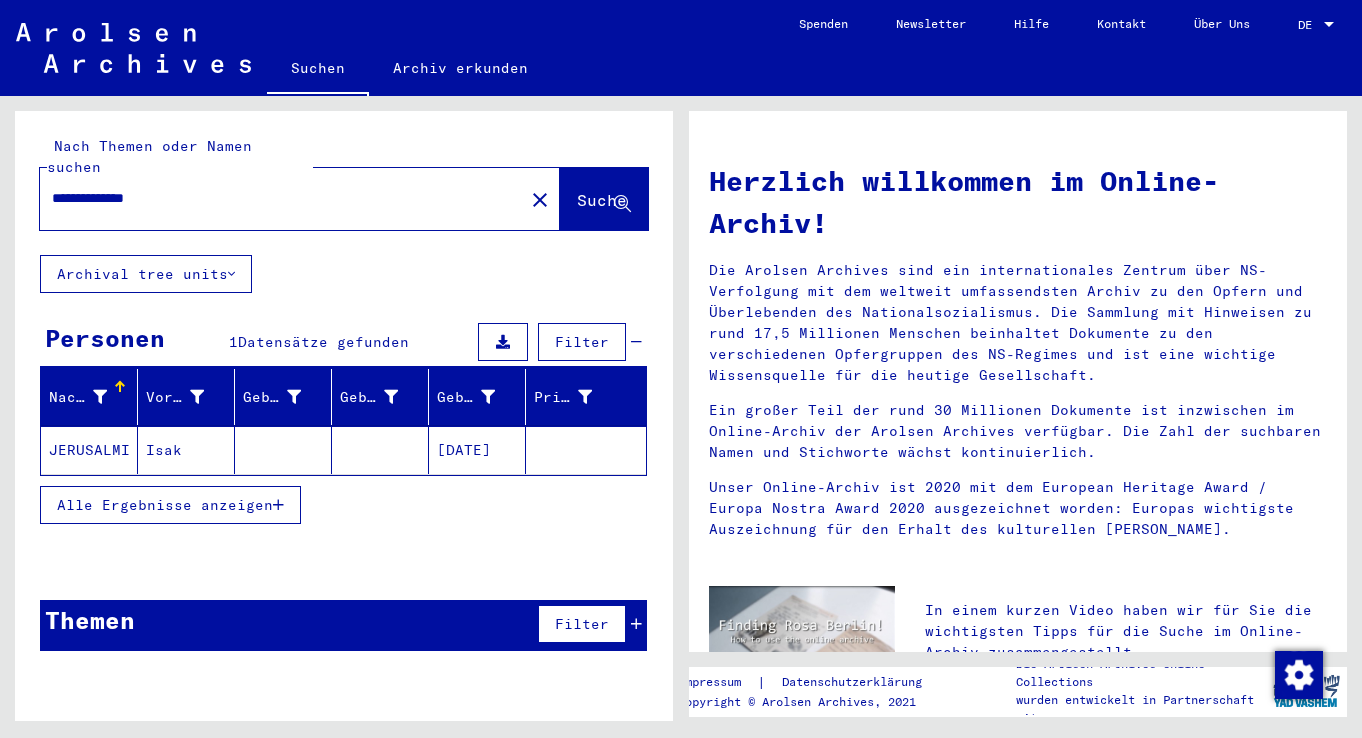 click on "[DATE]" 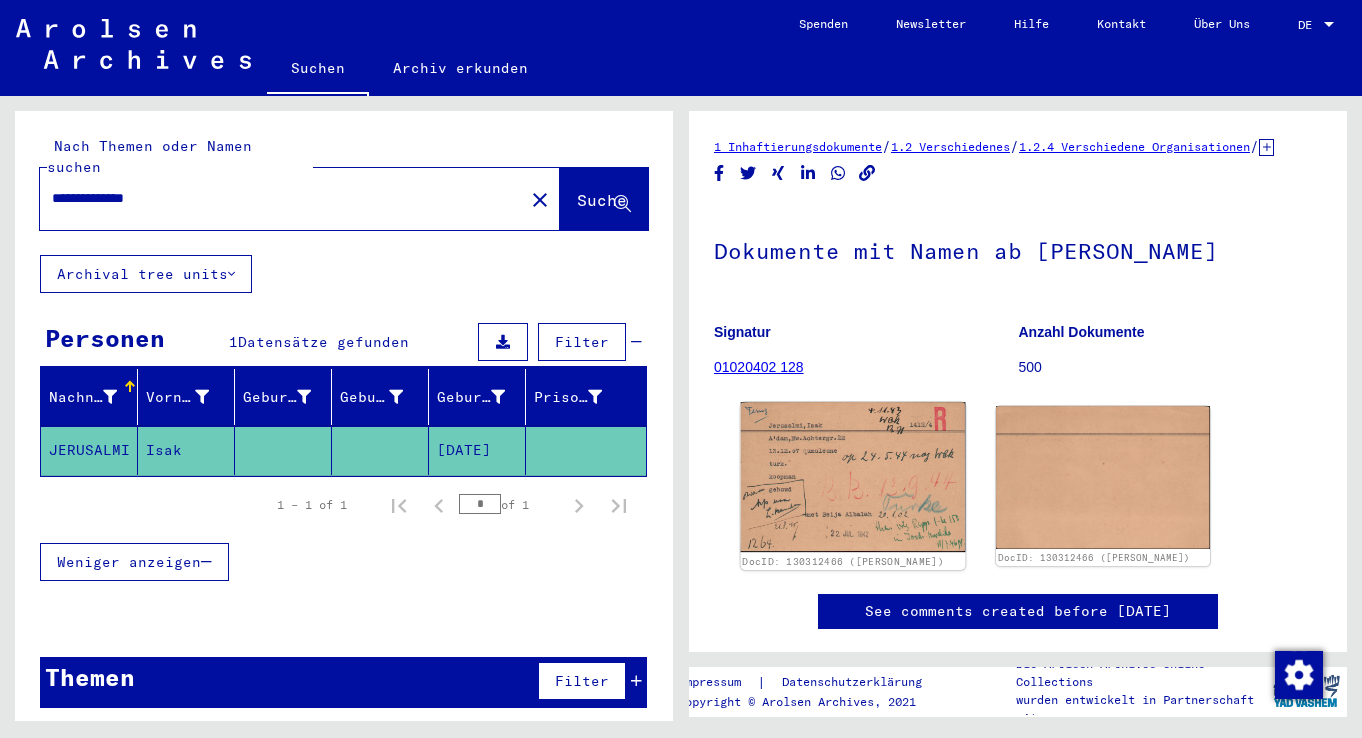 scroll, scrollTop: 0, scrollLeft: 0, axis: both 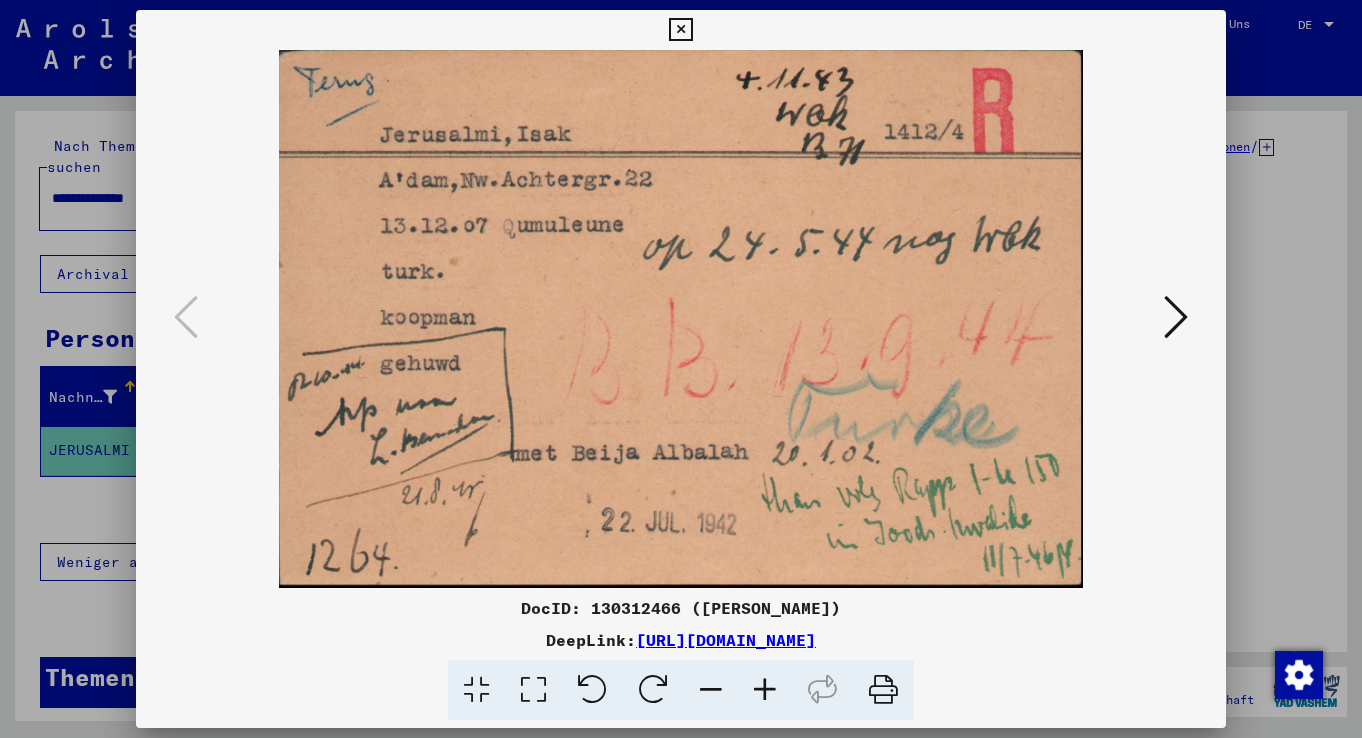 click at bounding box center [680, 30] 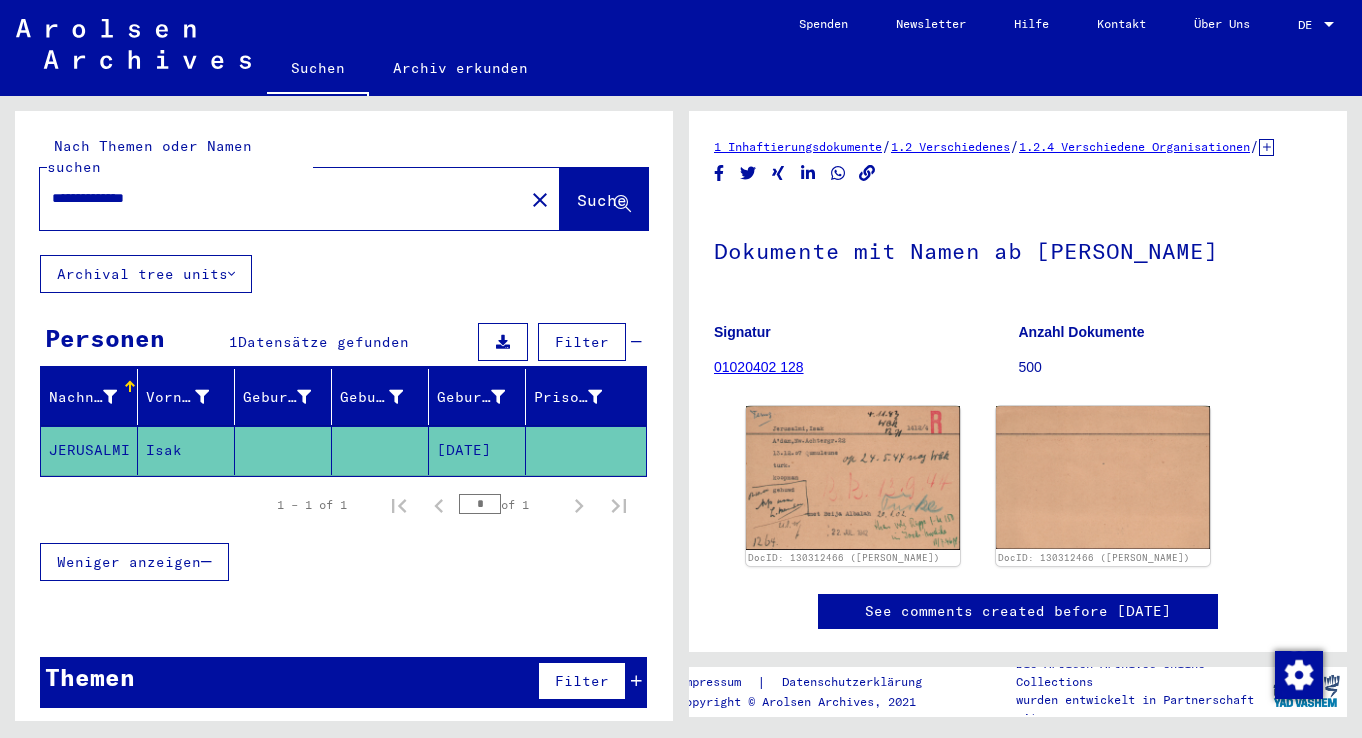 drag, startPoint x: 177, startPoint y: 178, endPoint x: -44, endPoint y: 186, distance: 221.14474 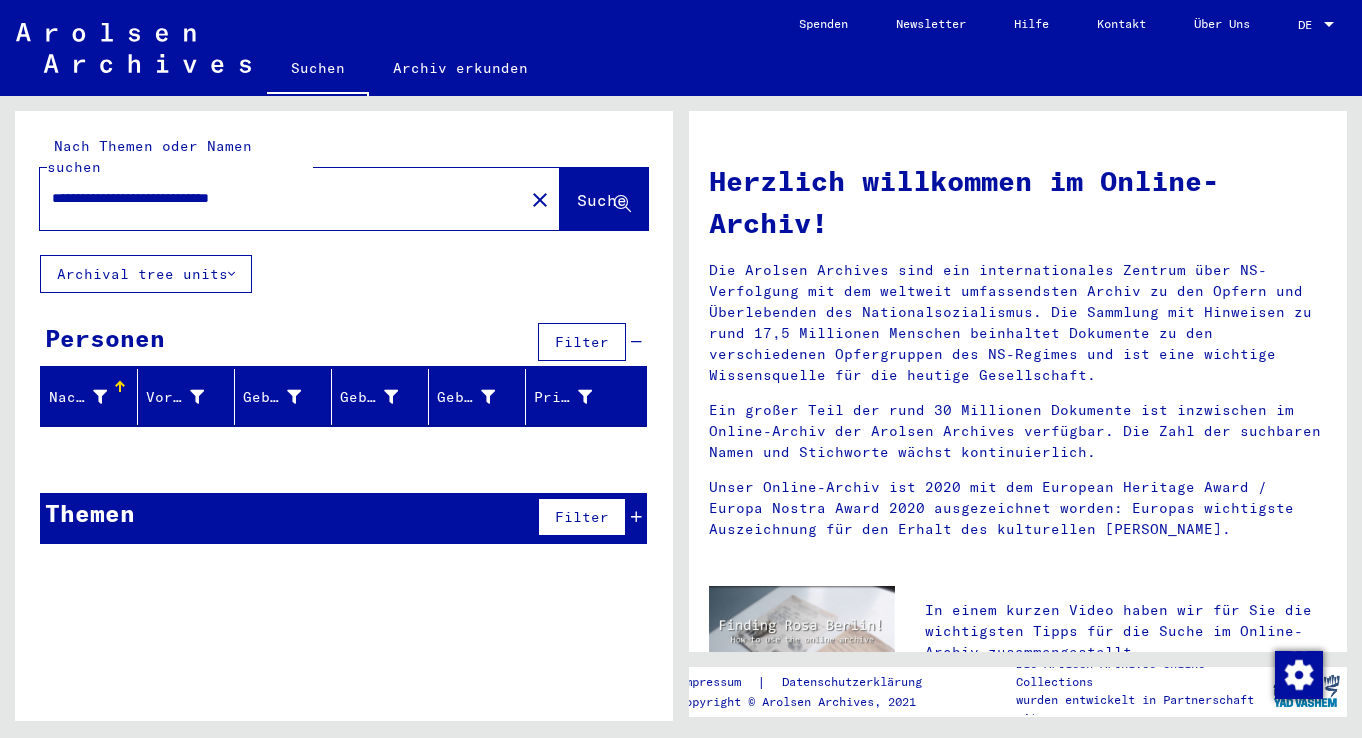 drag, startPoint x: 141, startPoint y: 181, endPoint x: 220, endPoint y: 181, distance: 79 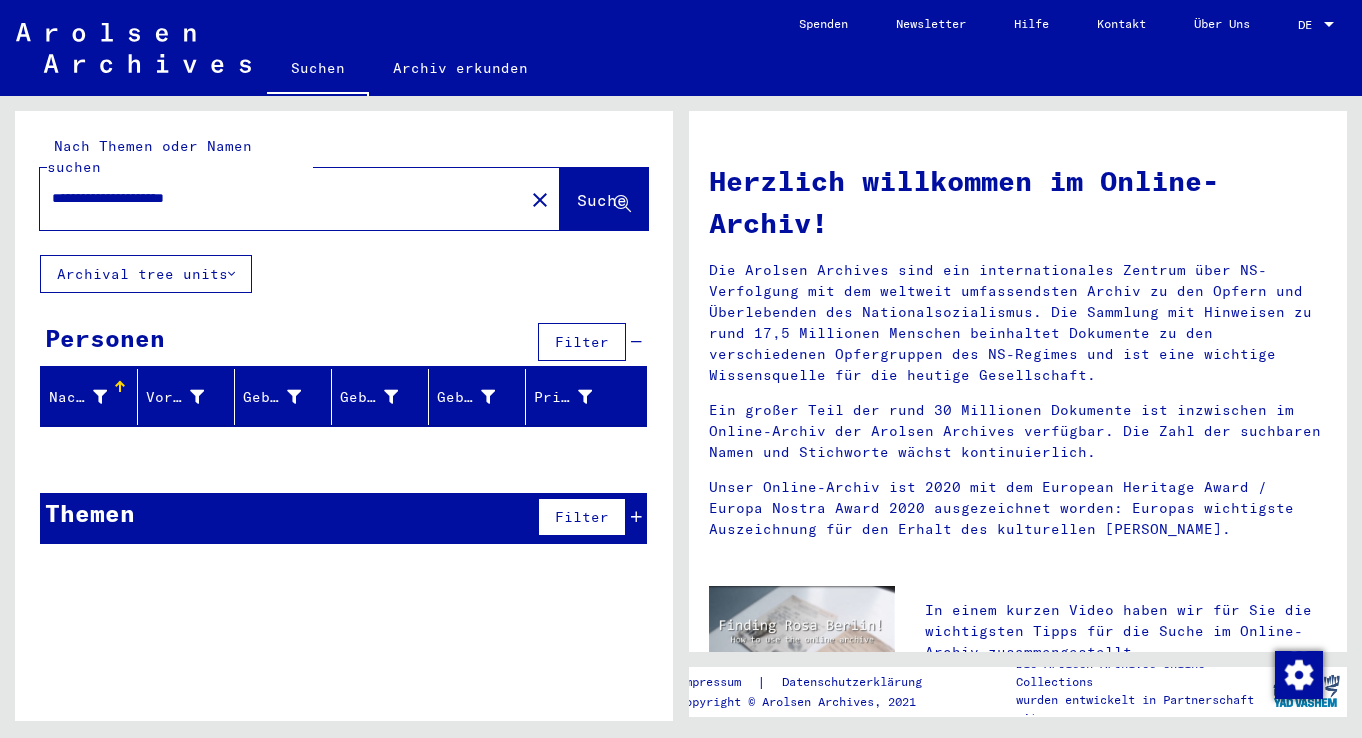 type on "**********" 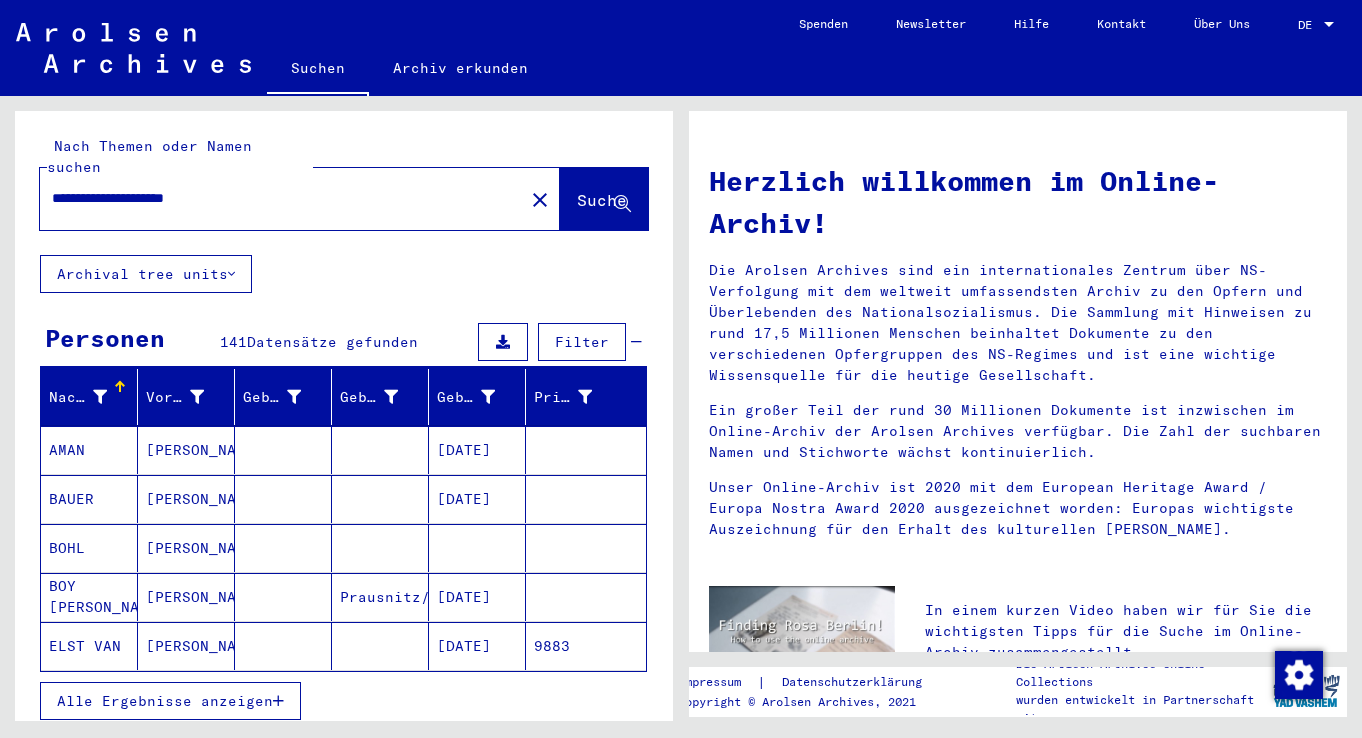 click at bounding box center (100, 397) 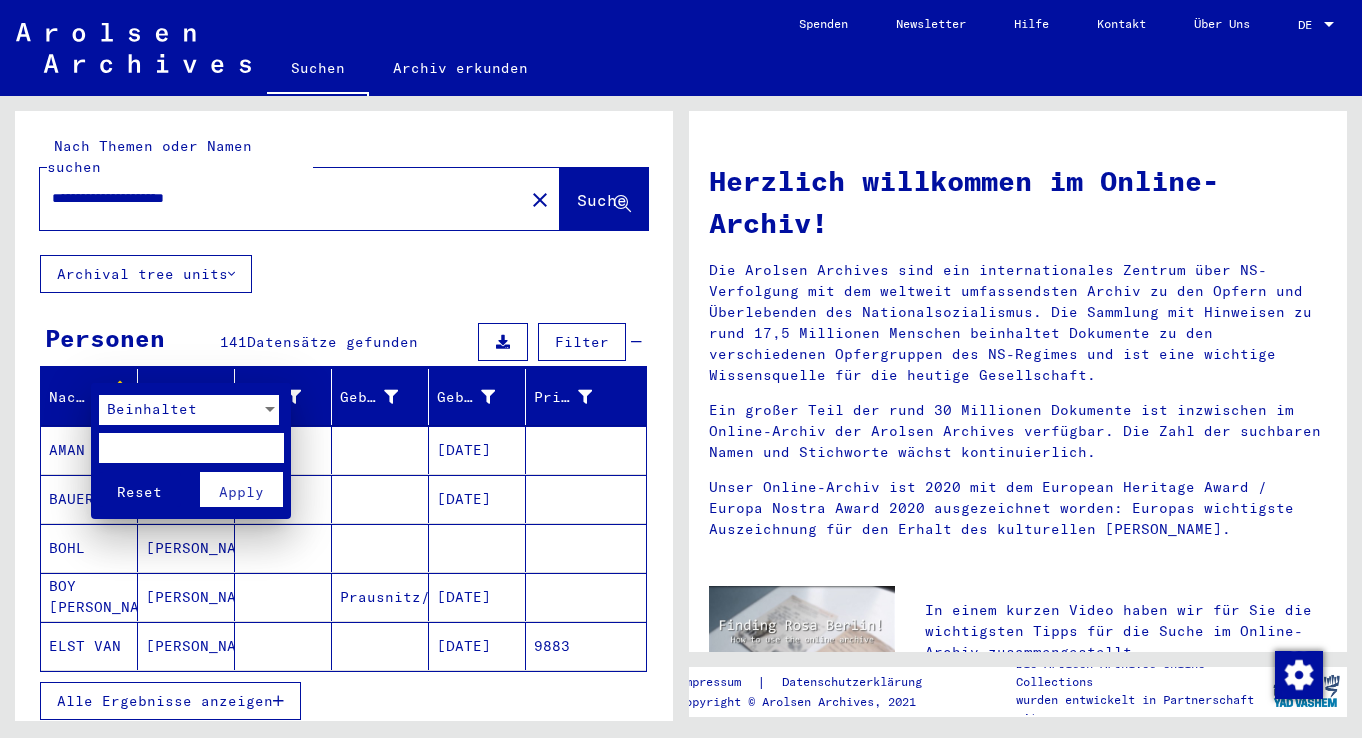 click at bounding box center (191, 448) 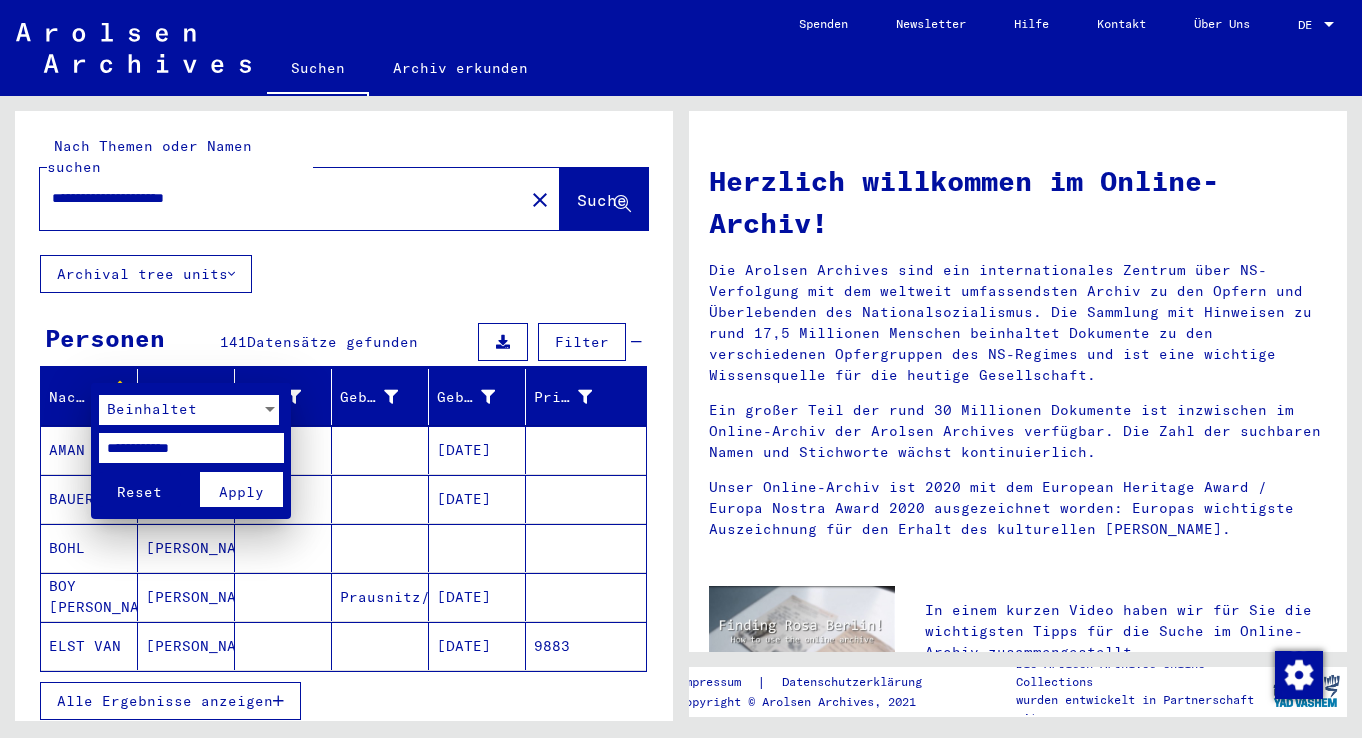 type on "**********" 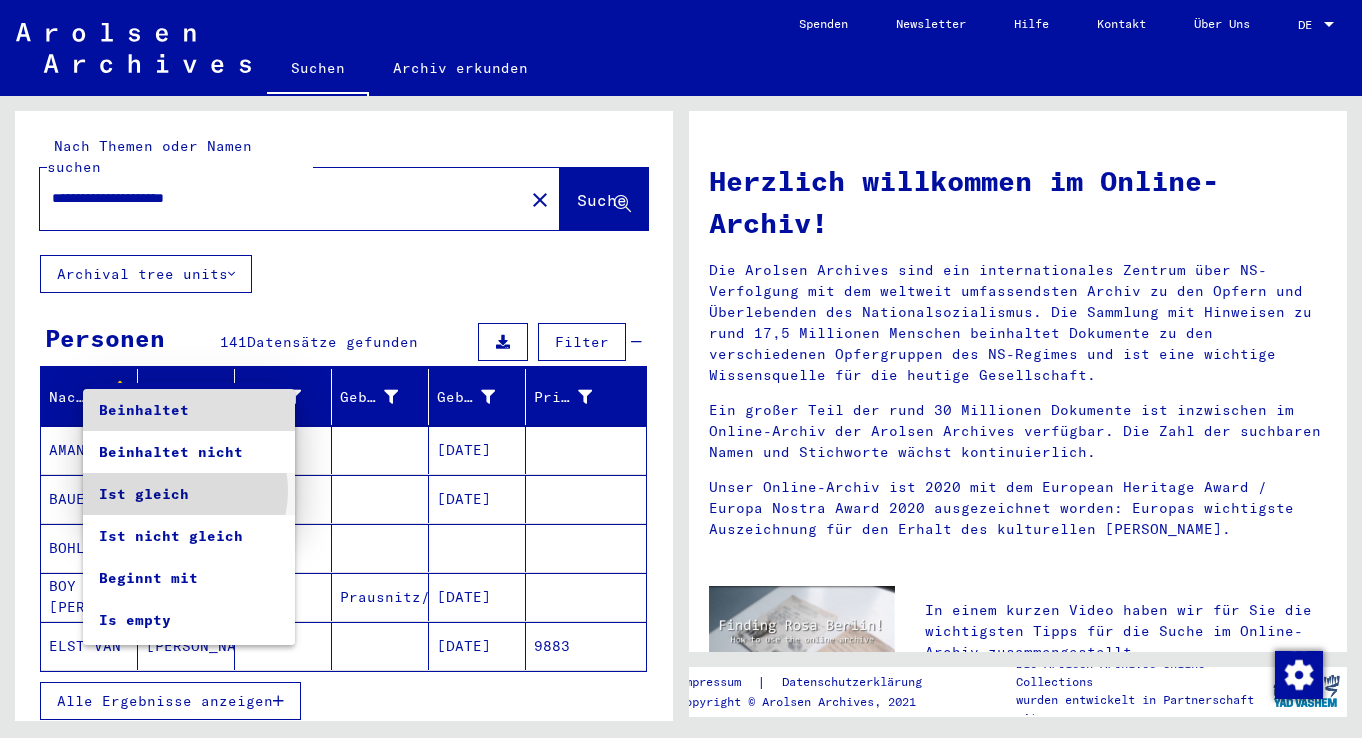 click on "Ist gleich" at bounding box center [189, 494] 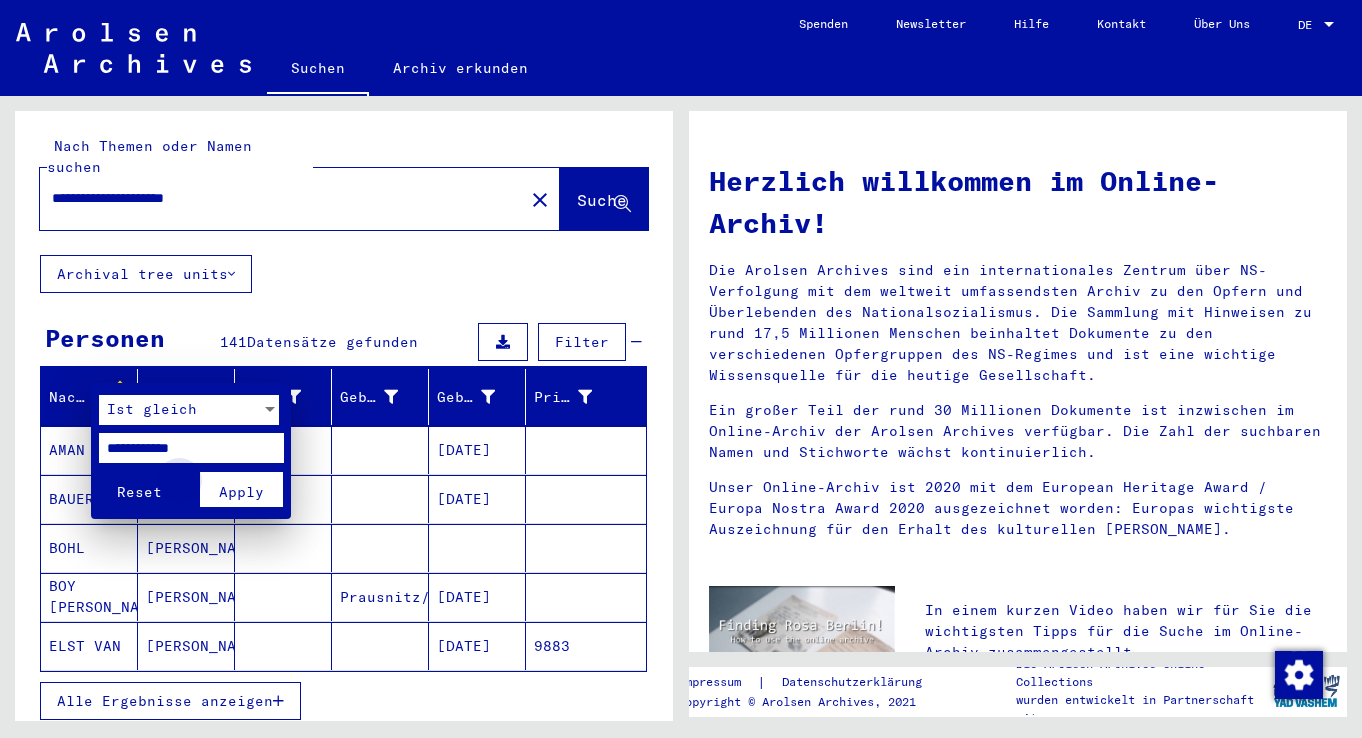 click on "Apply" at bounding box center [241, 492] 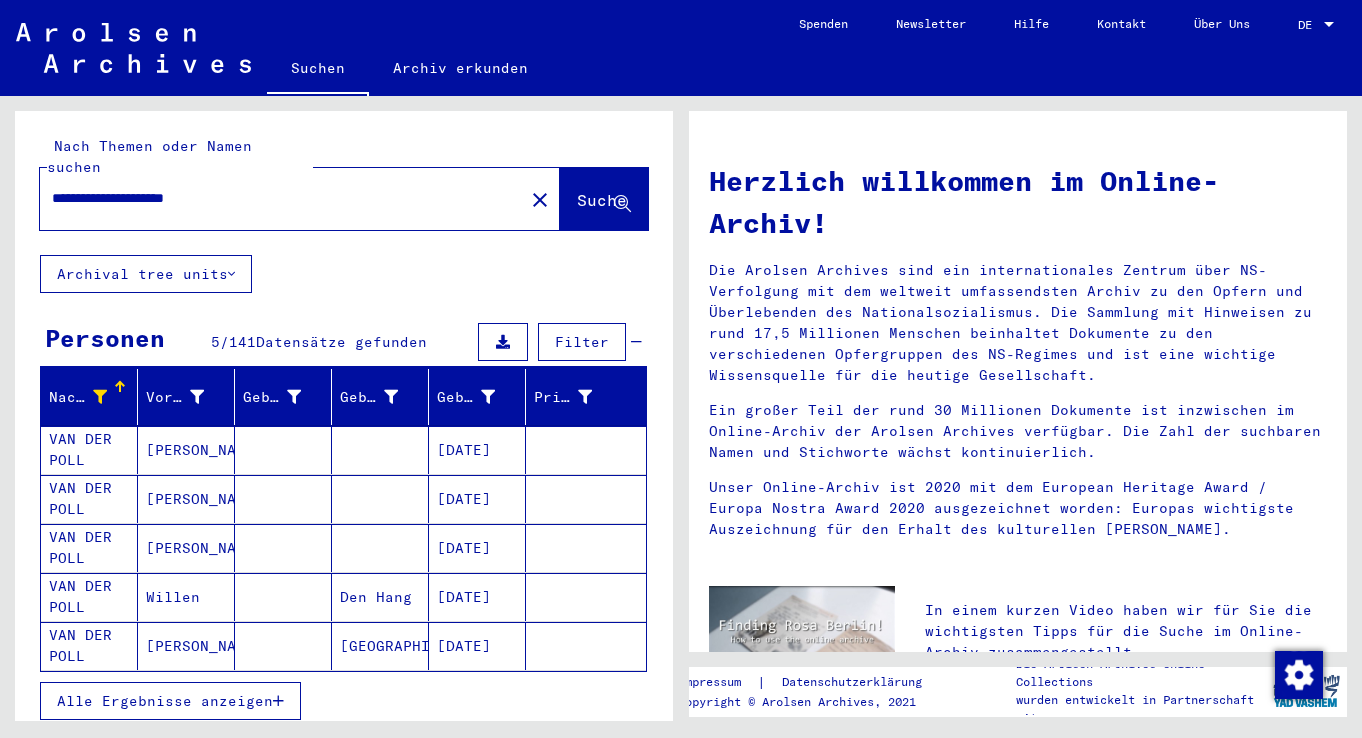 click at bounding box center [278, 701] 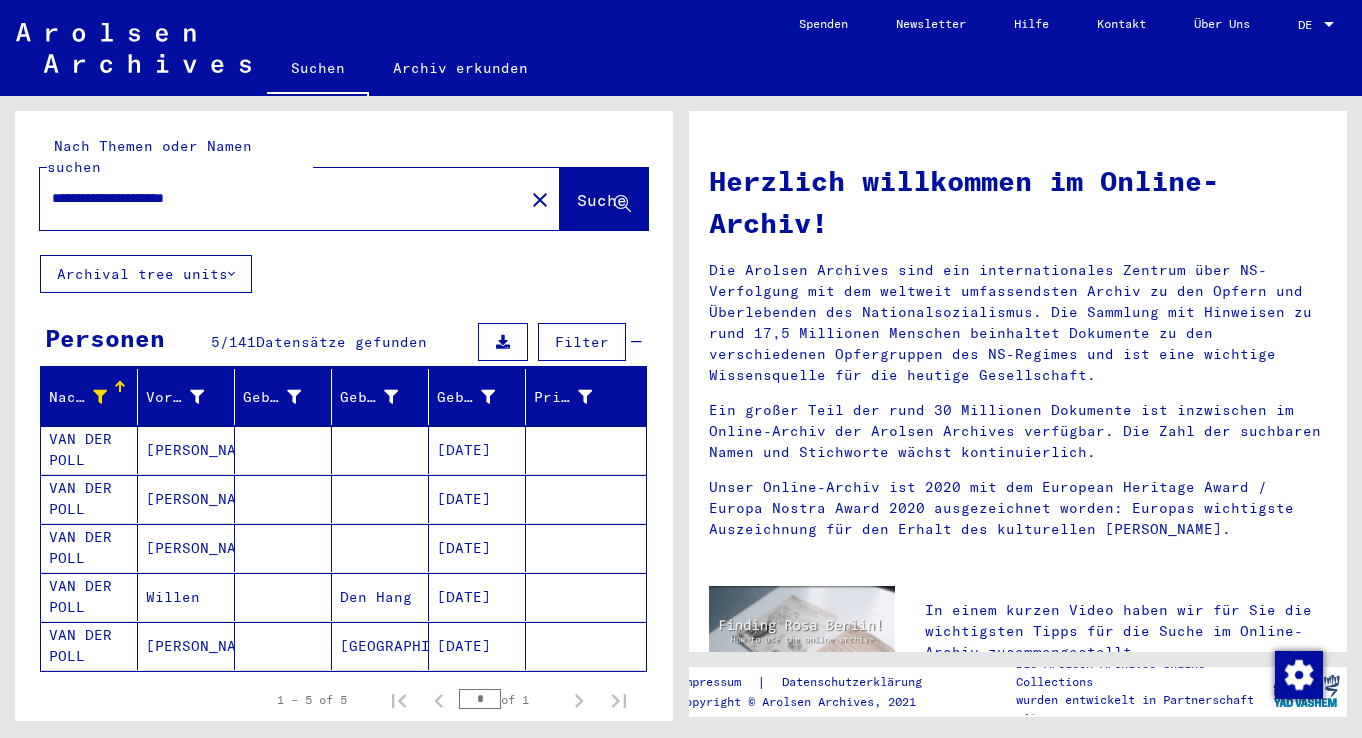 click on "[DATE]" at bounding box center [477, 499] 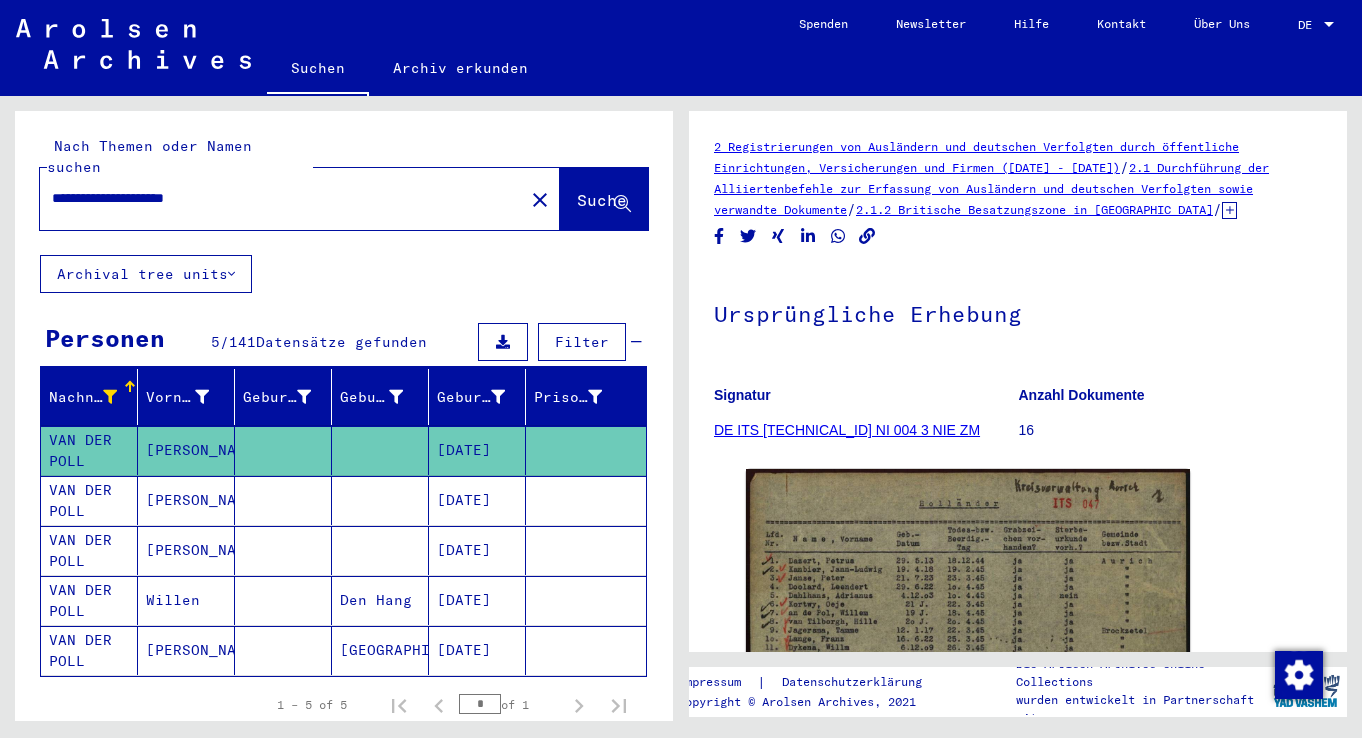 scroll, scrollTop: 0, scrollLeft: 0, axis: both 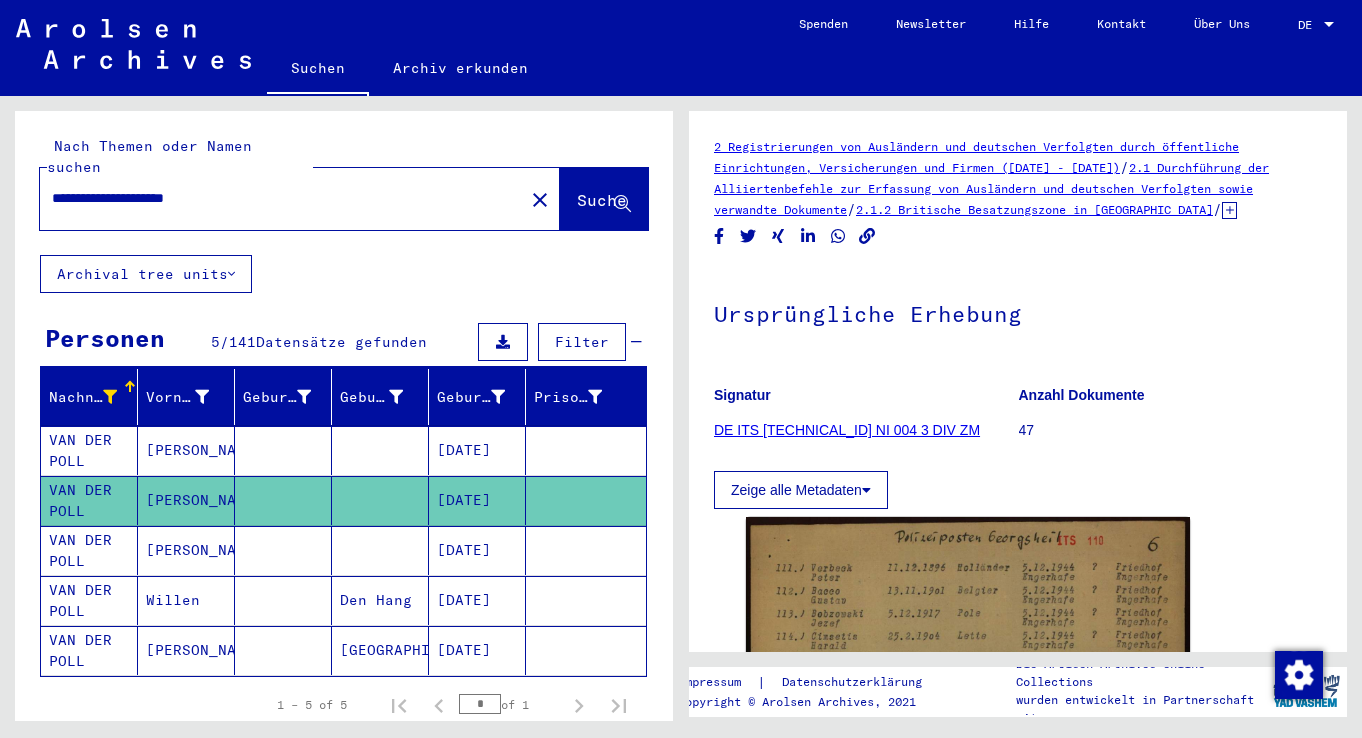 click on "[DATE]" at bounding box center (477, 600) 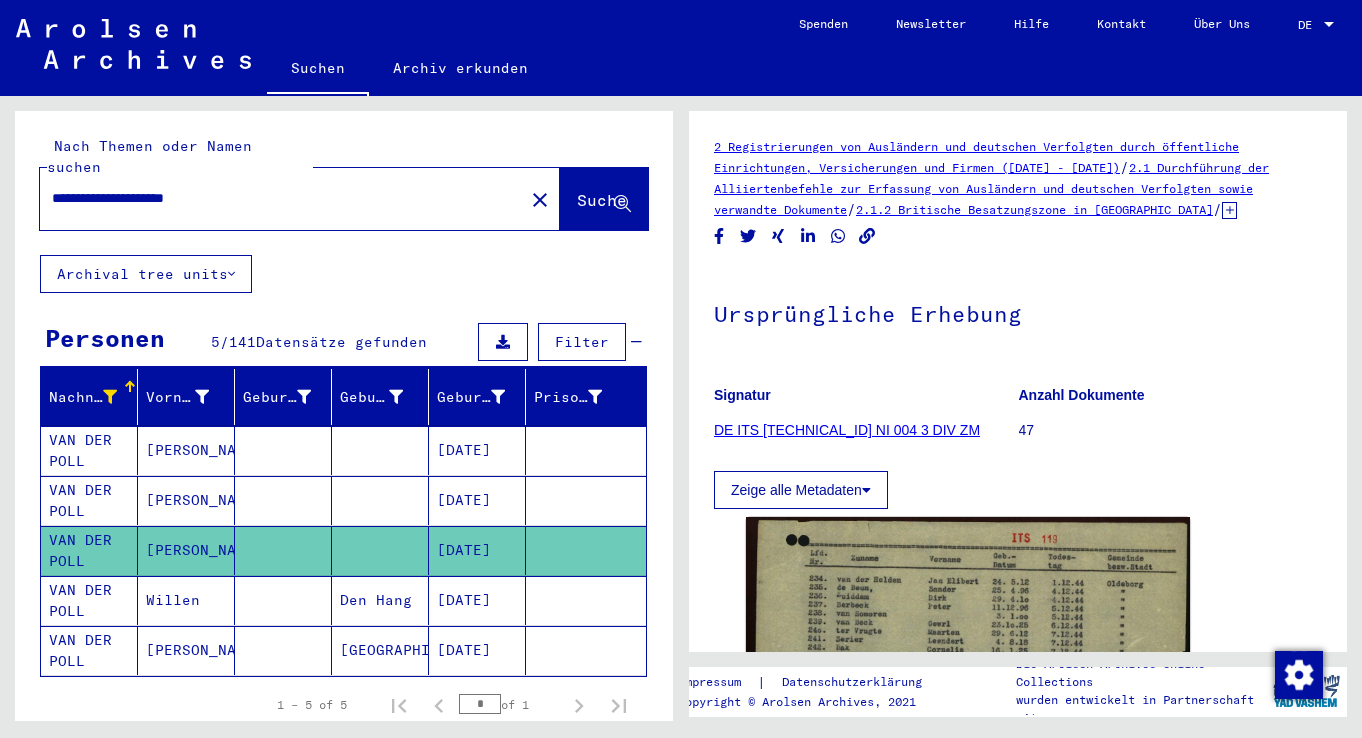 scroll, scrollTop: 0, scrollLeft: 0, axis: both 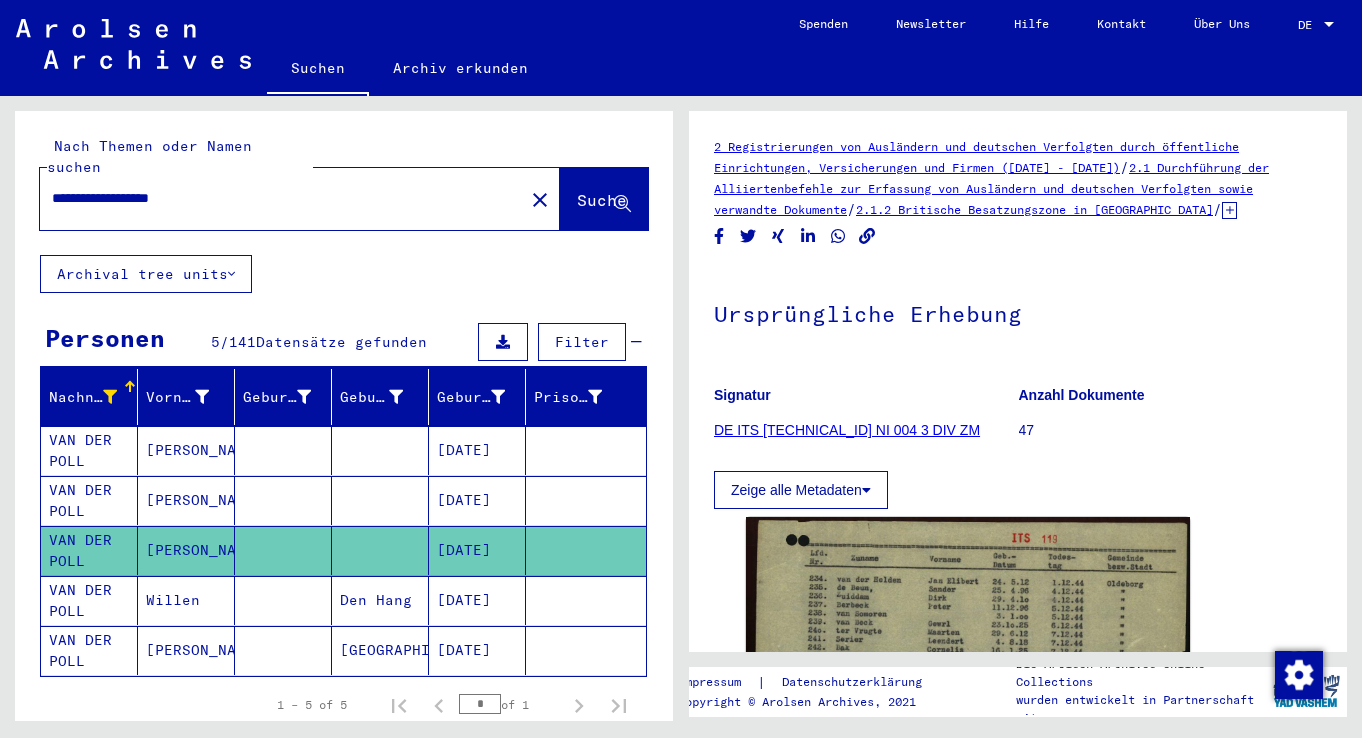 type on "**********" 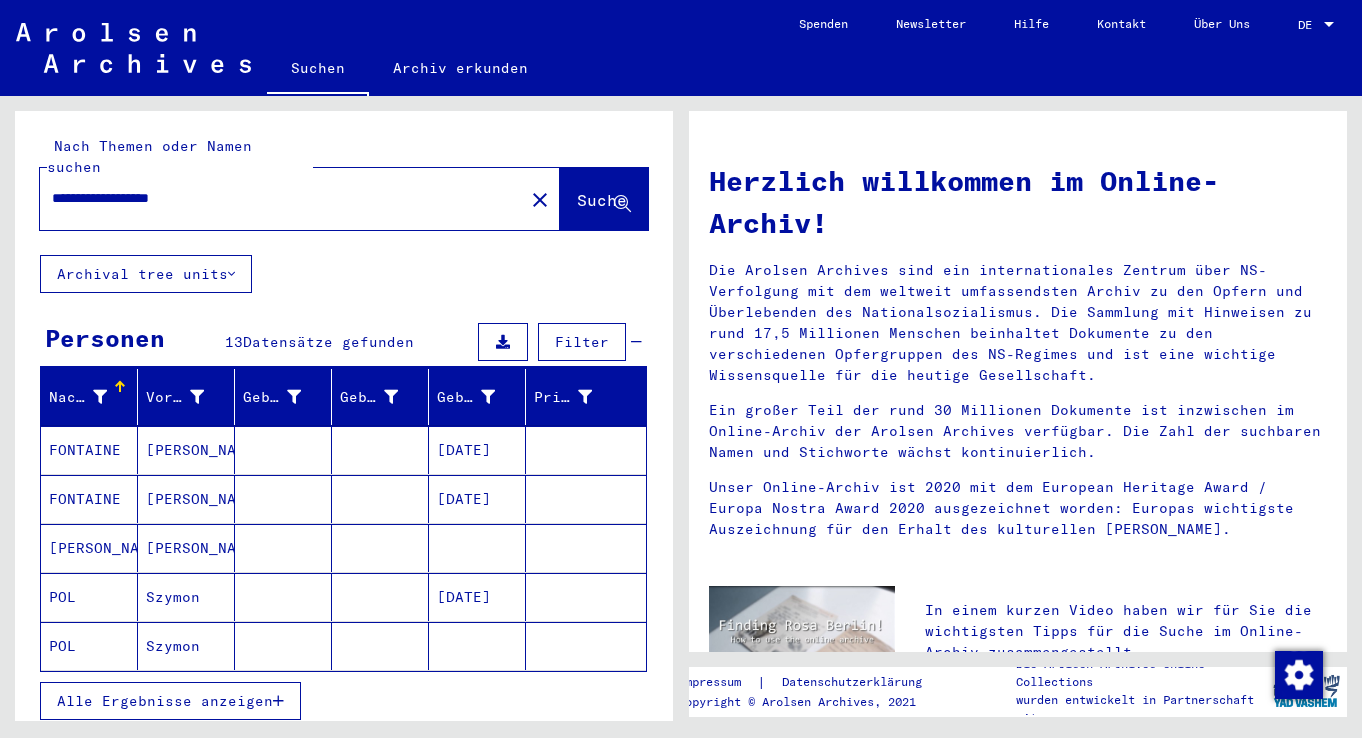 click on "Nachname" at bounding box center [78, 397] 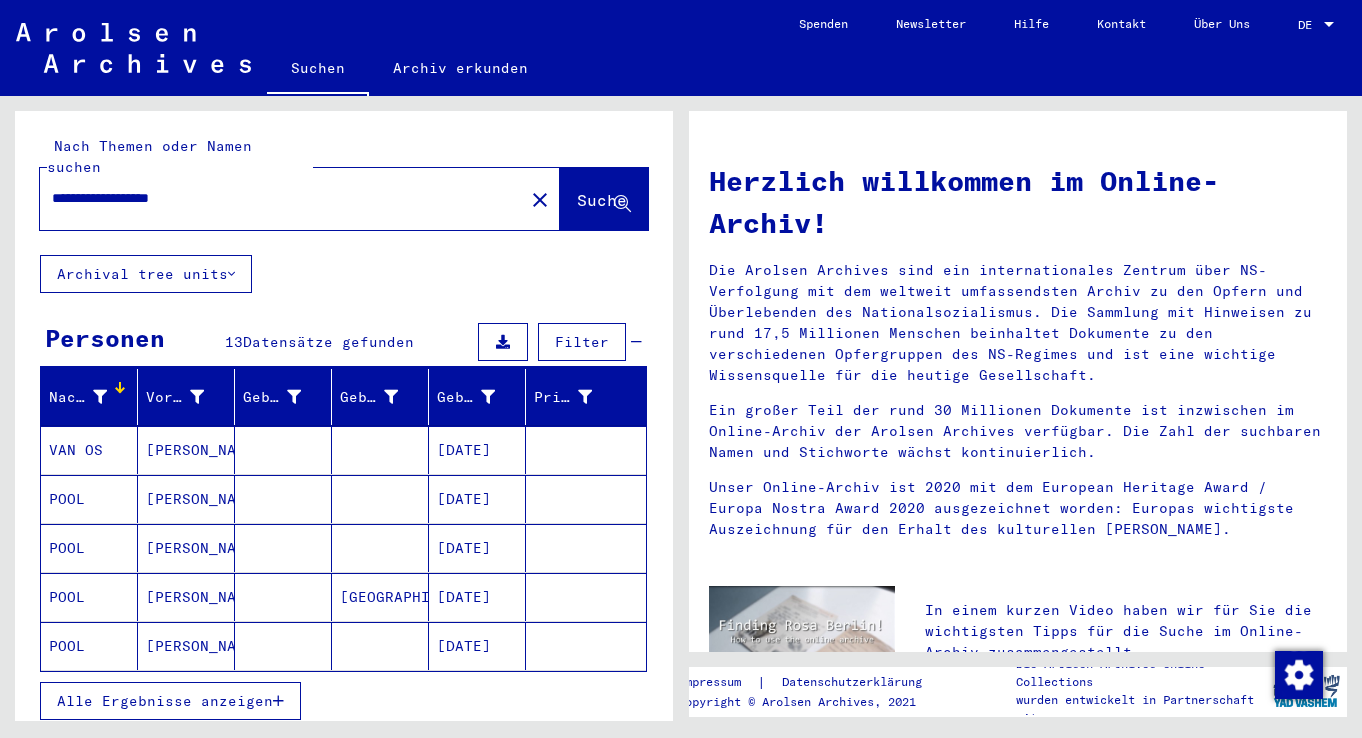 click at bounding box center (100, 397) 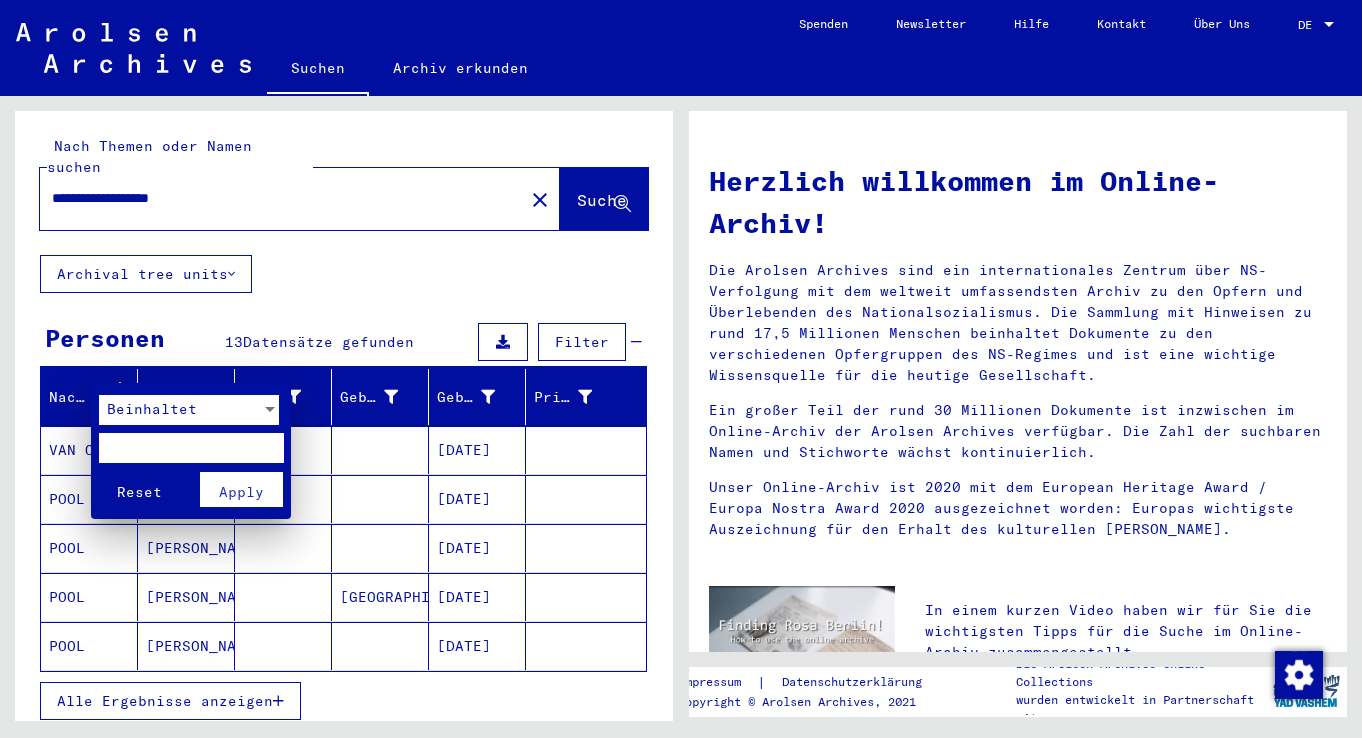 click at bounding box center [270, 410] 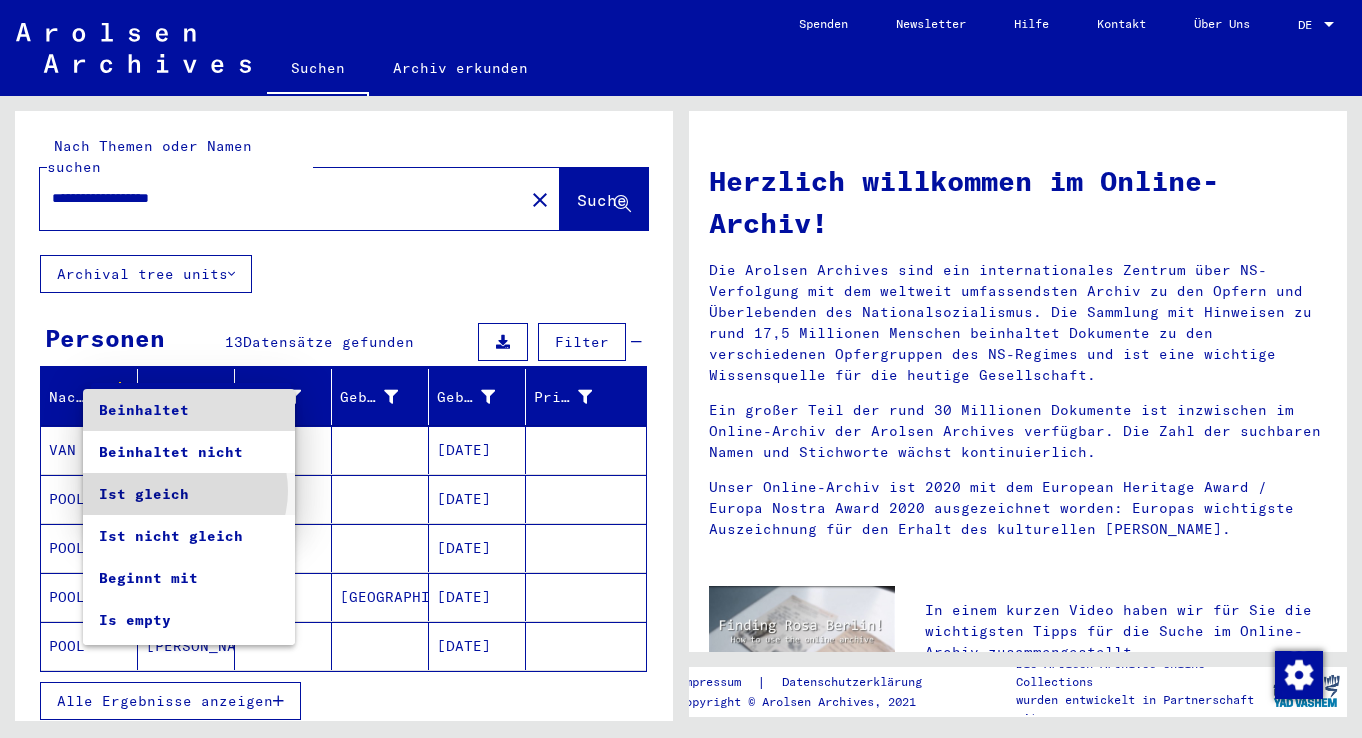 click on "Ist gleich" at bounding box center (189, 494) 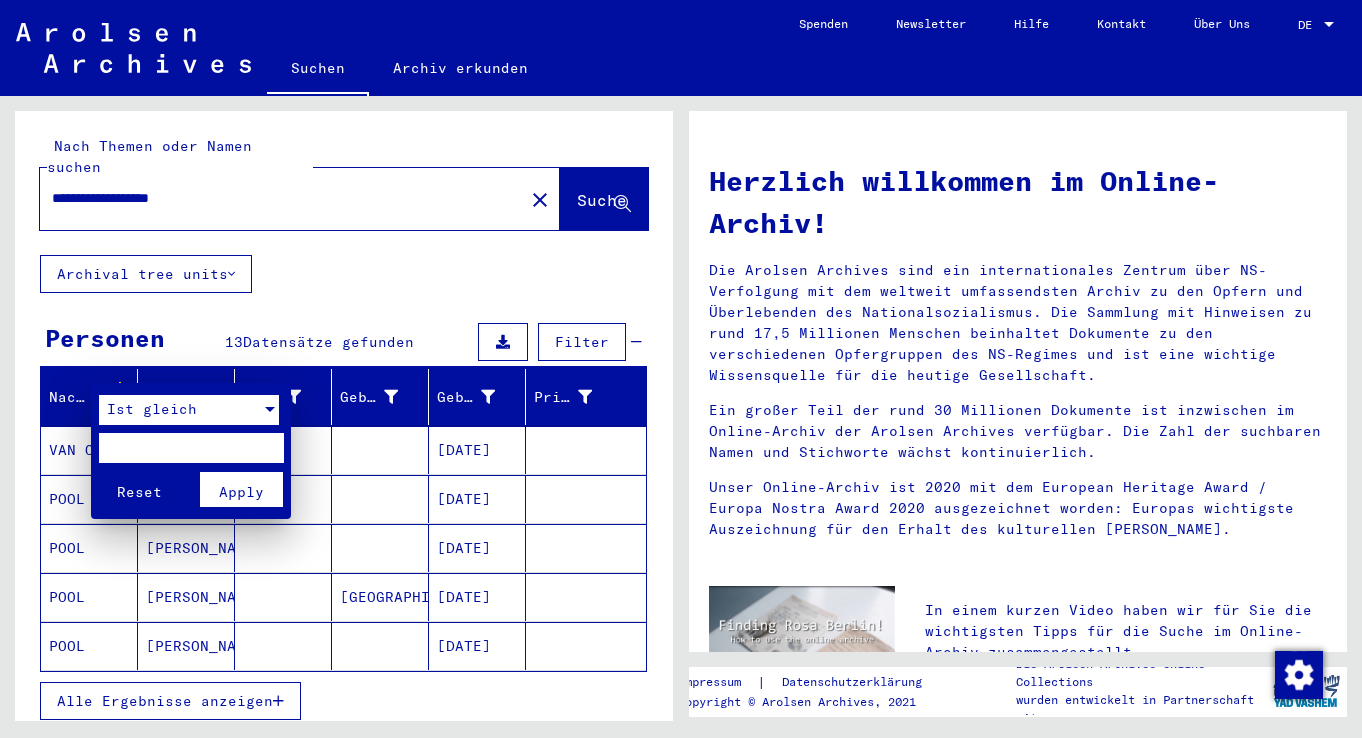 click at bounding box center (191, 448) 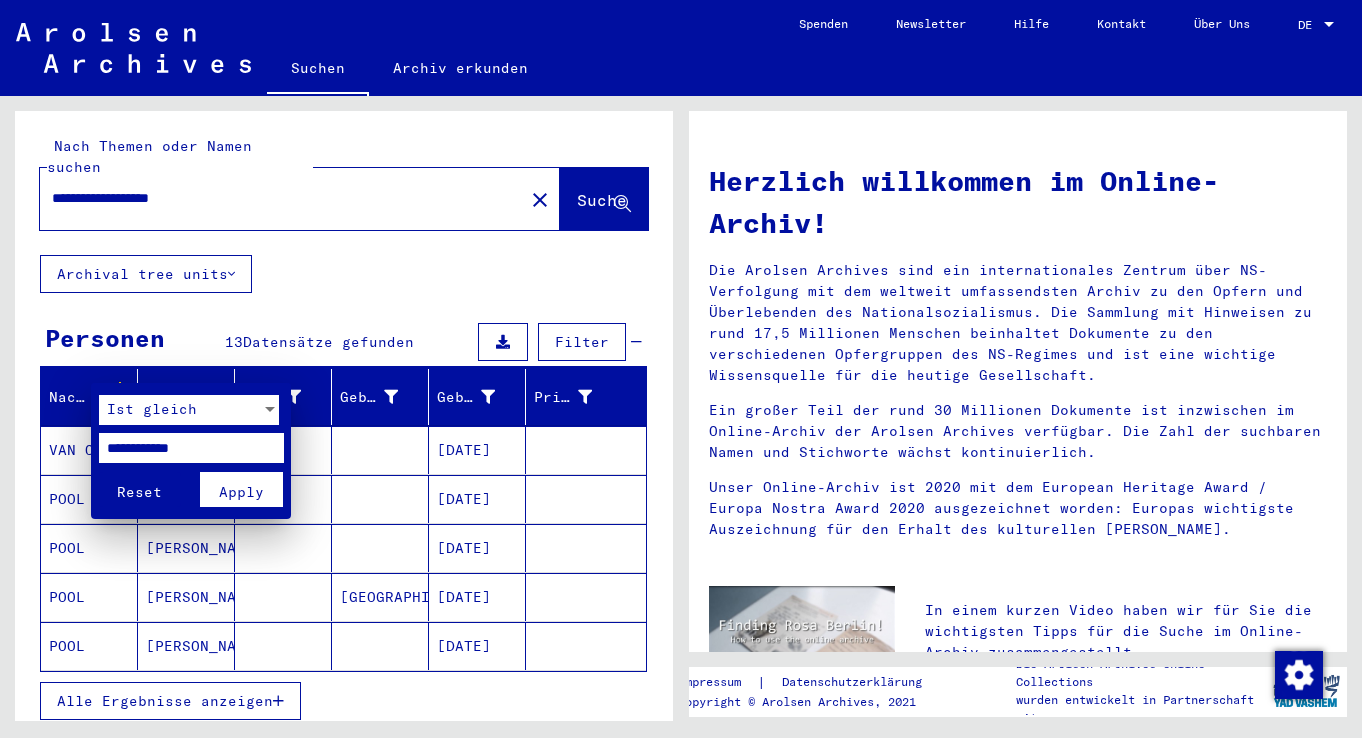 type on "**********" 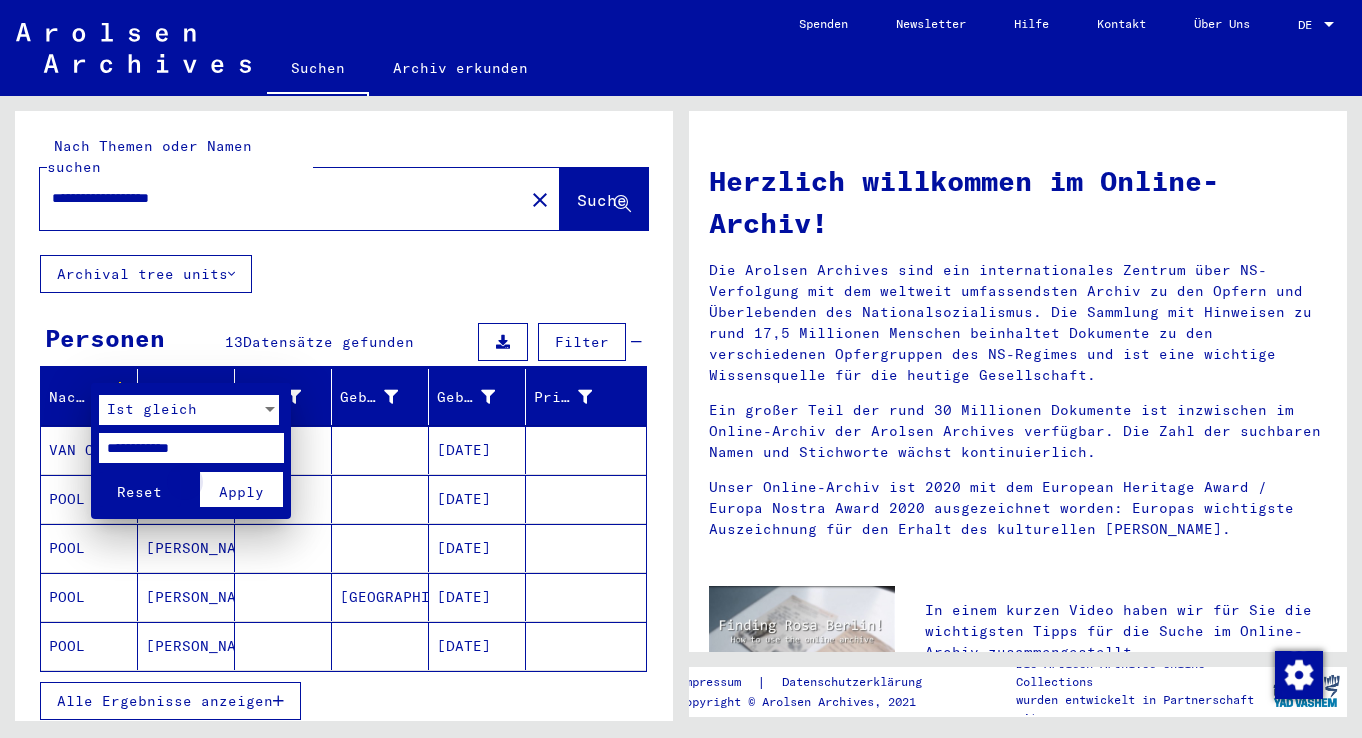 click on "Apply" at bounding box center (241, 492) 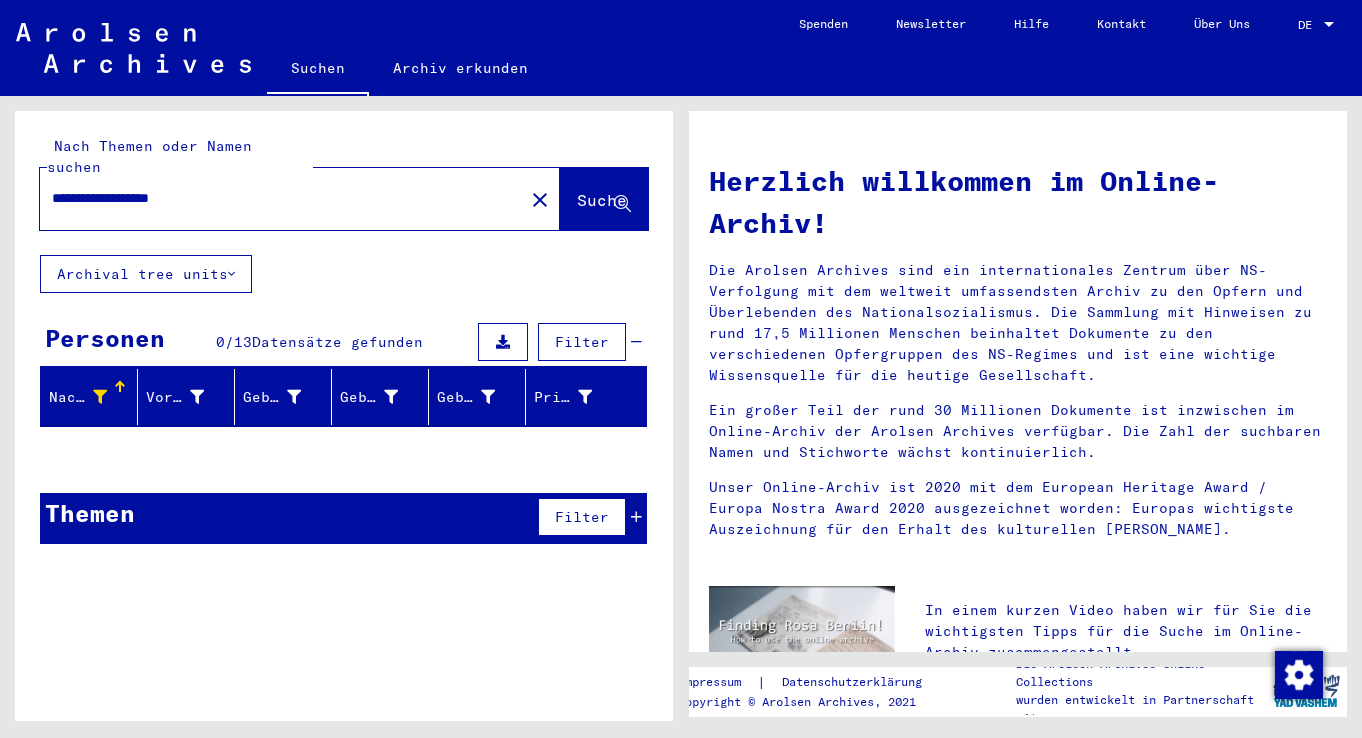 drag, startPoint x: 55, startPoint y: 180, endPoint x: 104, endPoint y: 179, distance: 49.010204 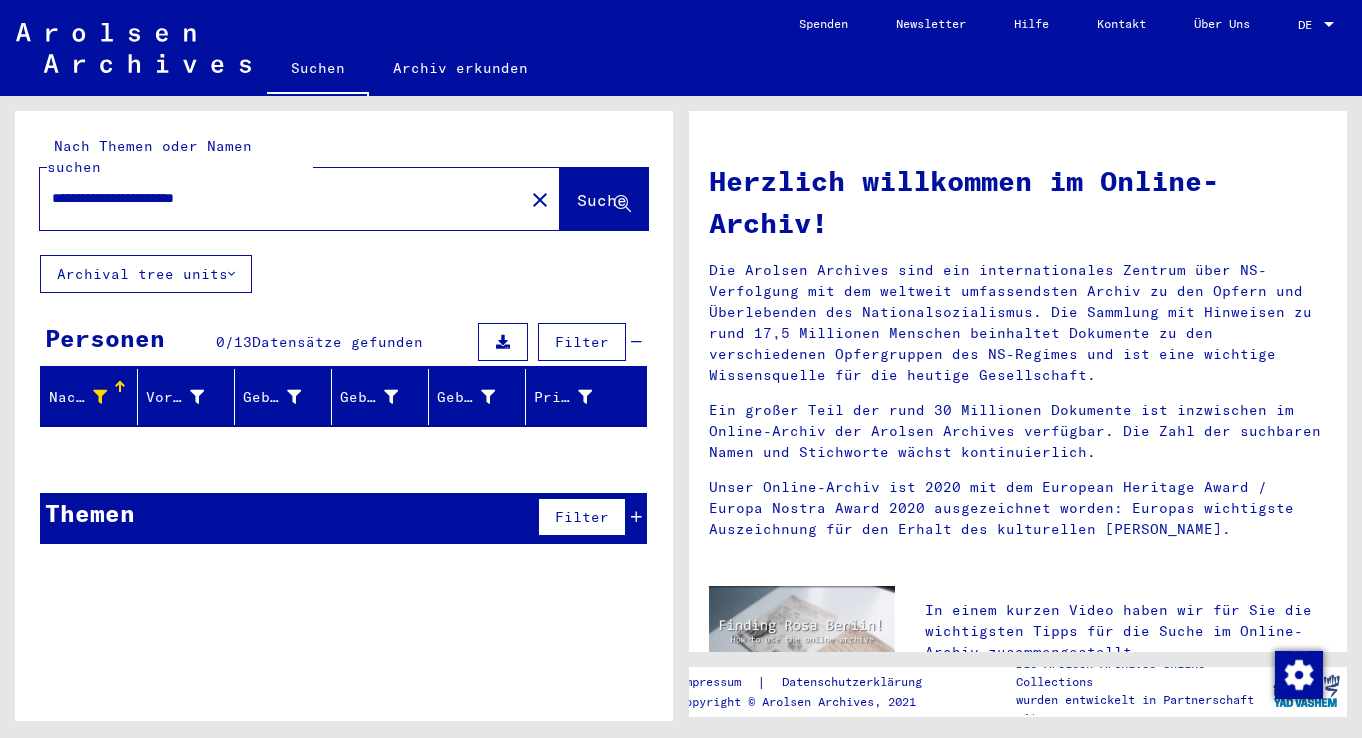 type on "**********" 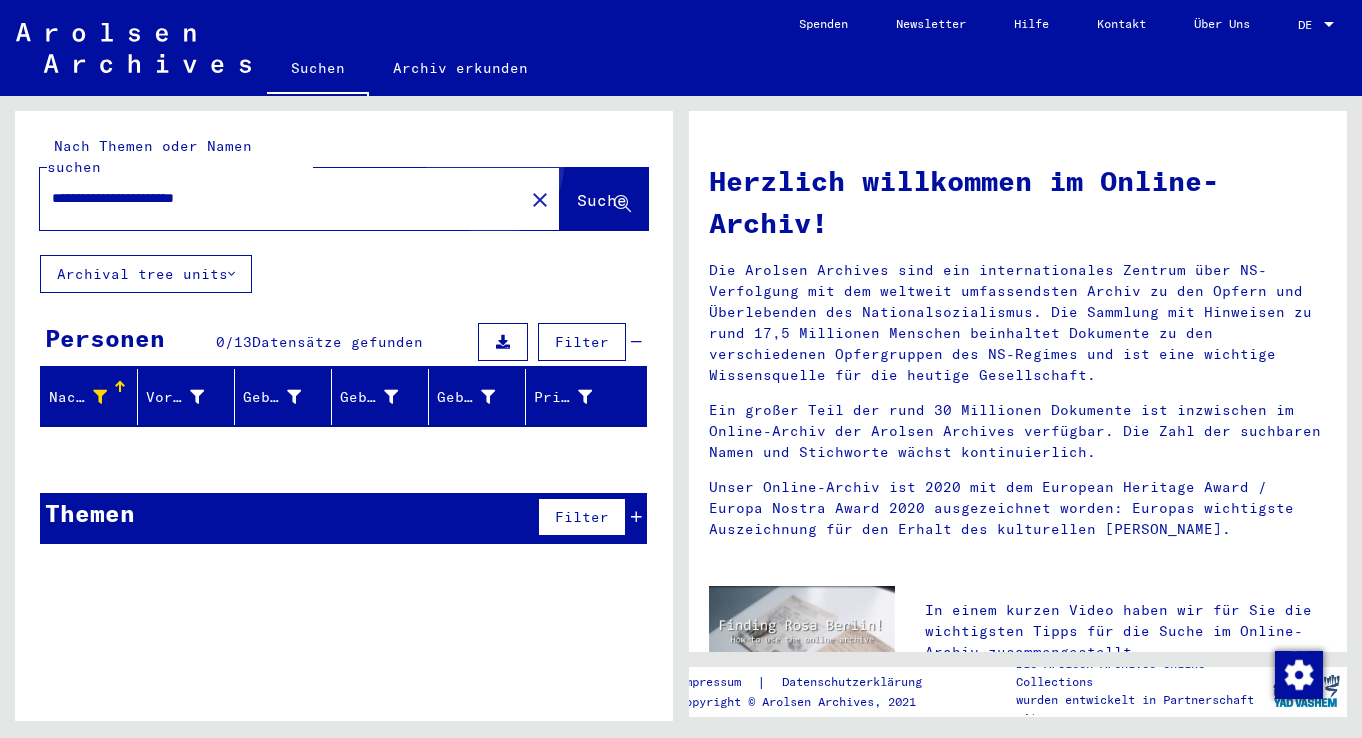 click on "Suche" 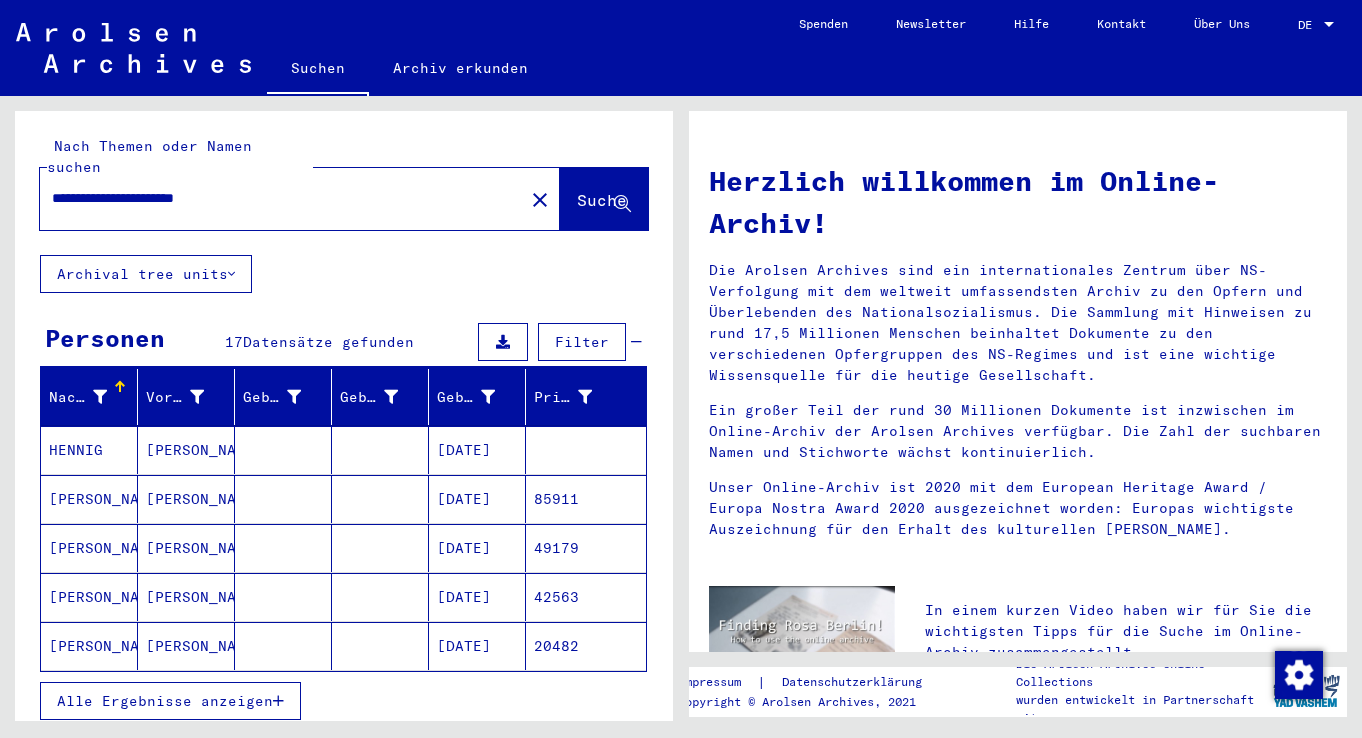 click on "Nachname" at bounding box center [93, 397] 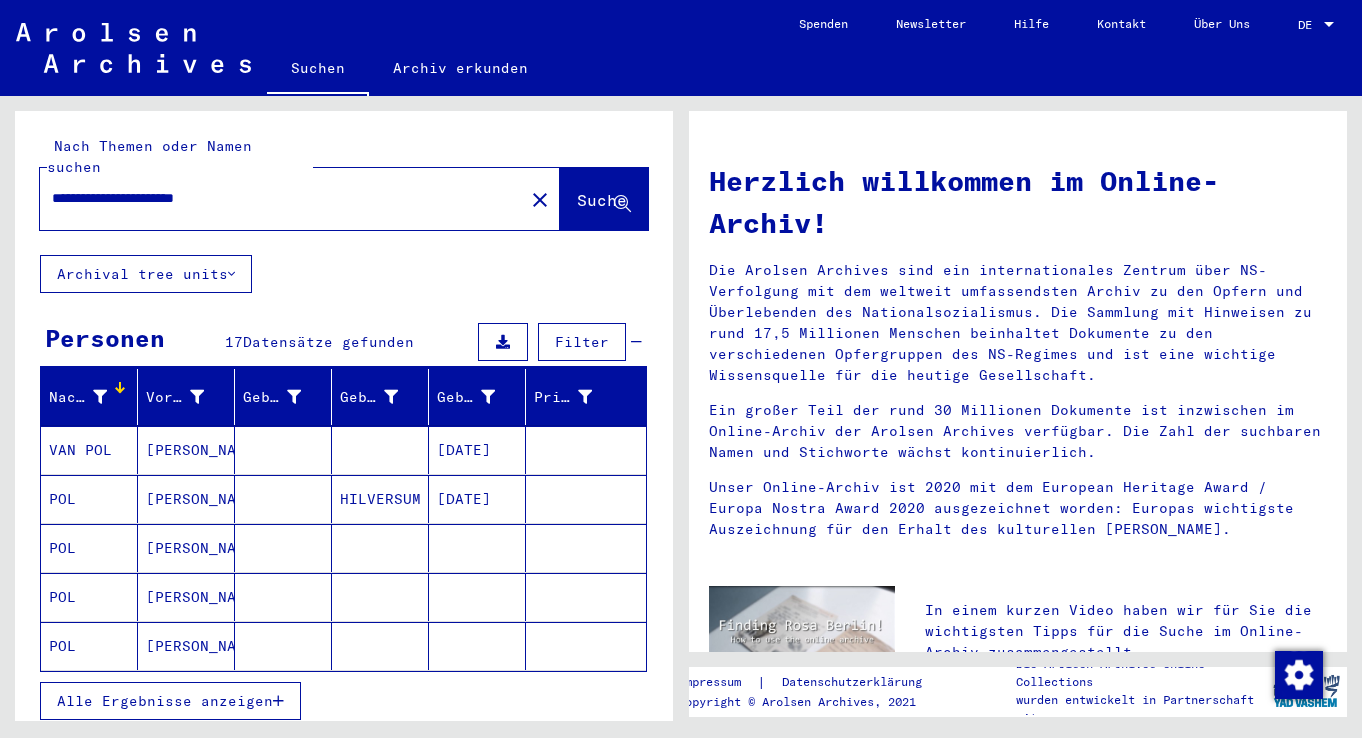 click at bounding box center (100, 397) 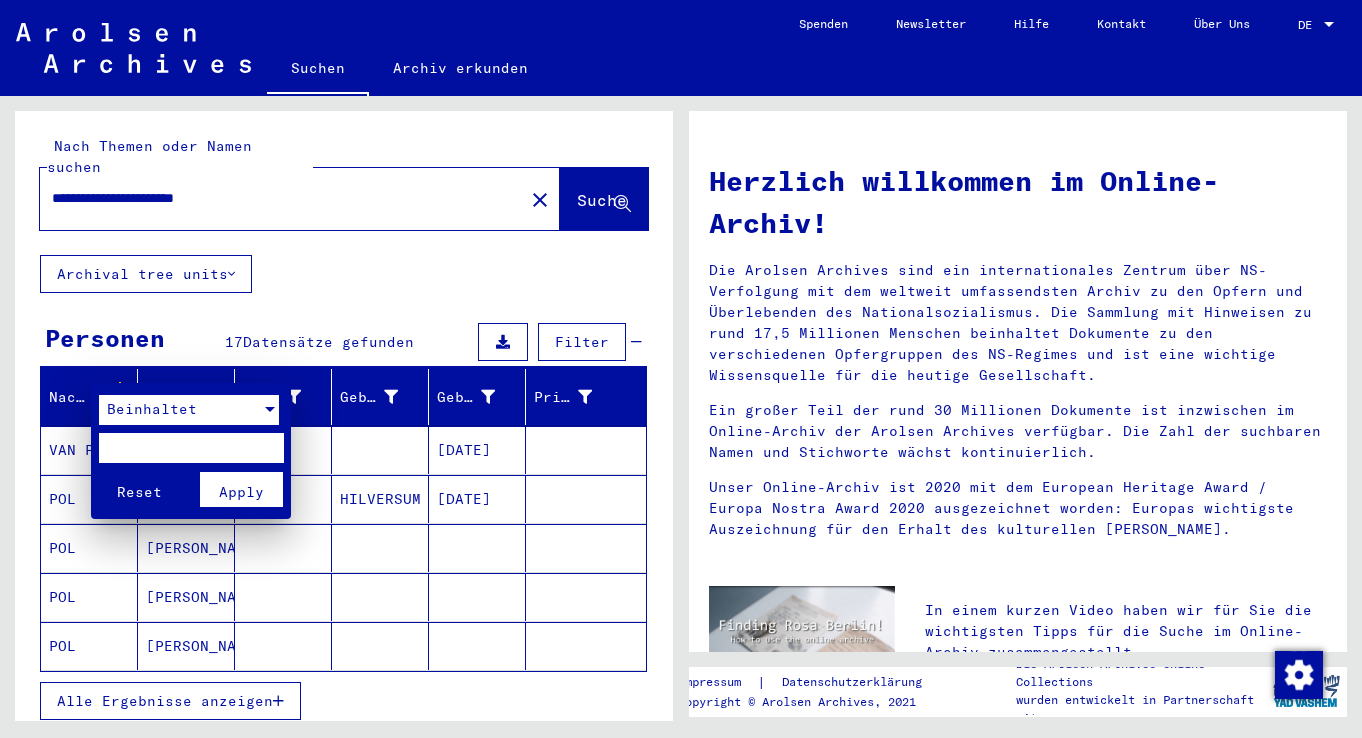 click at bounding box center [270, 410] 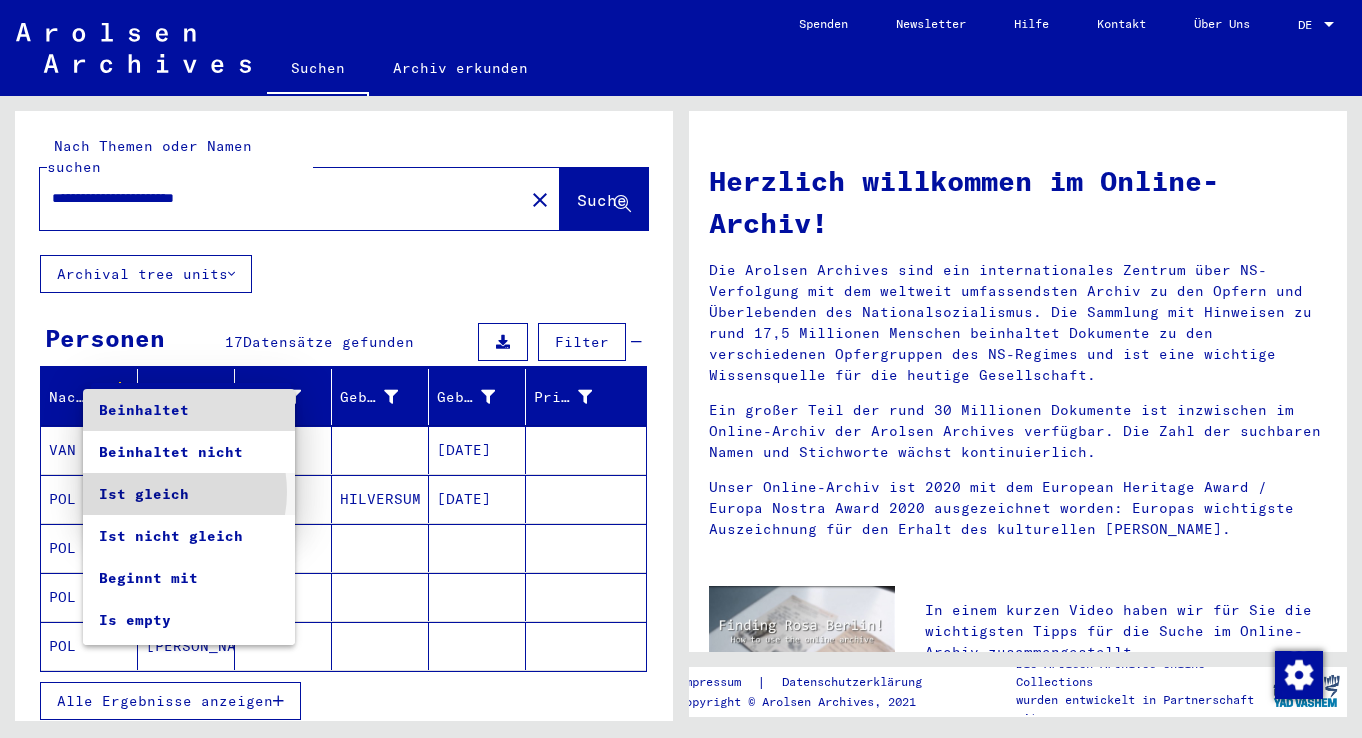 click on "Ist gleich" at bounding box center (189, 494) 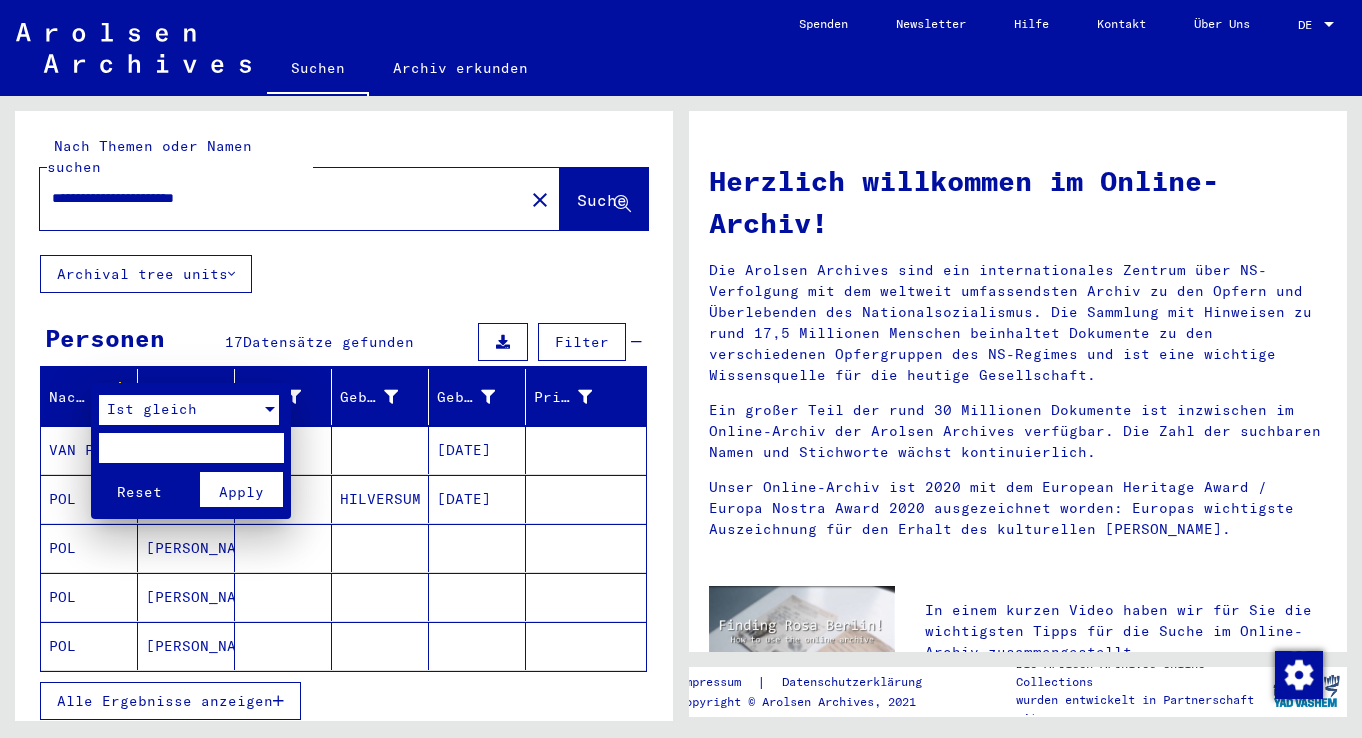 click at bounding box center [191, 448] 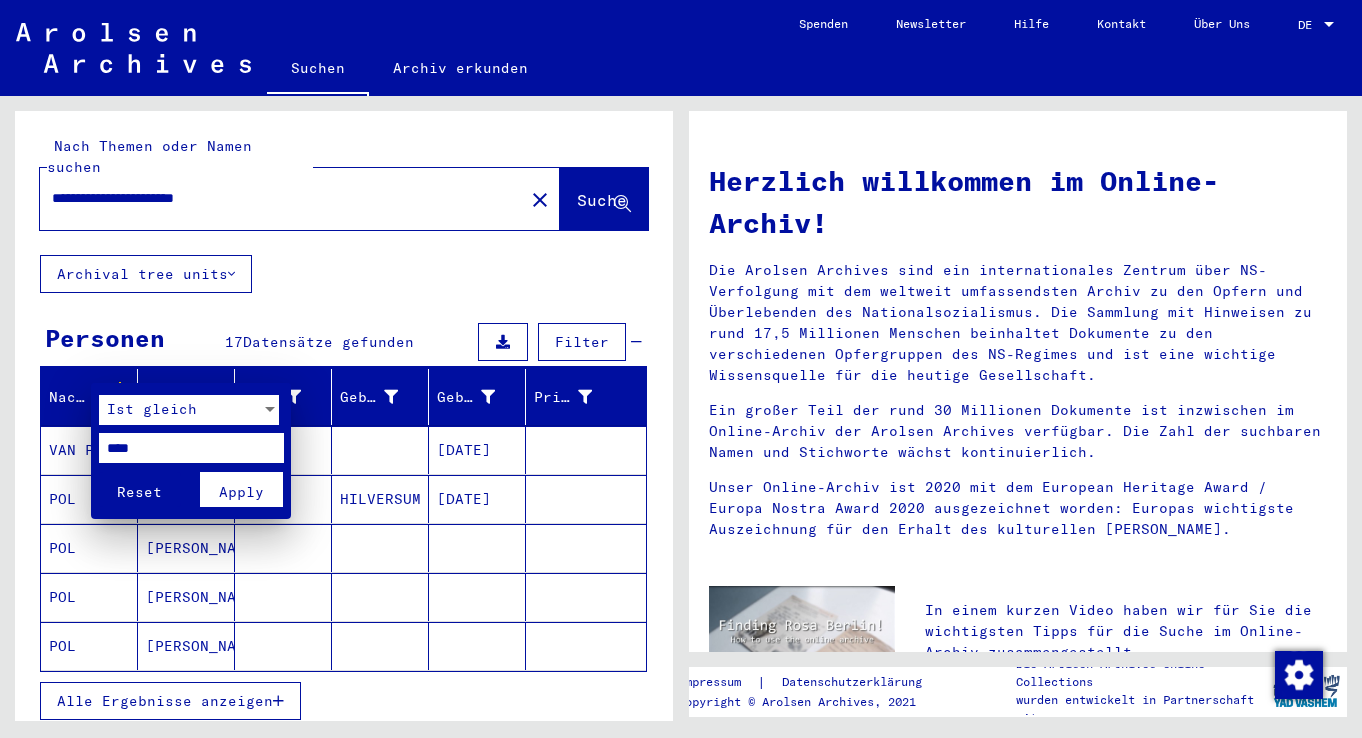 type on "****" 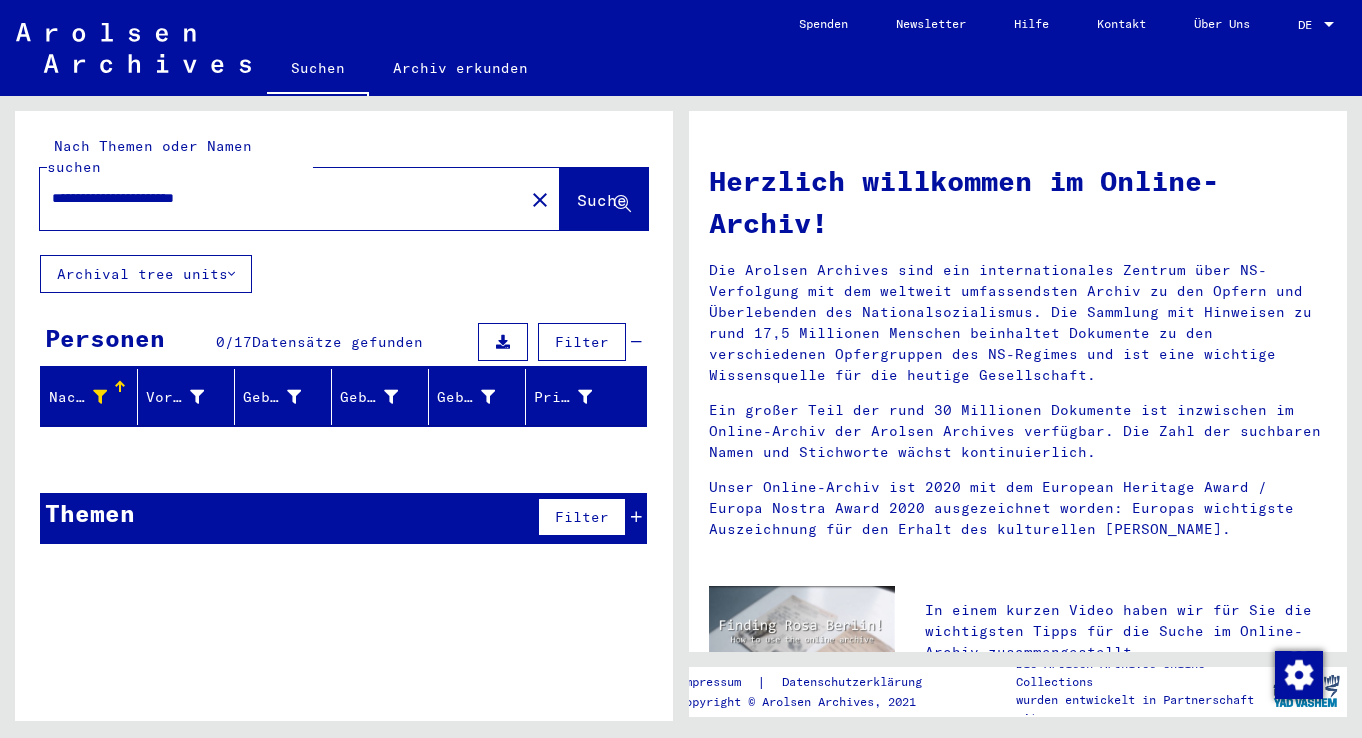 click at bounding box center (100, 397) 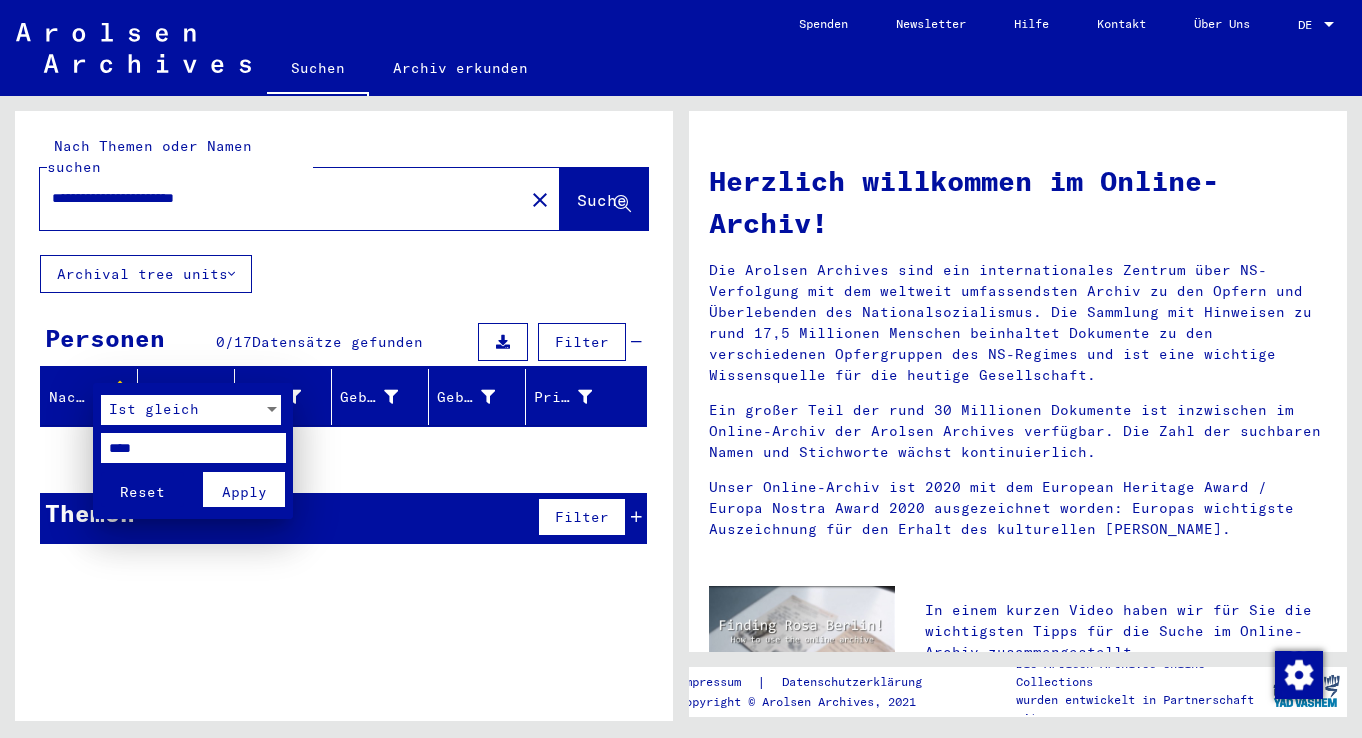 click on "****" at bounding box center (193, 448) 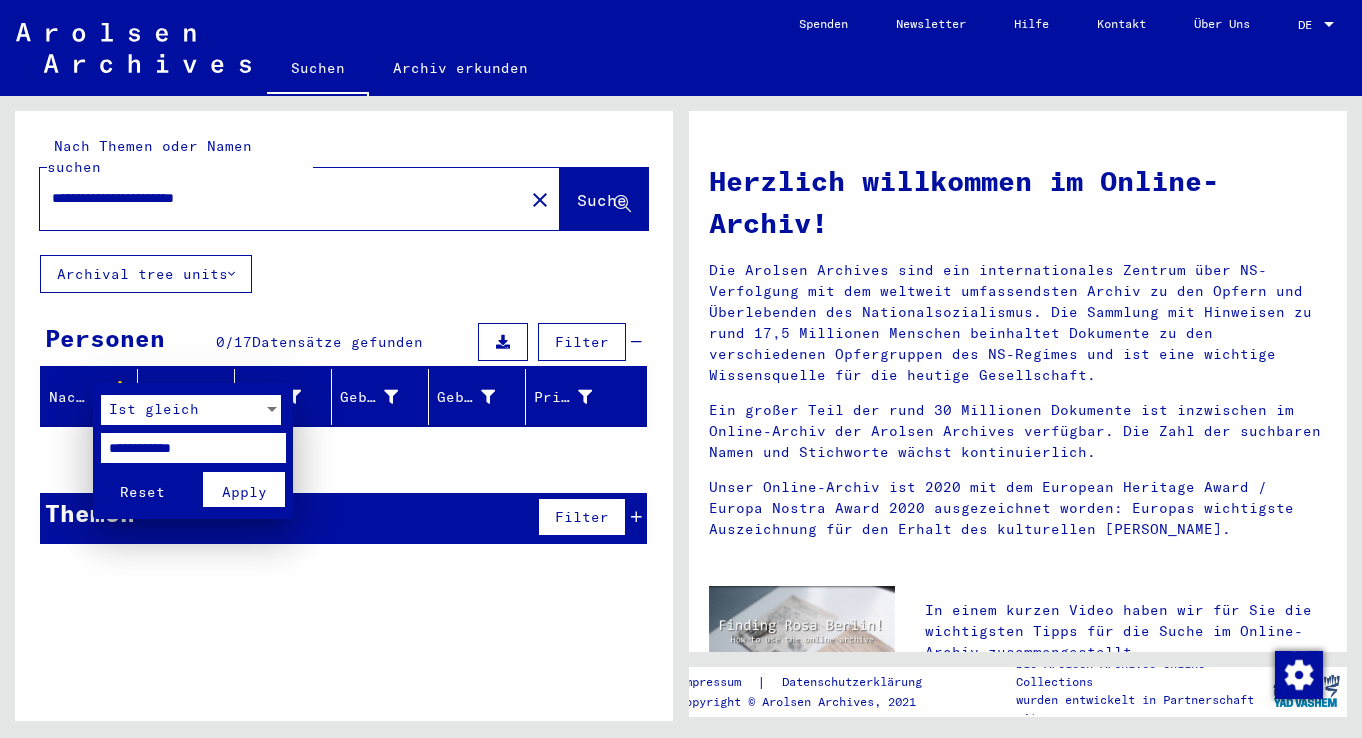 type on "**********" 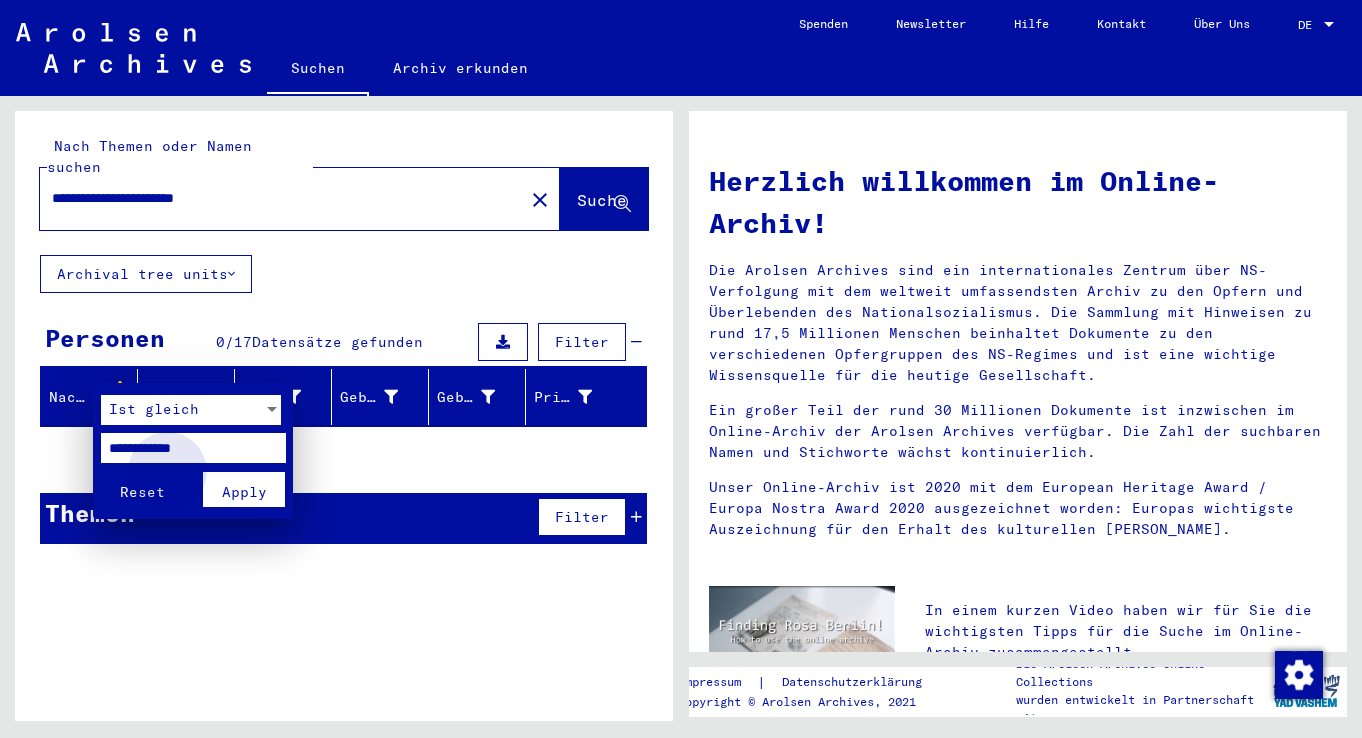 click on "Apply" at bounding box center [244, 492] 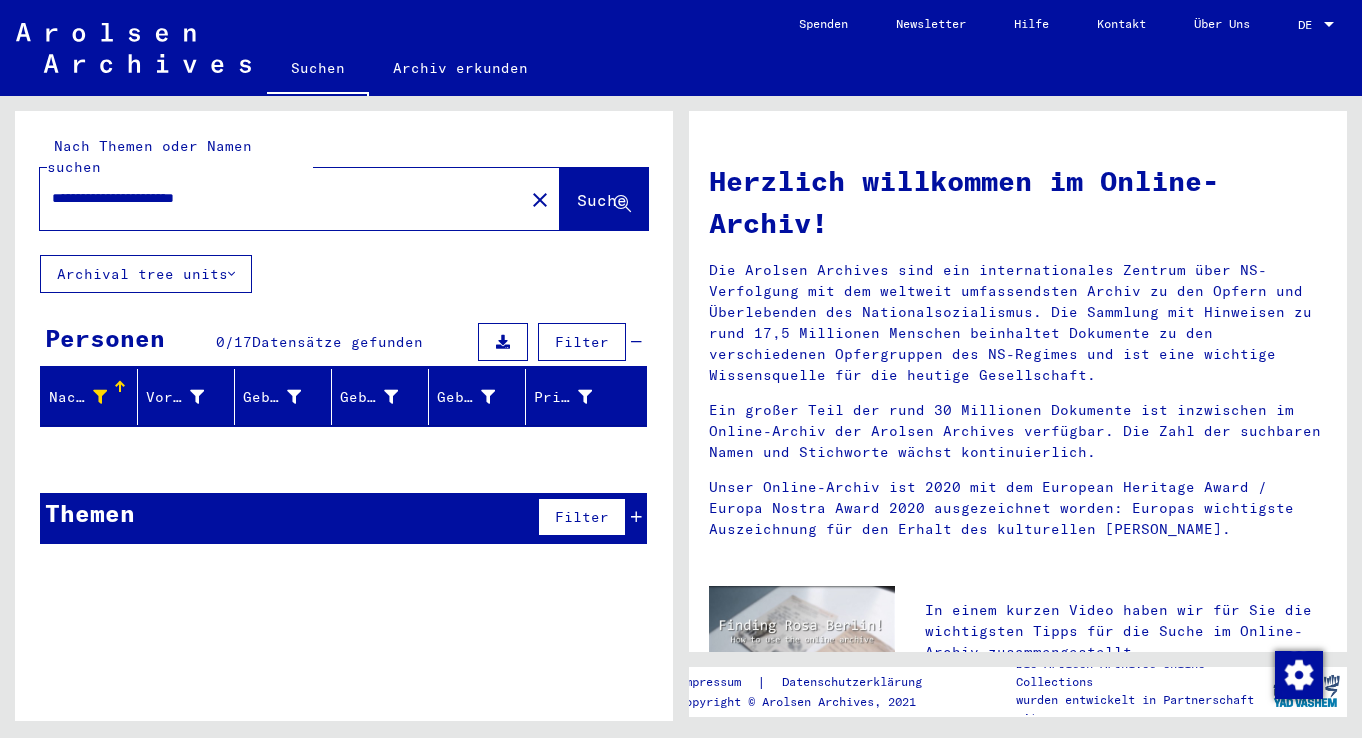 drag, startPoint x: 140, startPoint y: 178, endPoint x: 158, endPoint y: 178, distance: 18 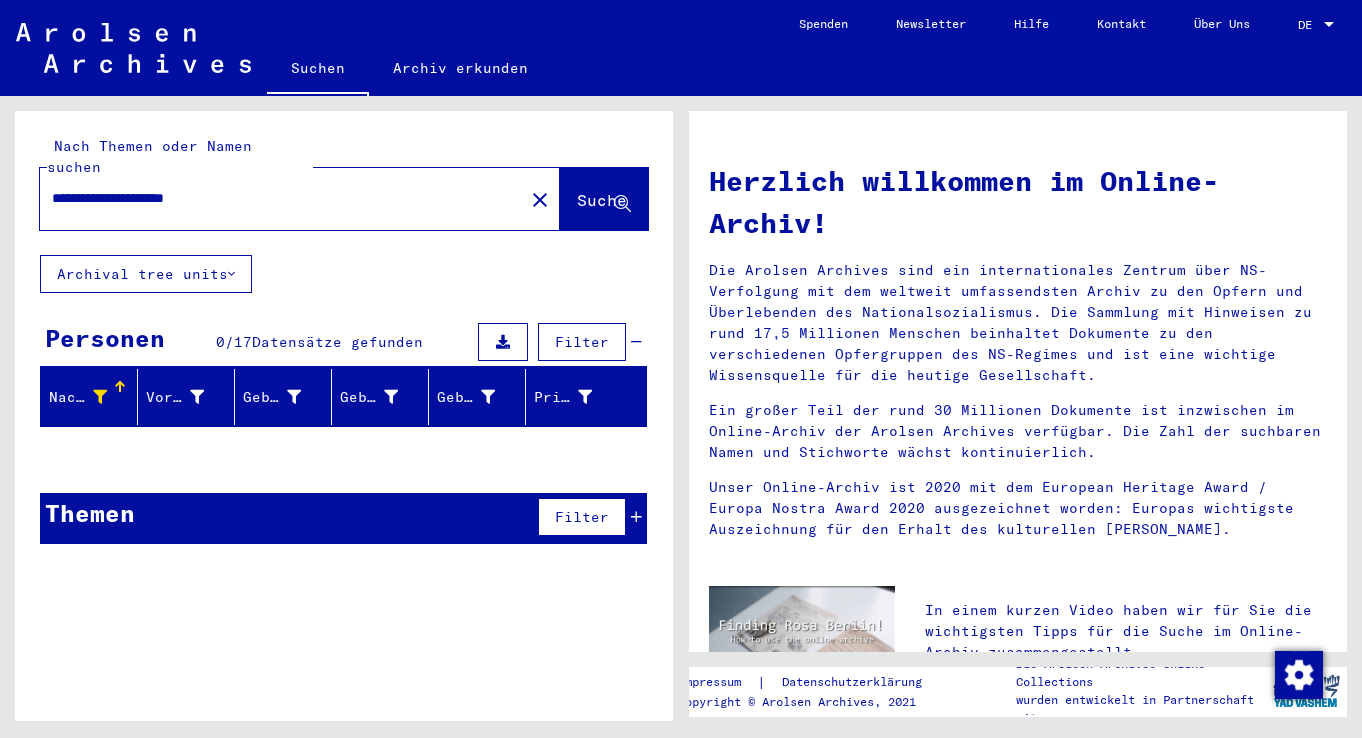 type on "**********" 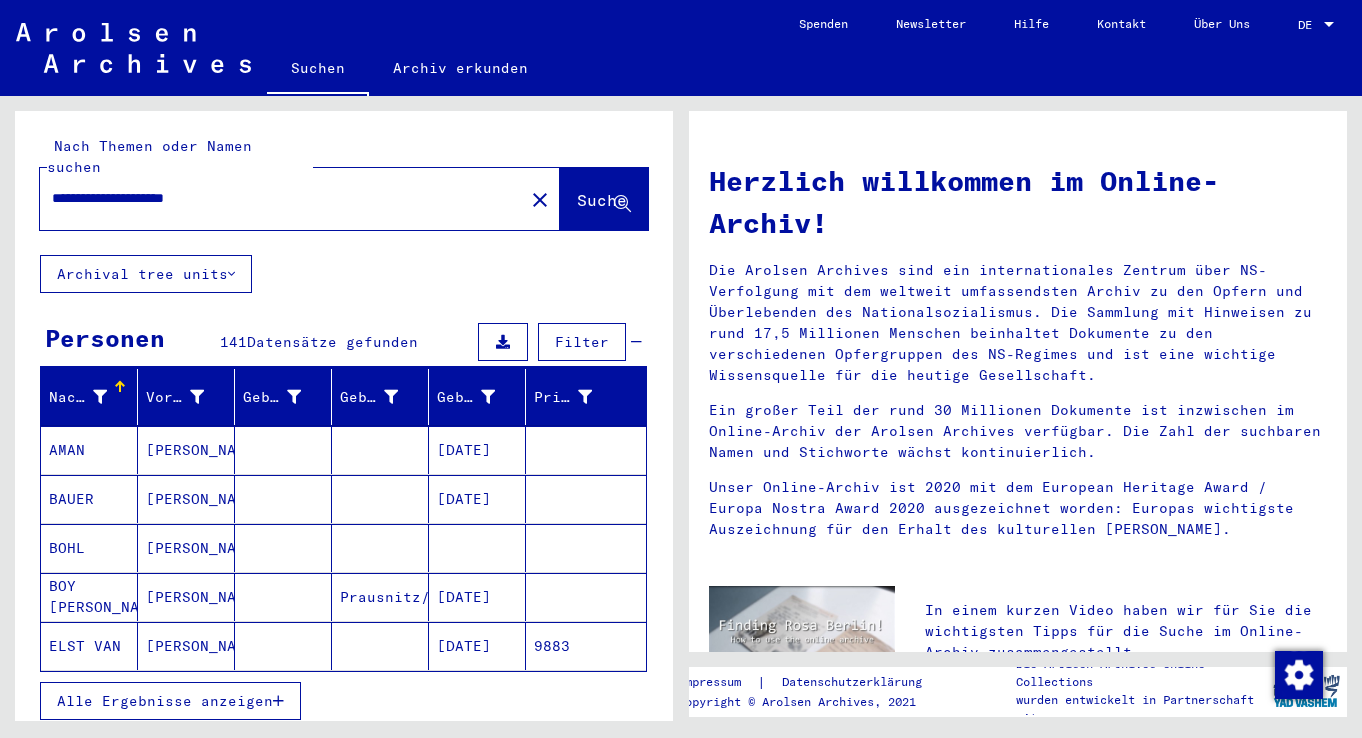 click at bounding box center (100, 397) 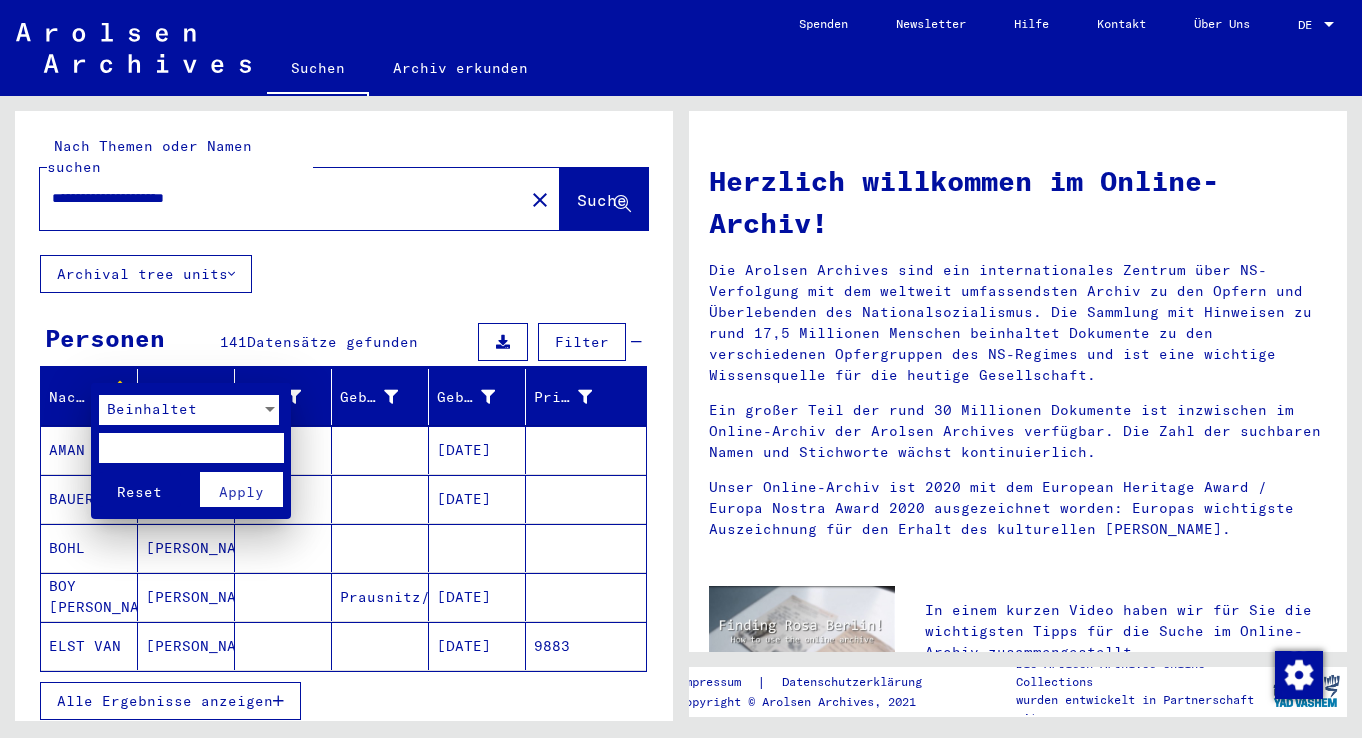 click at bounding box center (270, 409) 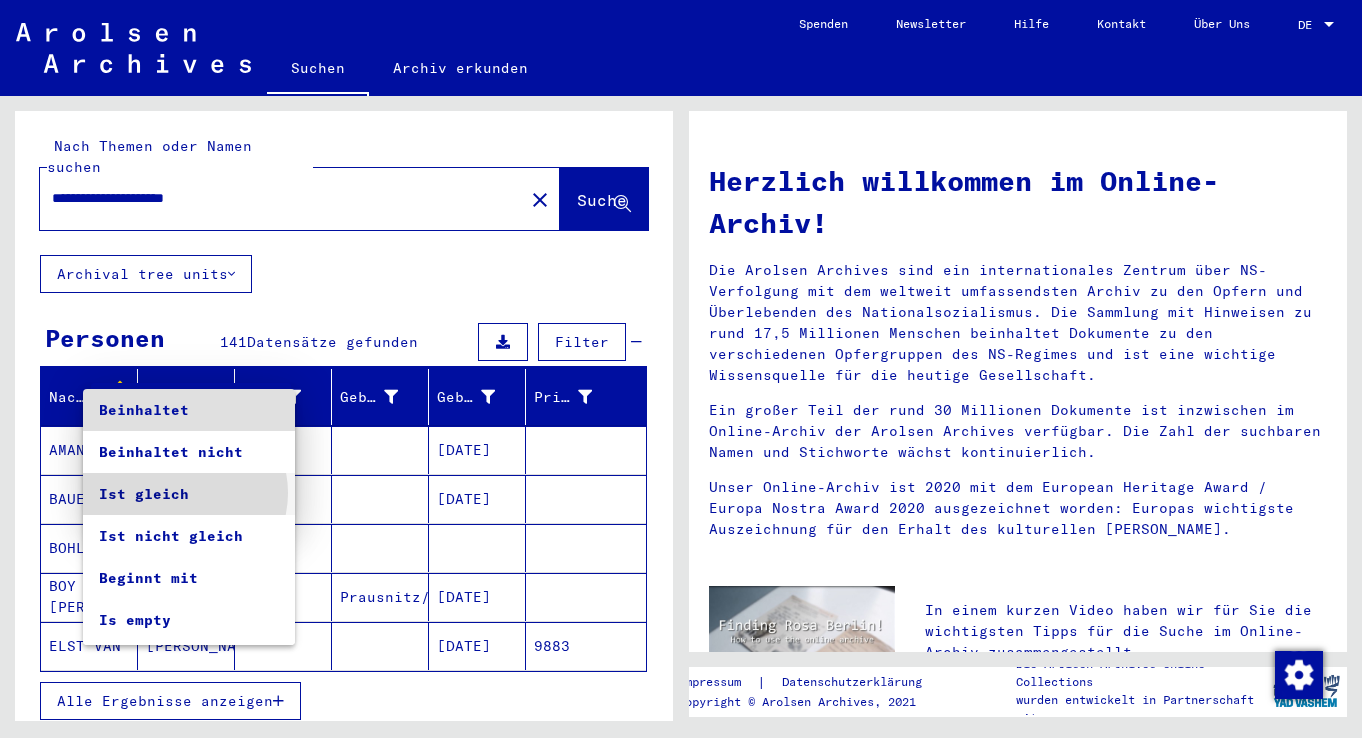 click on "Ist gleich" at bounding box center (189, 494) 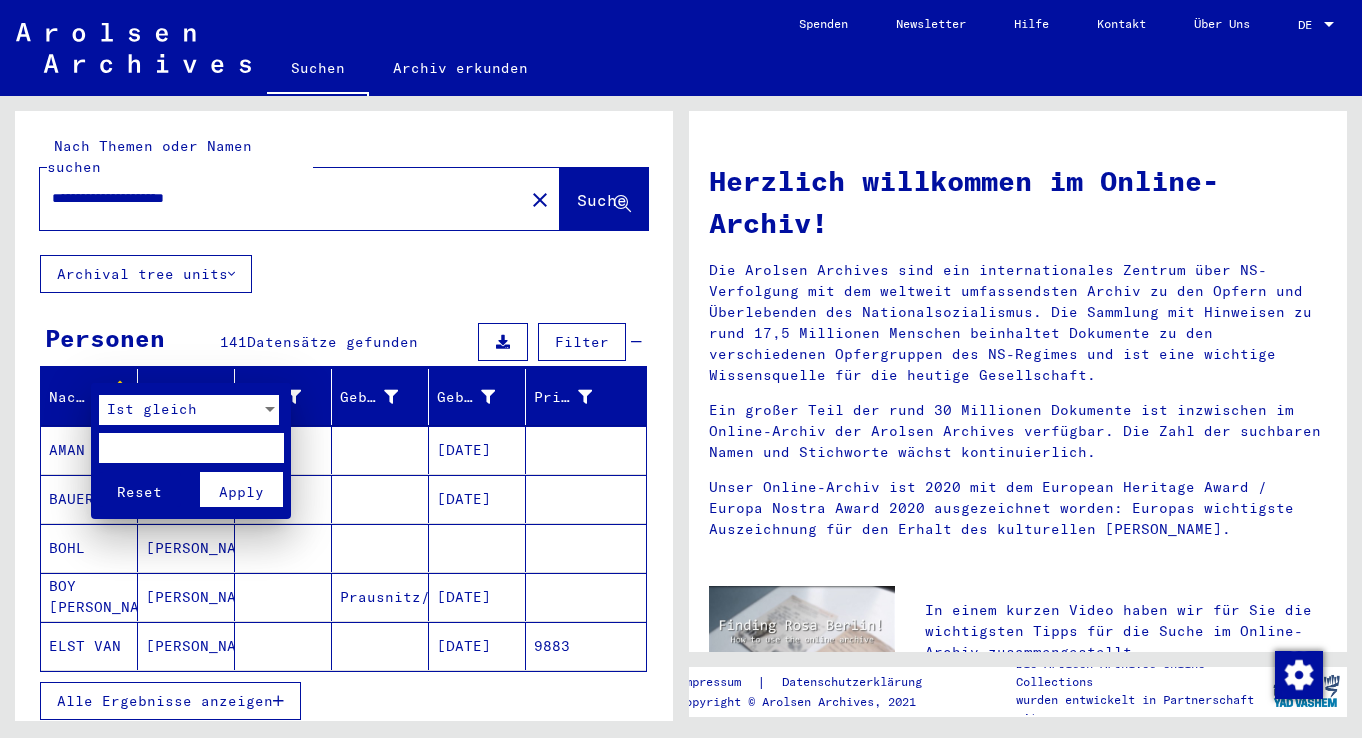 click at bounding box center [191, 448] 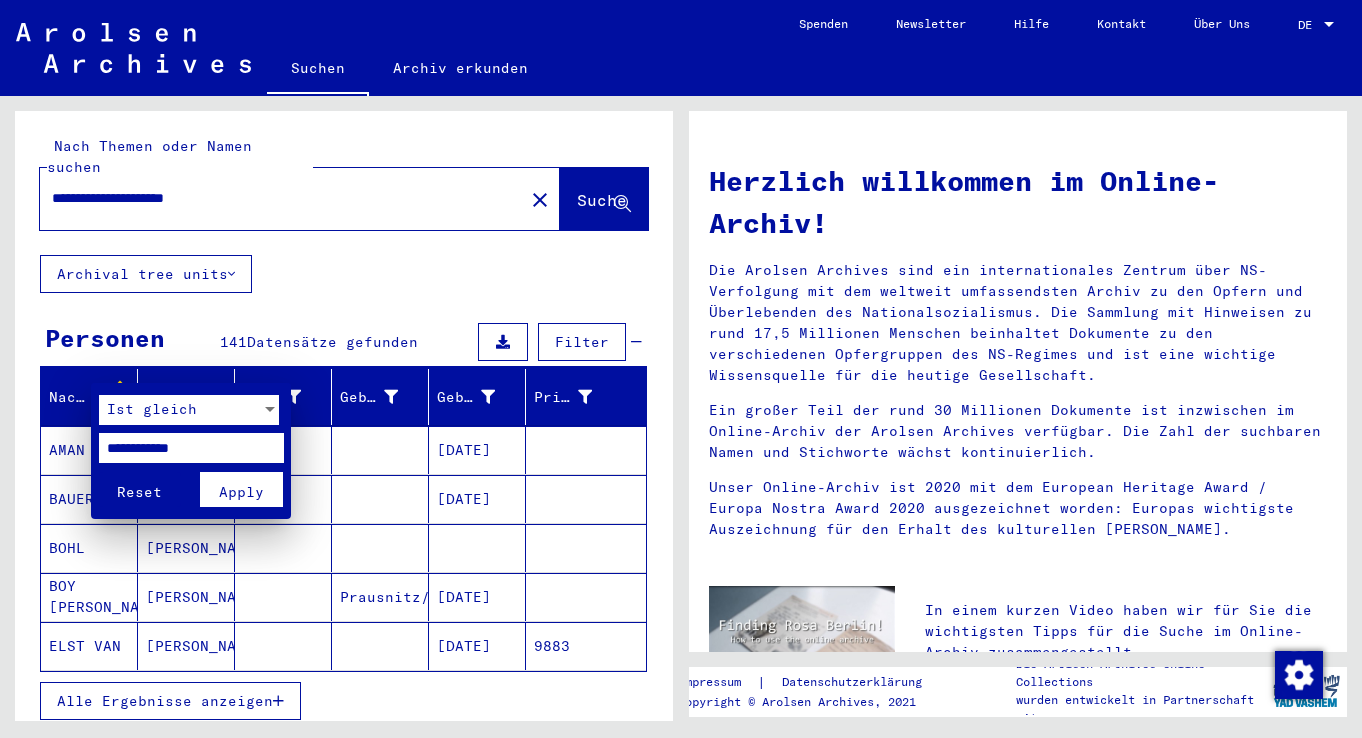 type on "**********" 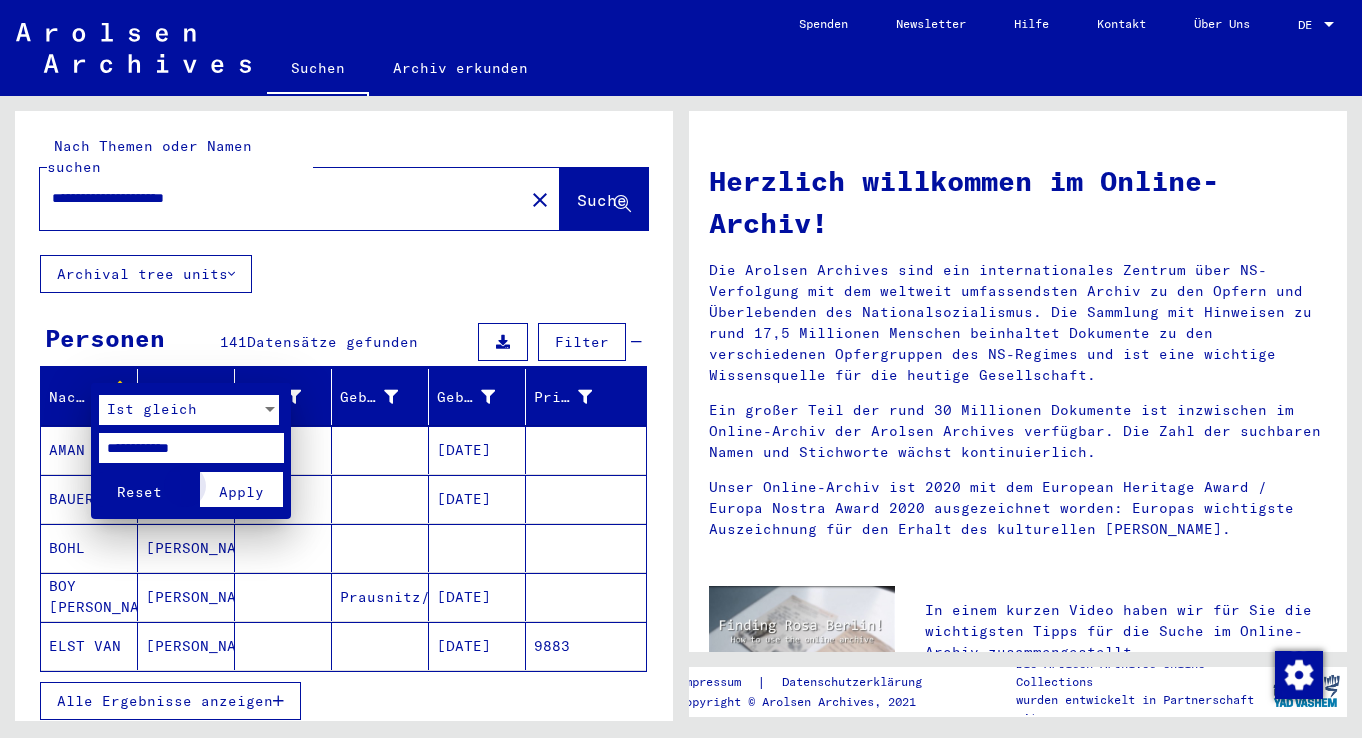 click on "Apply" at bounding box center (241, 492) 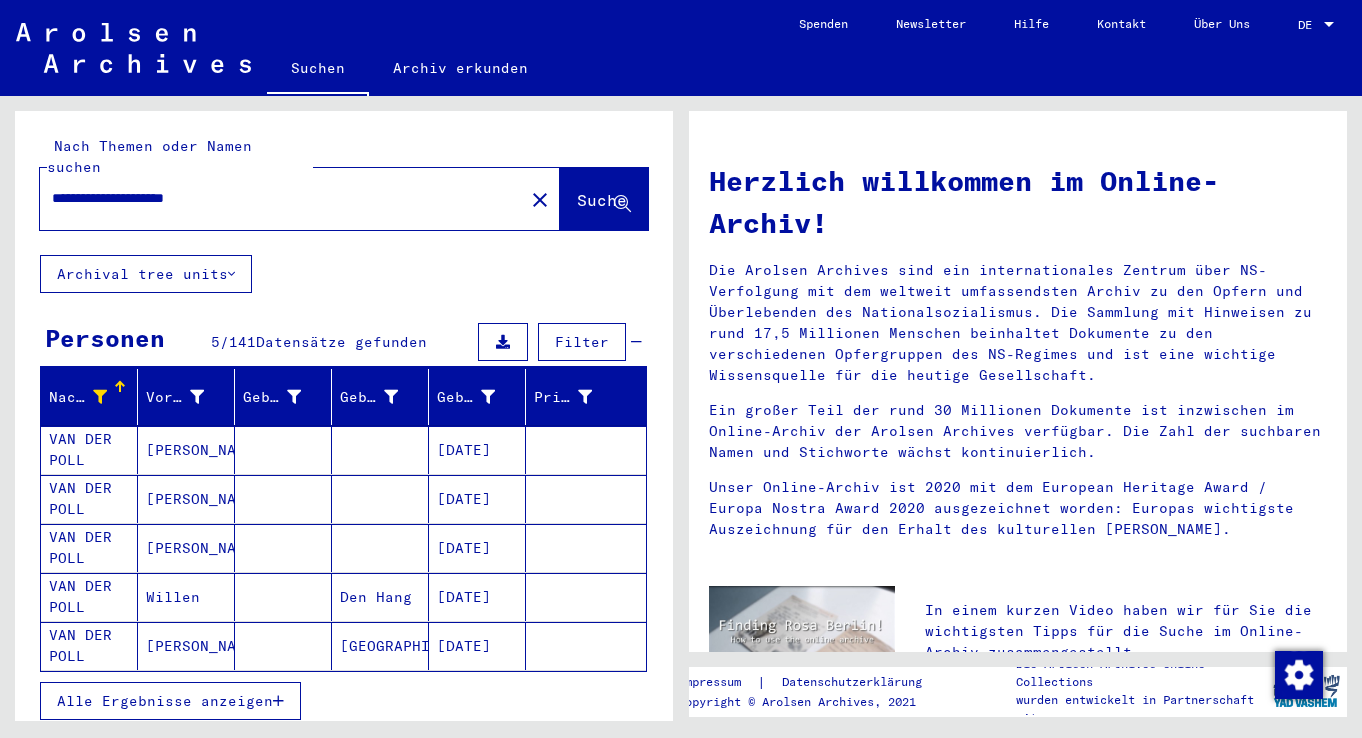click at bounding box center (278, 701) 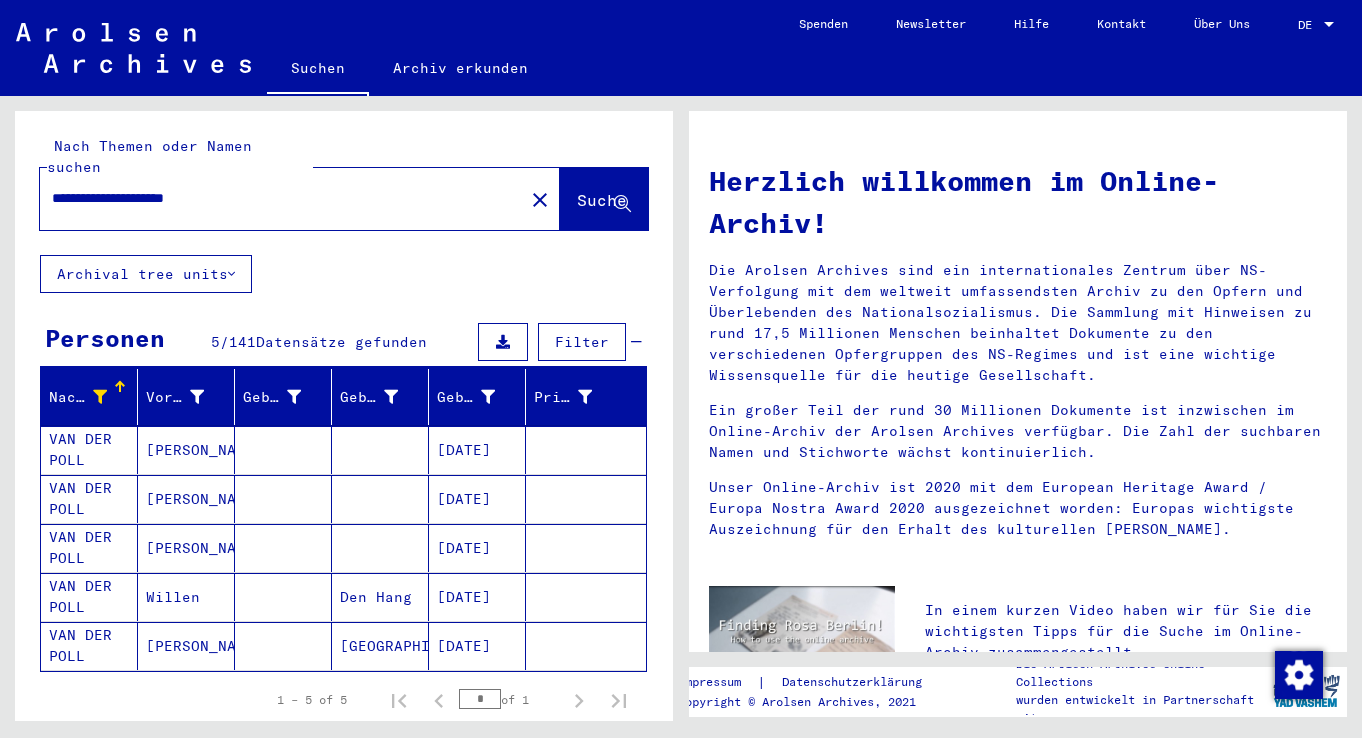 drag, startPoint x: 248, startPoint y: 174, endPoint x: 20, endPoint y: 184, distance: 228.2192 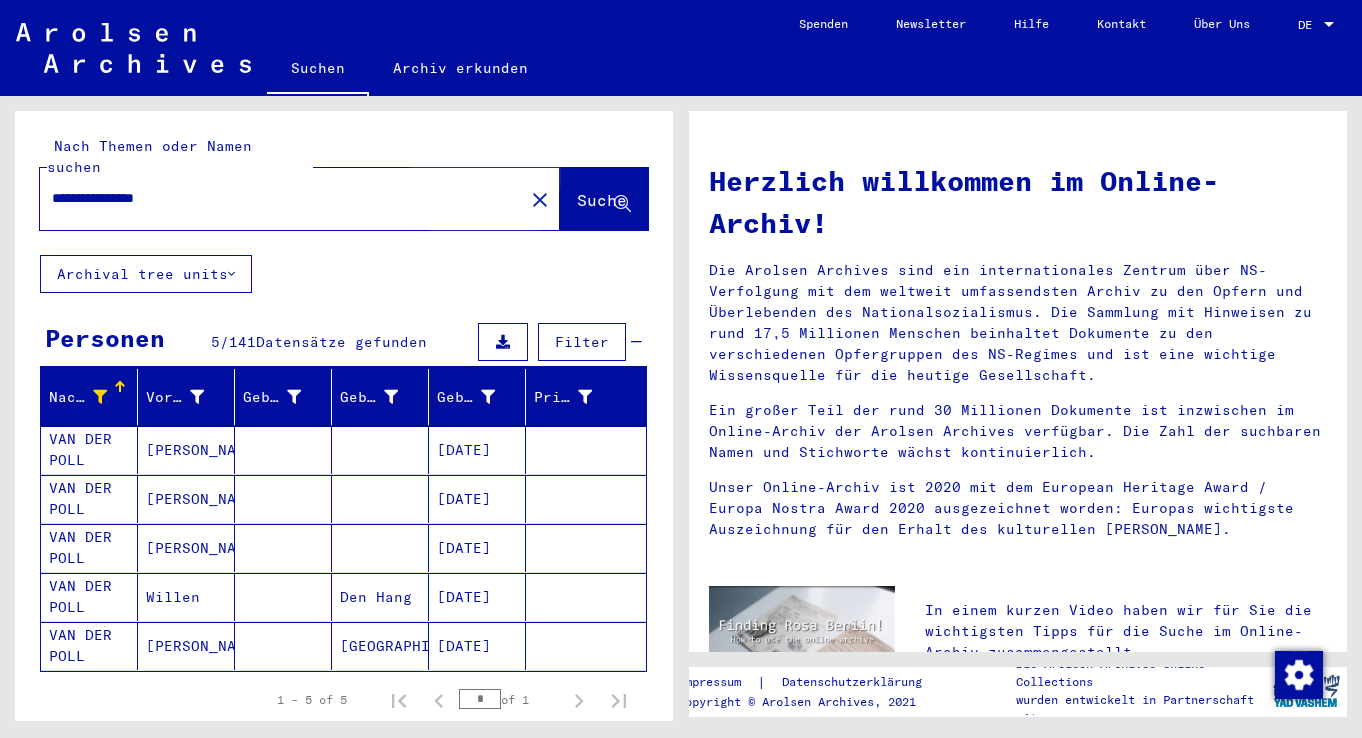 click on "Suche" 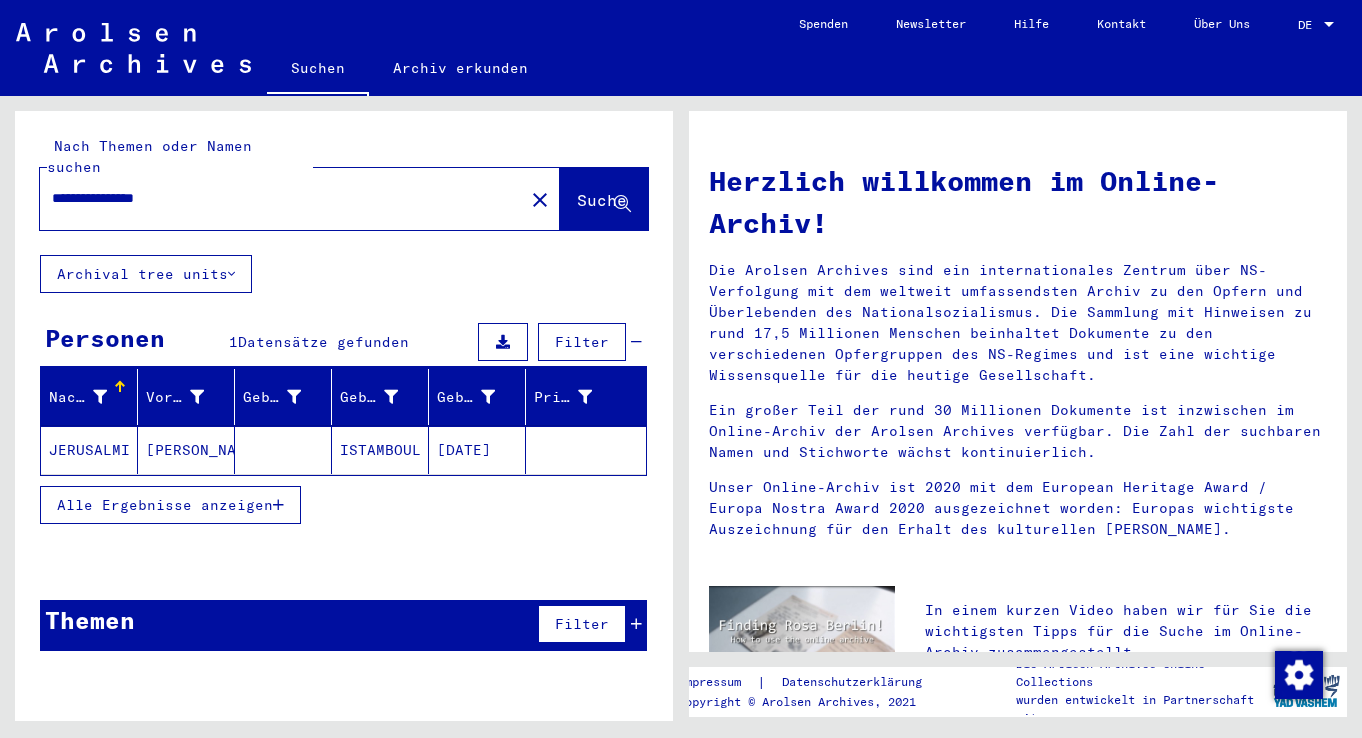 click at bounding box center (278, 505) 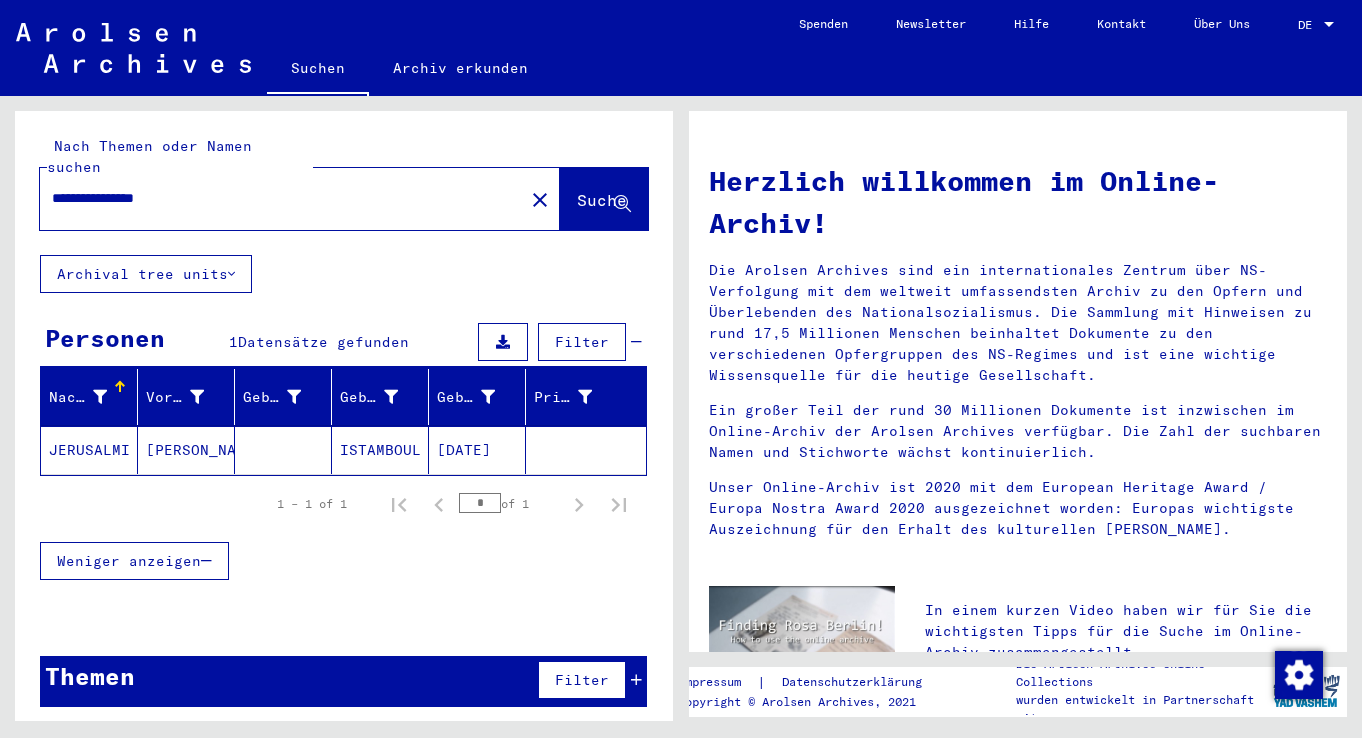 click on "[DATE]" 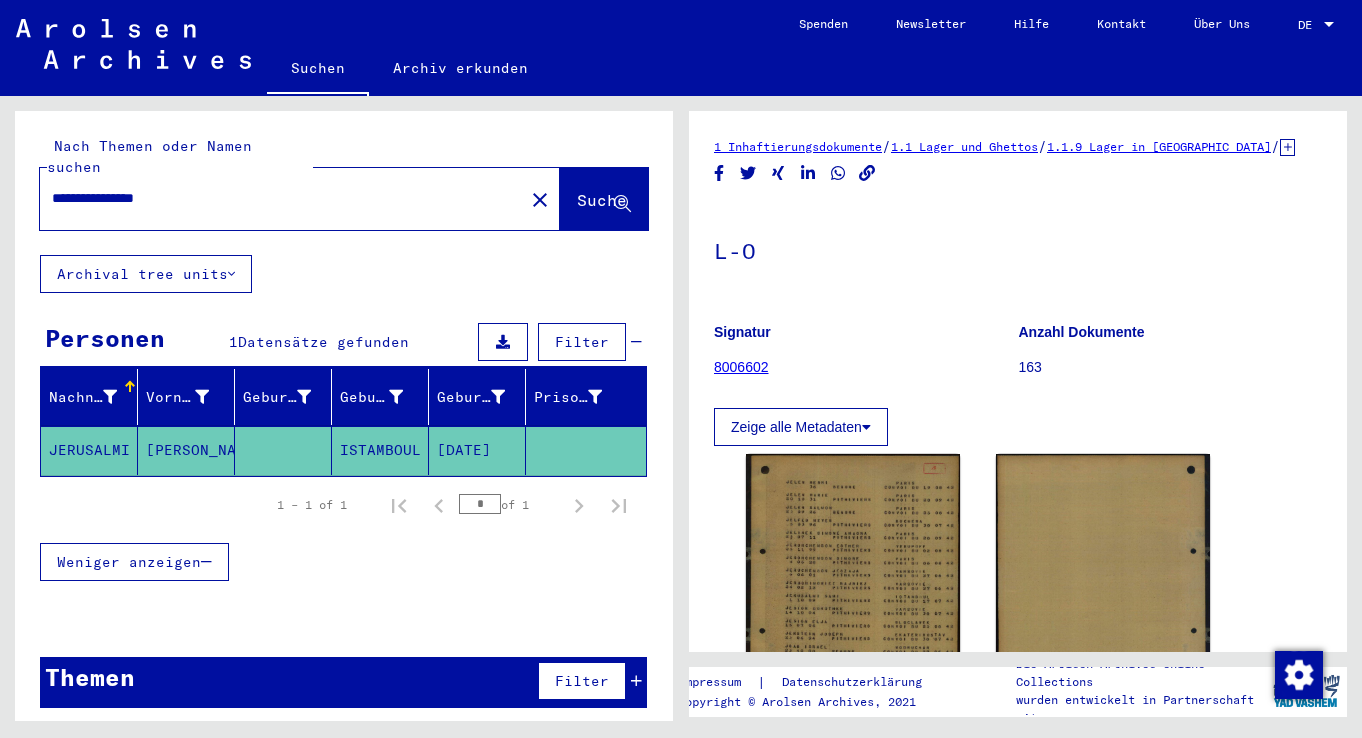 scroll, scrollTop: 0, scrollLeft: 0, axis: both 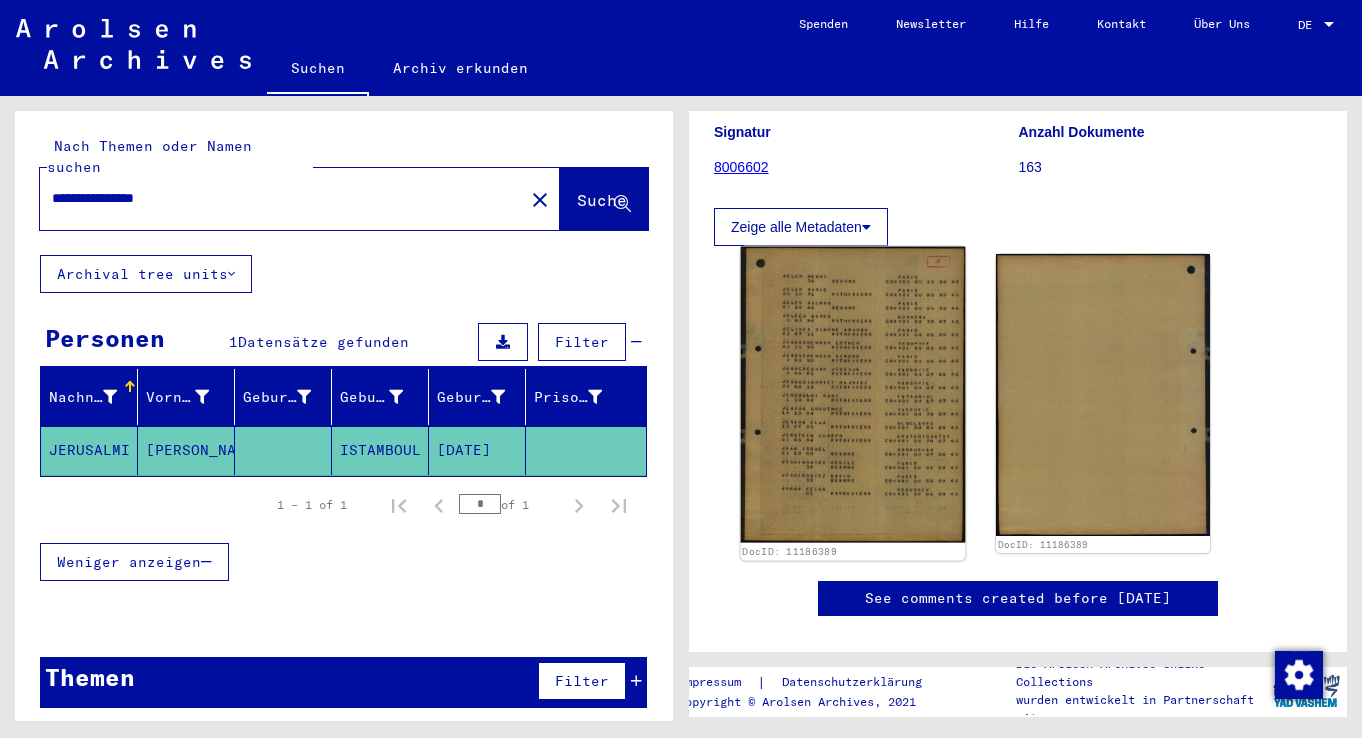 click 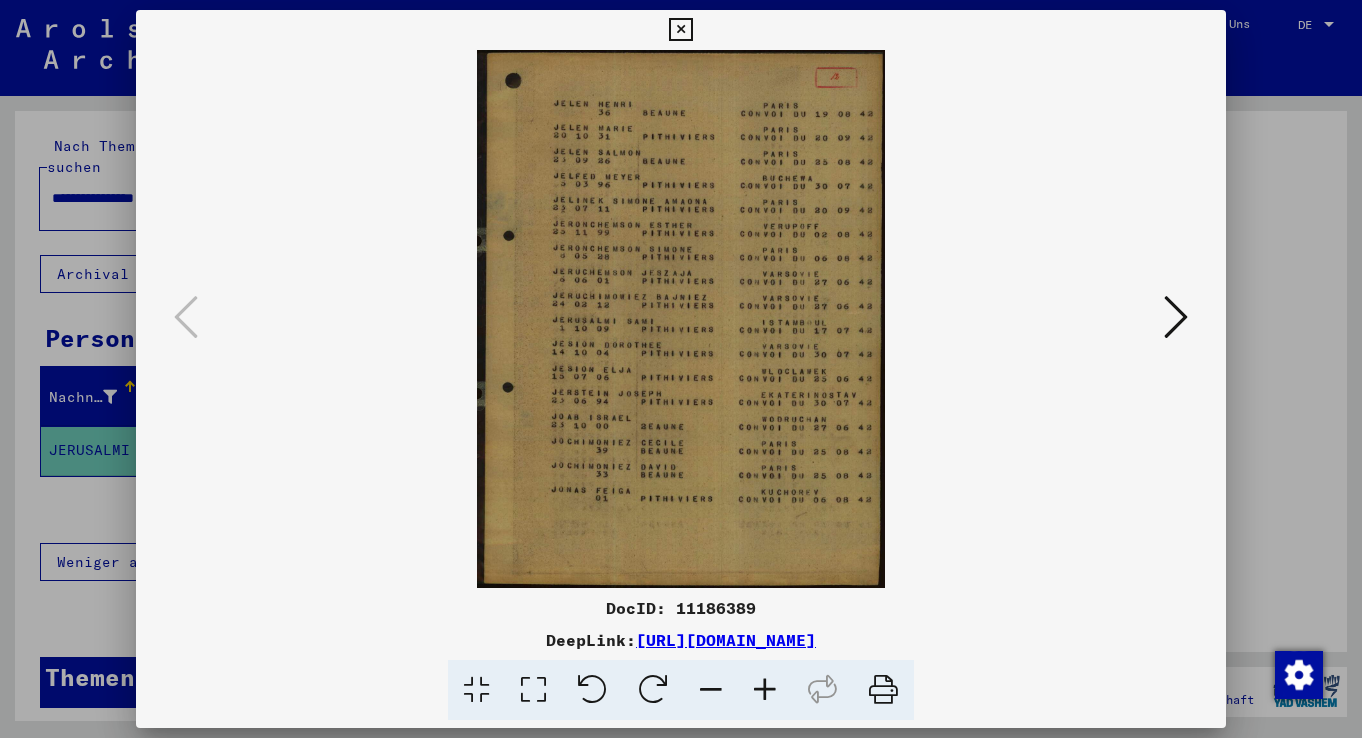 click at bounding box center (765, 690) 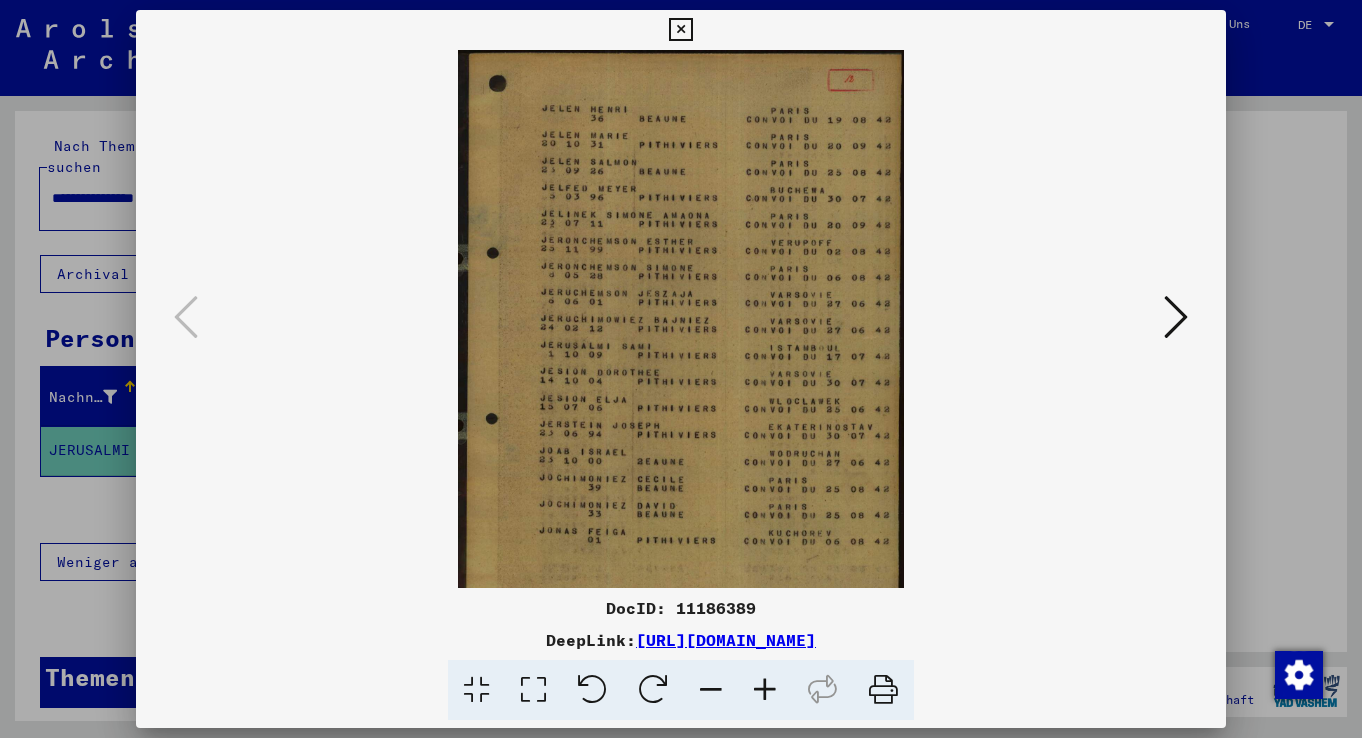 click at bounding box center [765, 690] 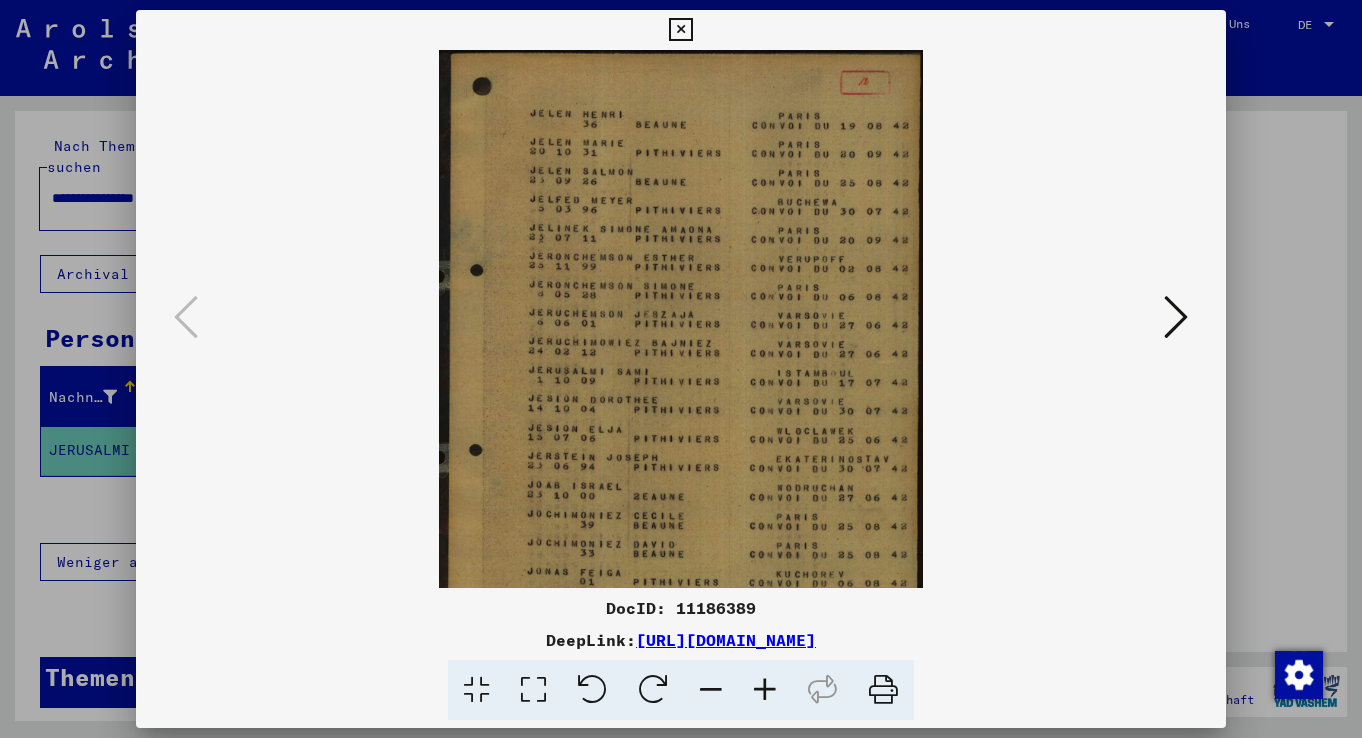 click at bounding box center [765, 690] 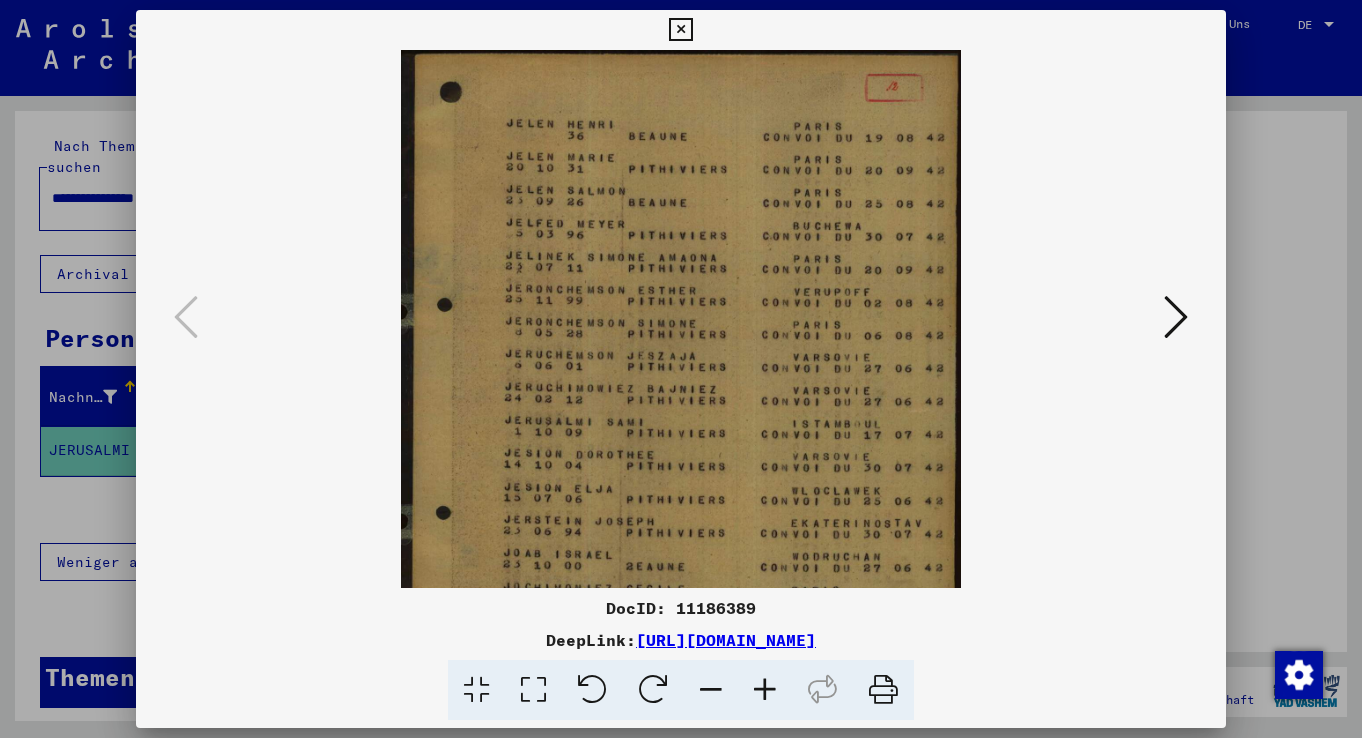 click at bounding box center [765, 690] 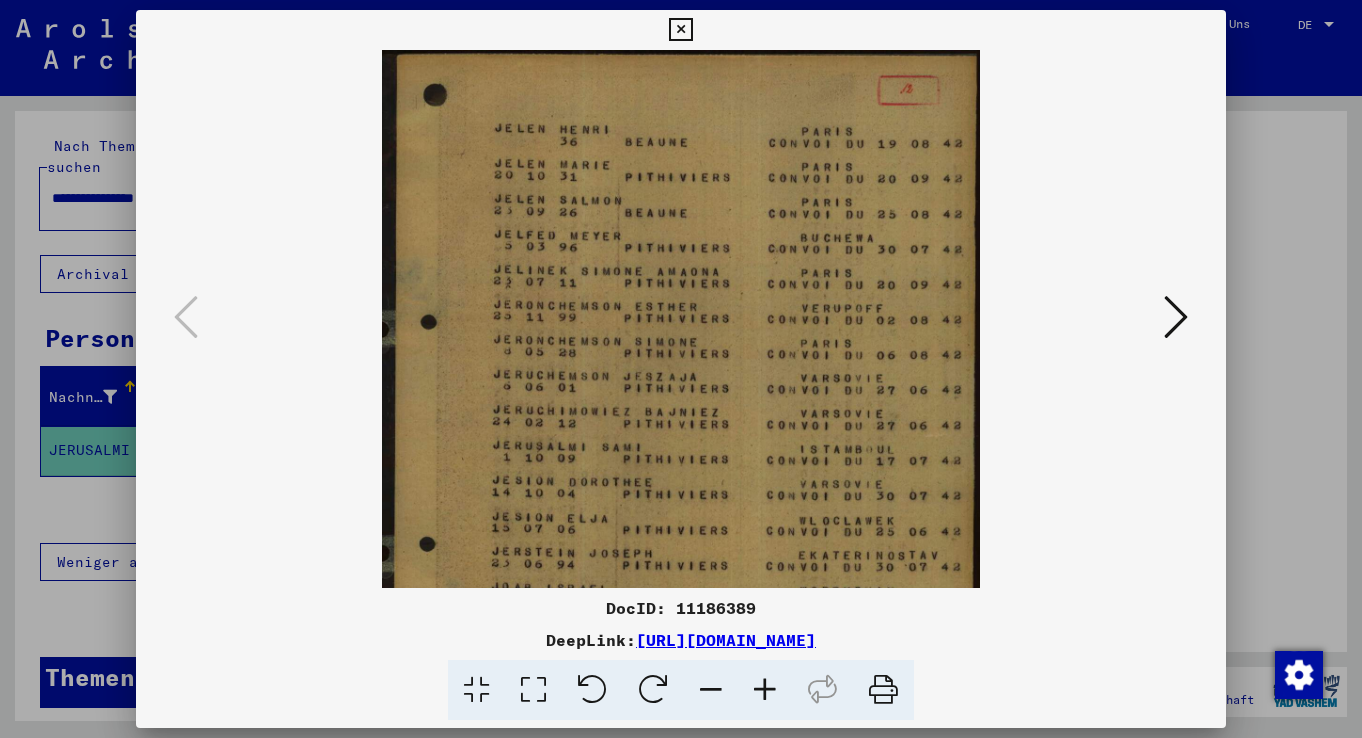 click at bounding box center [765, 690] 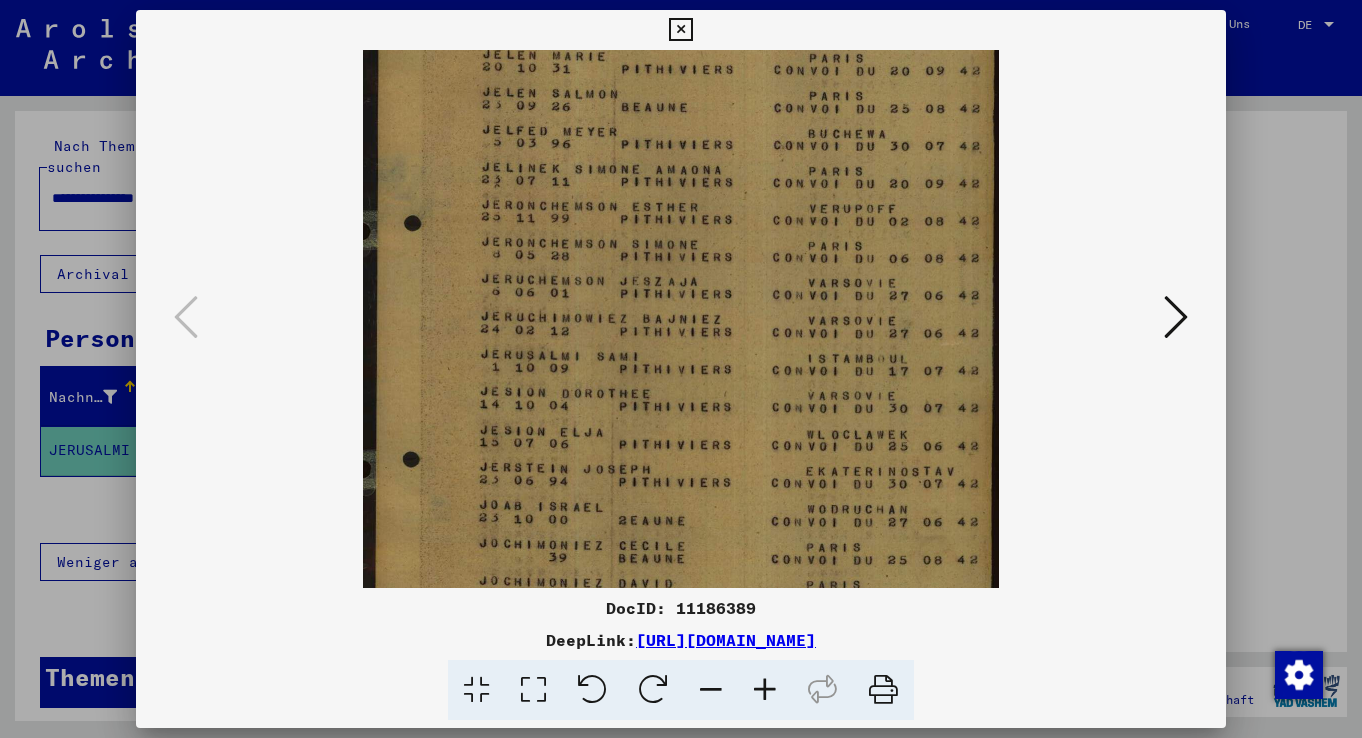 scroll, scrollTop: 117, scrollLeft: 0, axis: vertical 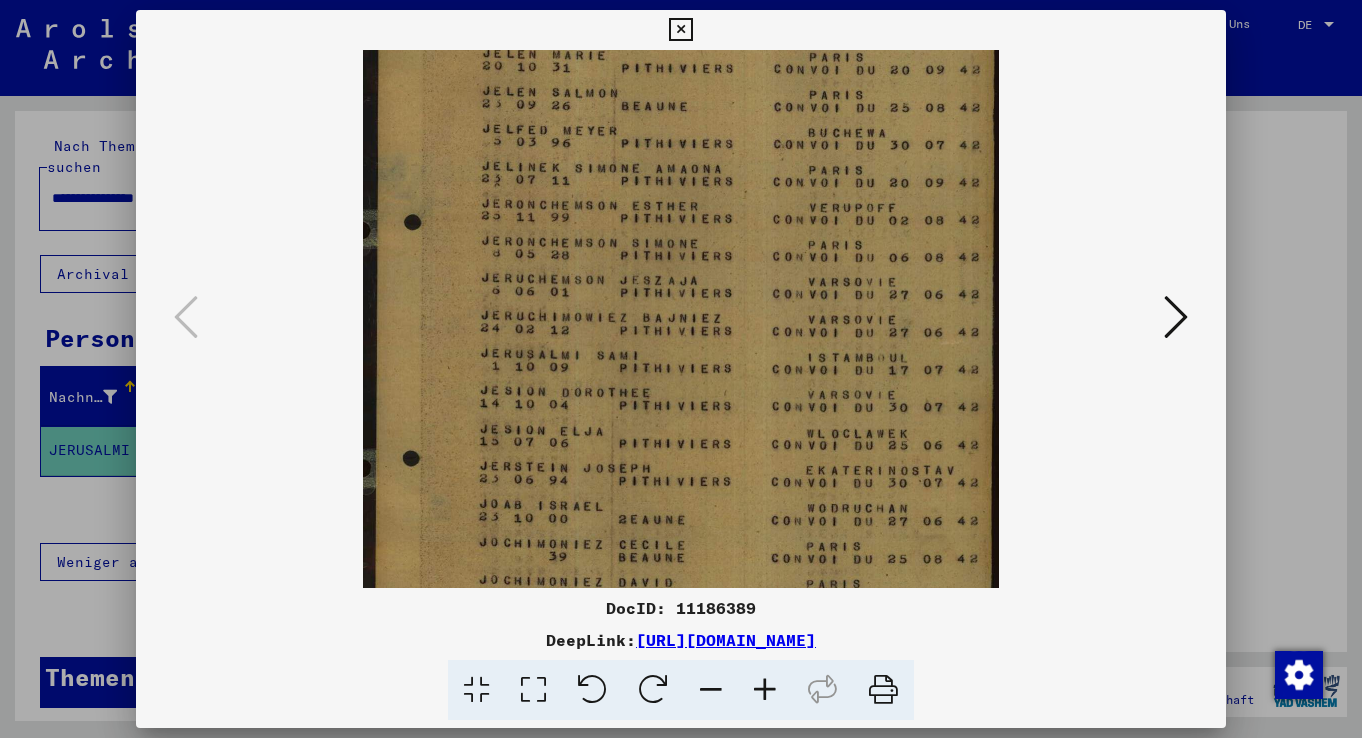 drag, startPoint x: 688, startPoint y: 484, endPoint x: 686, endPoint y: 367, distance: 117.01709 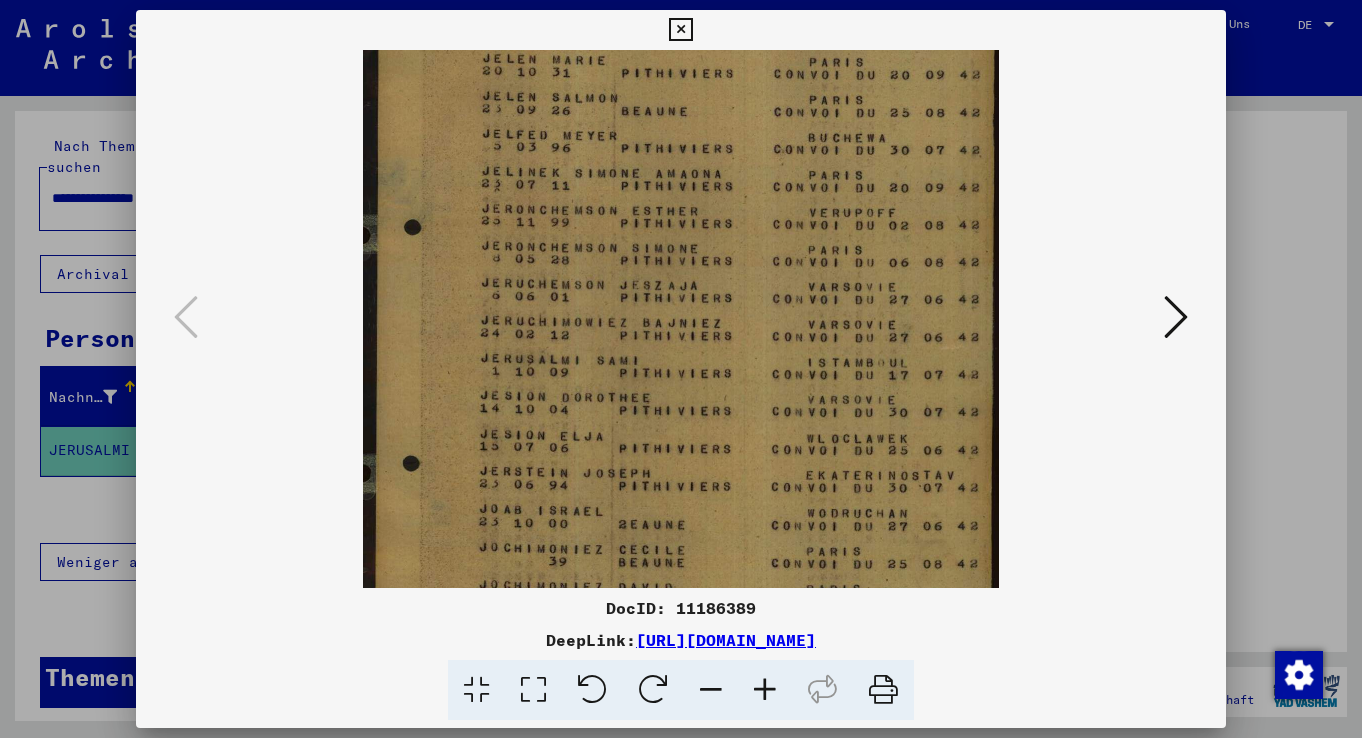 scroll, scrollTop: 140, scrollLeft: 0, axis: vertical 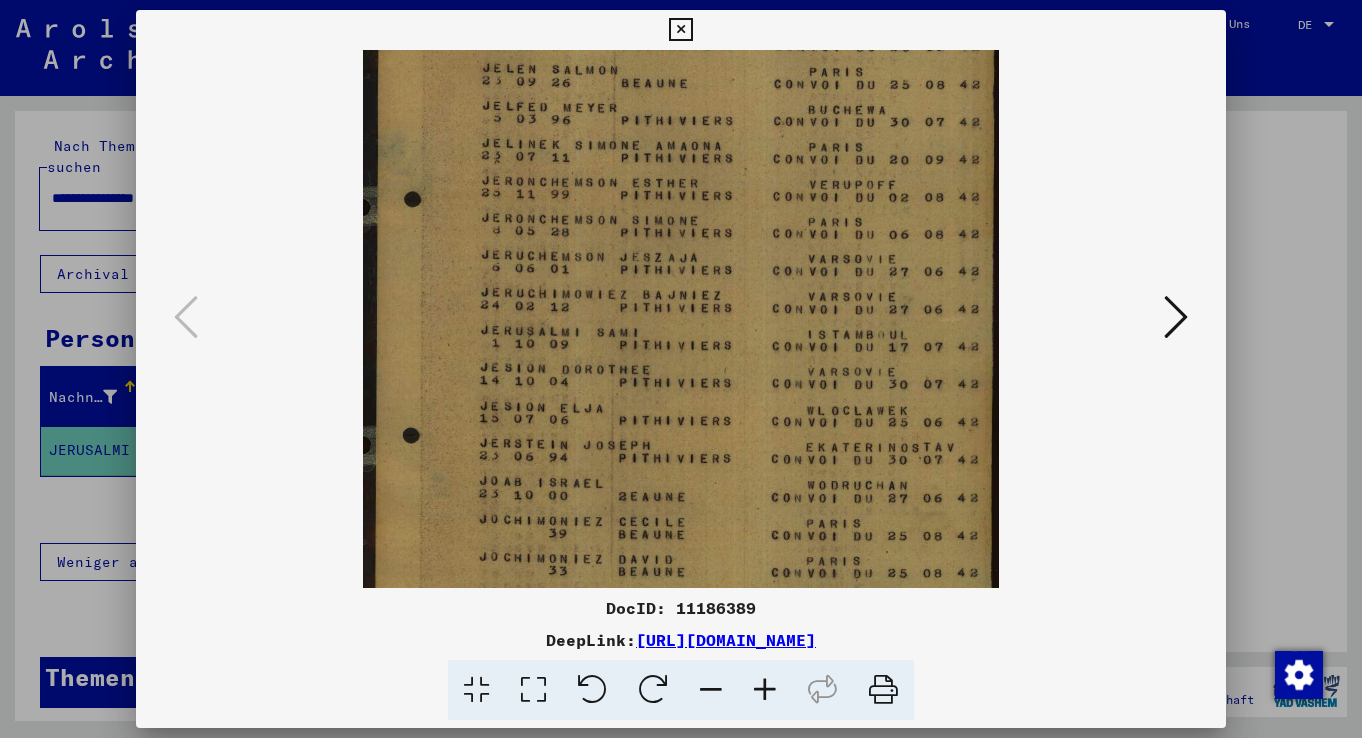 drag, startPoint x: 865, startPoint y: 382, endPoint x: 833, endPoint y: 359, distance: 39.40812 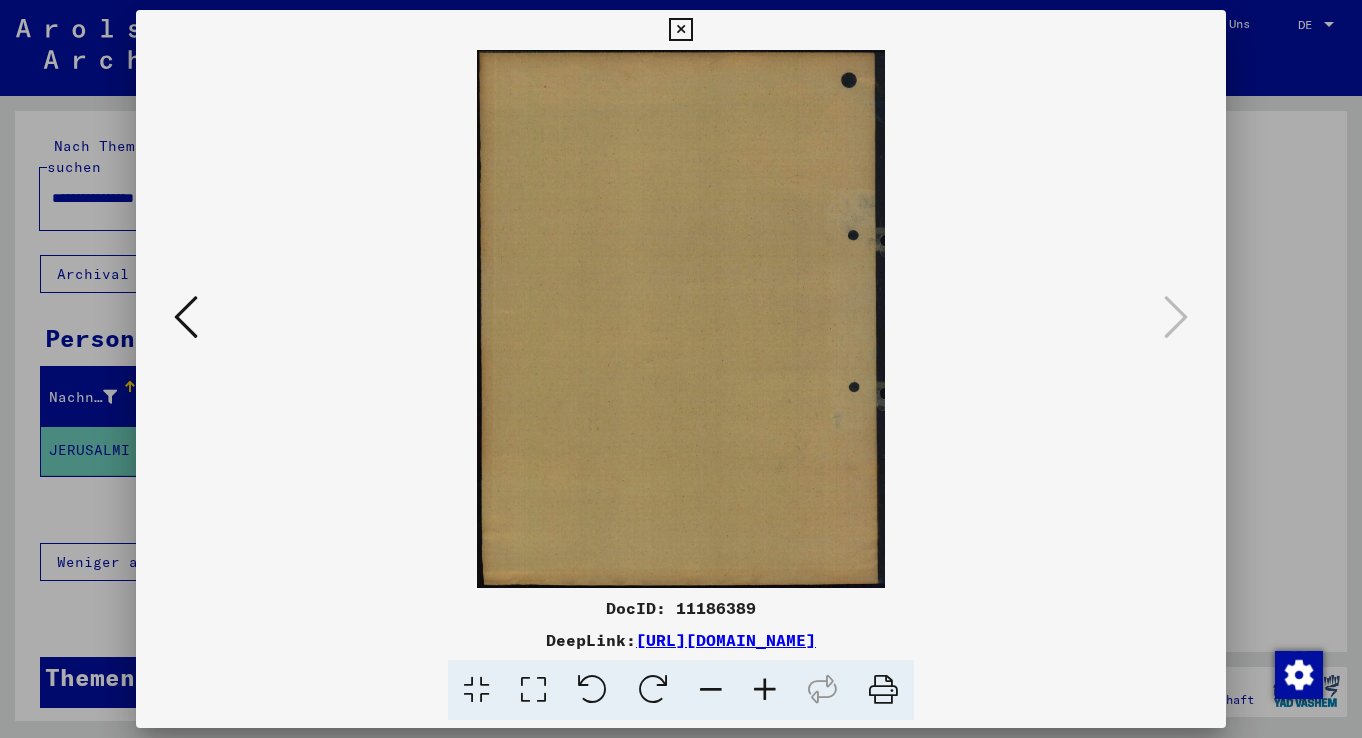 click at bounding box center (680, 30) 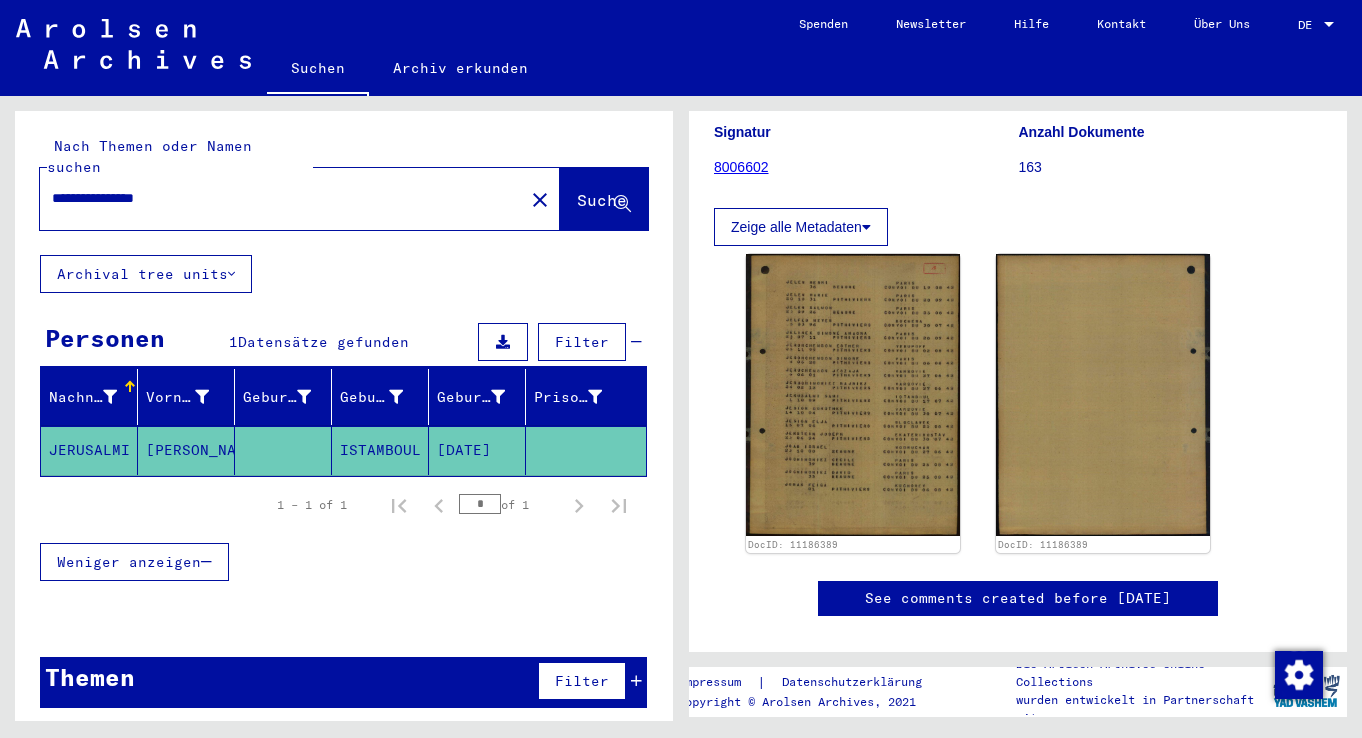 drag, startPoint x: 68, startPoint y: 177, endPoint x: 104, endPoint y: 179, distance: 36.05551 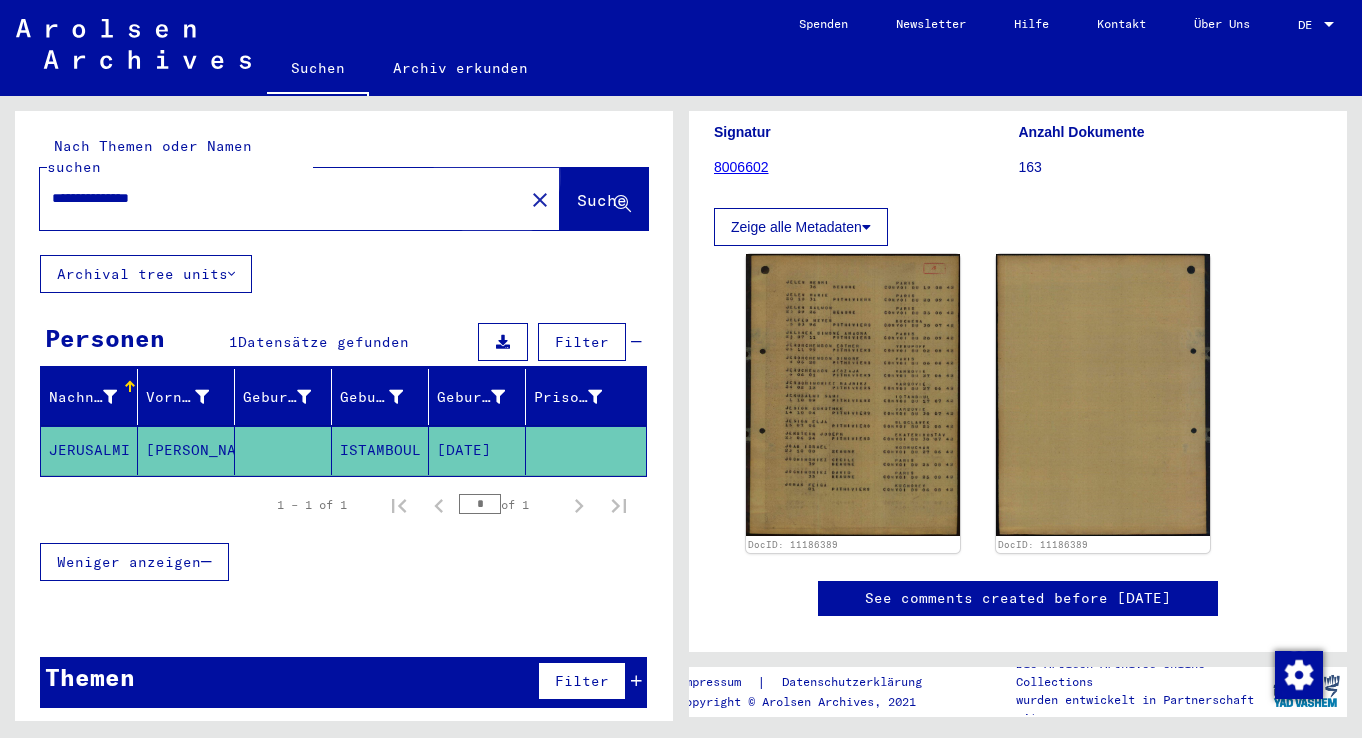 click on "Suche" 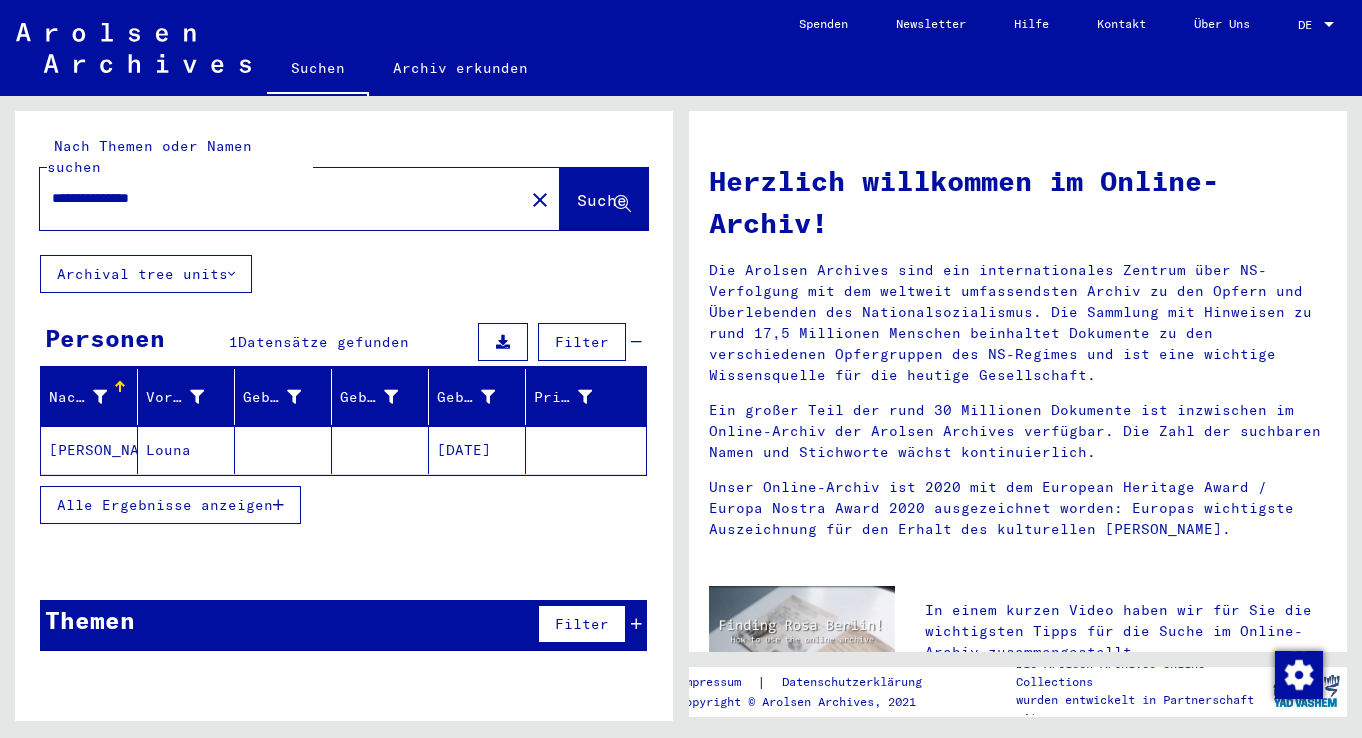 click on "[DATE]" 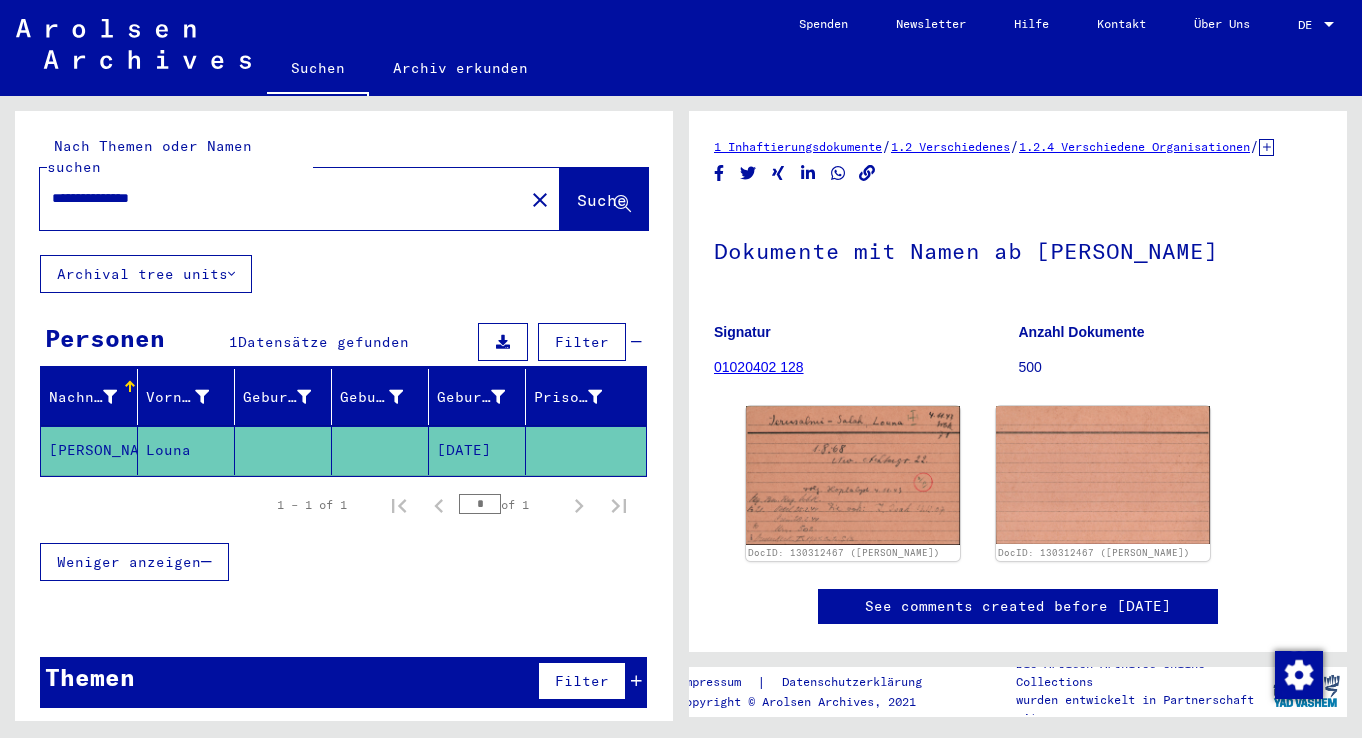 scroll, scrollTop: 0, scrollLeft: 0, axis: both 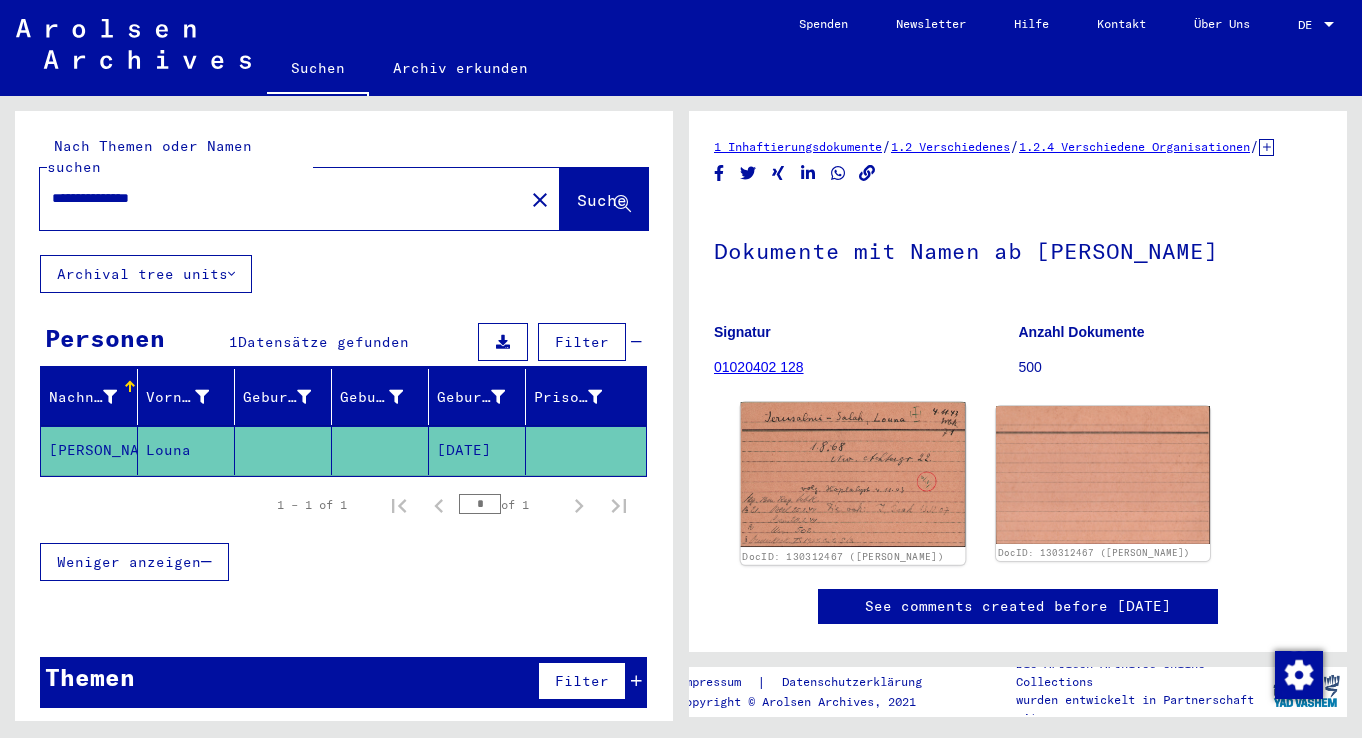 click 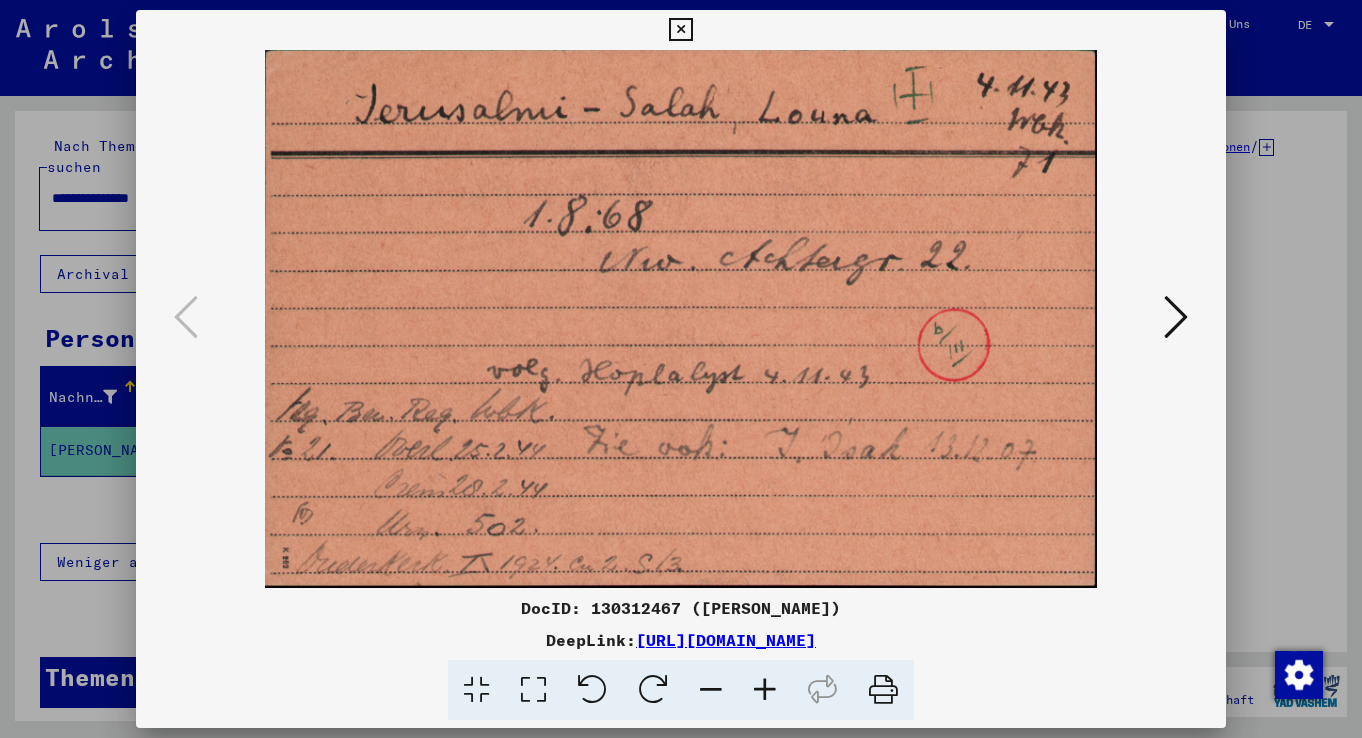 click at bounding box center [1176, 317] 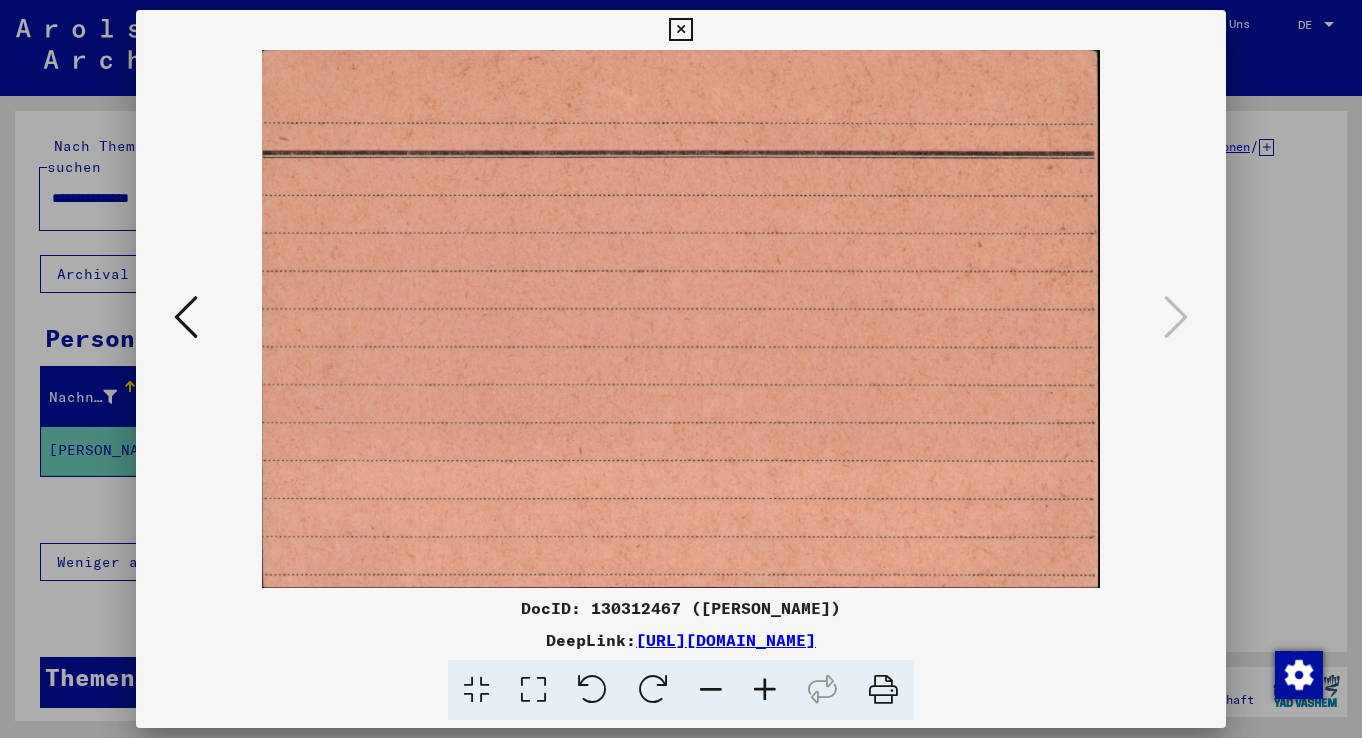 click at bounding box center (680, 30) 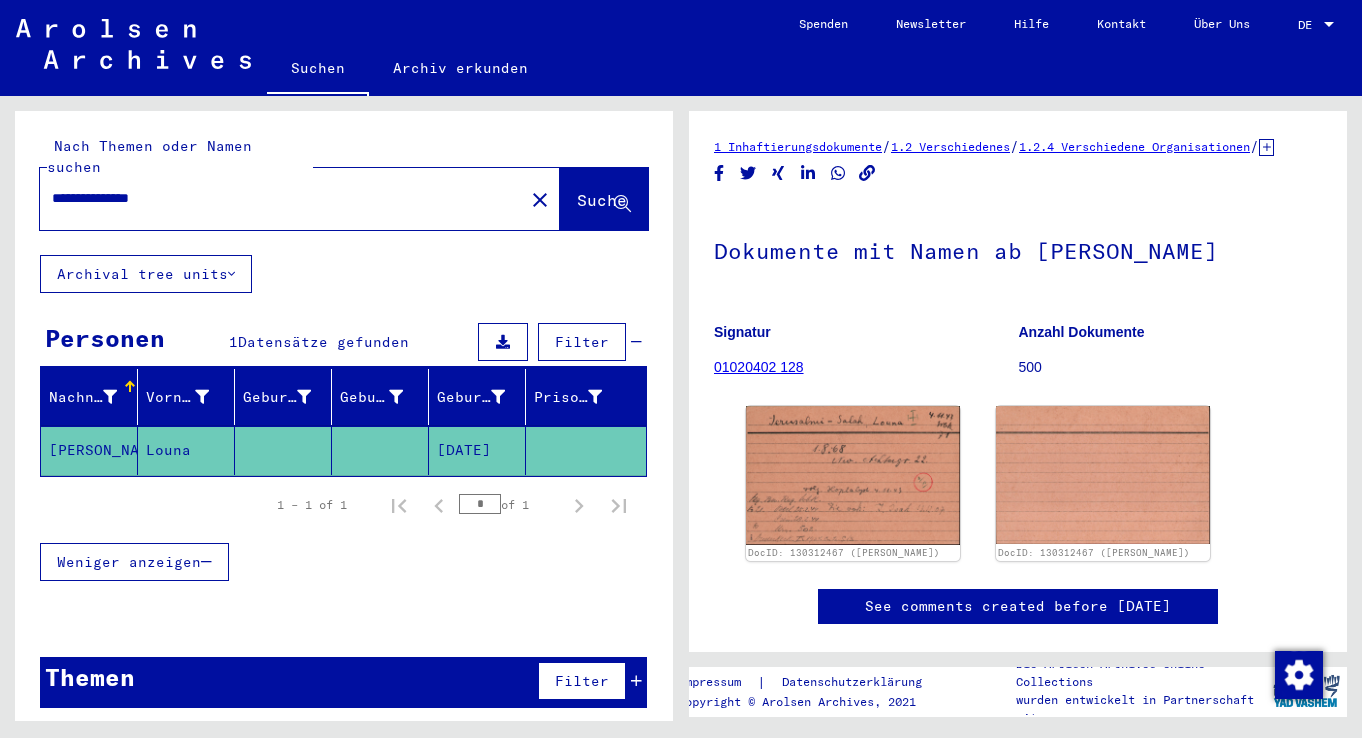 drag, startPoint x: 52, startPoint y: 180, endPoint x: 93, endPoint y: 184, distance: 41.19466 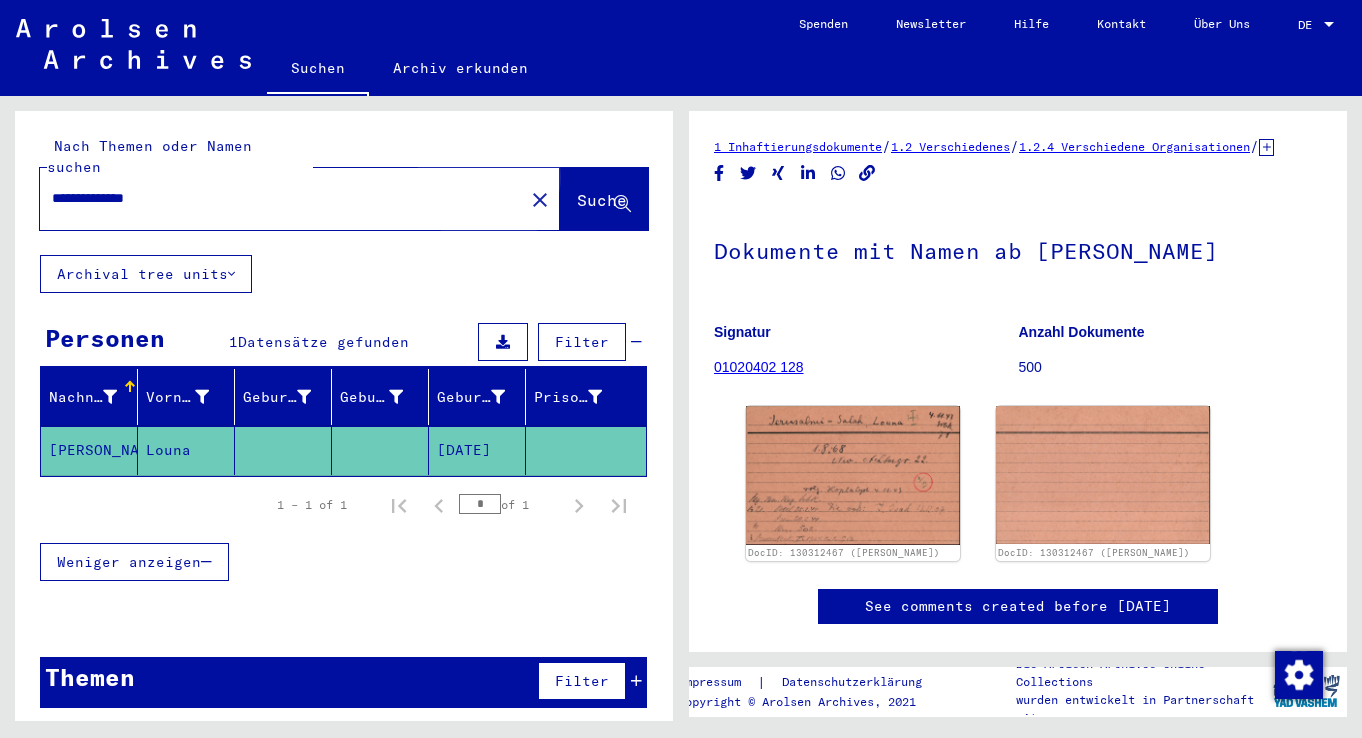 click on "Suche" 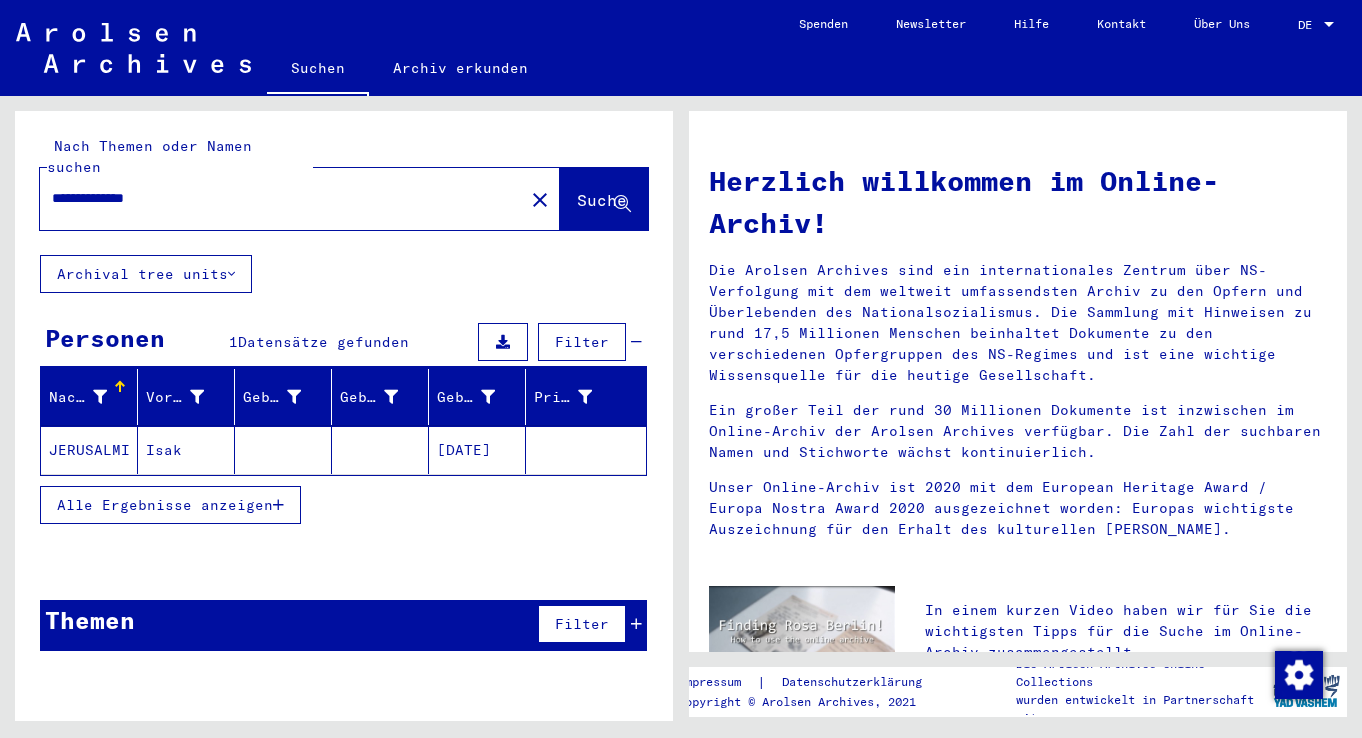 click at bounding box center (278, 505) 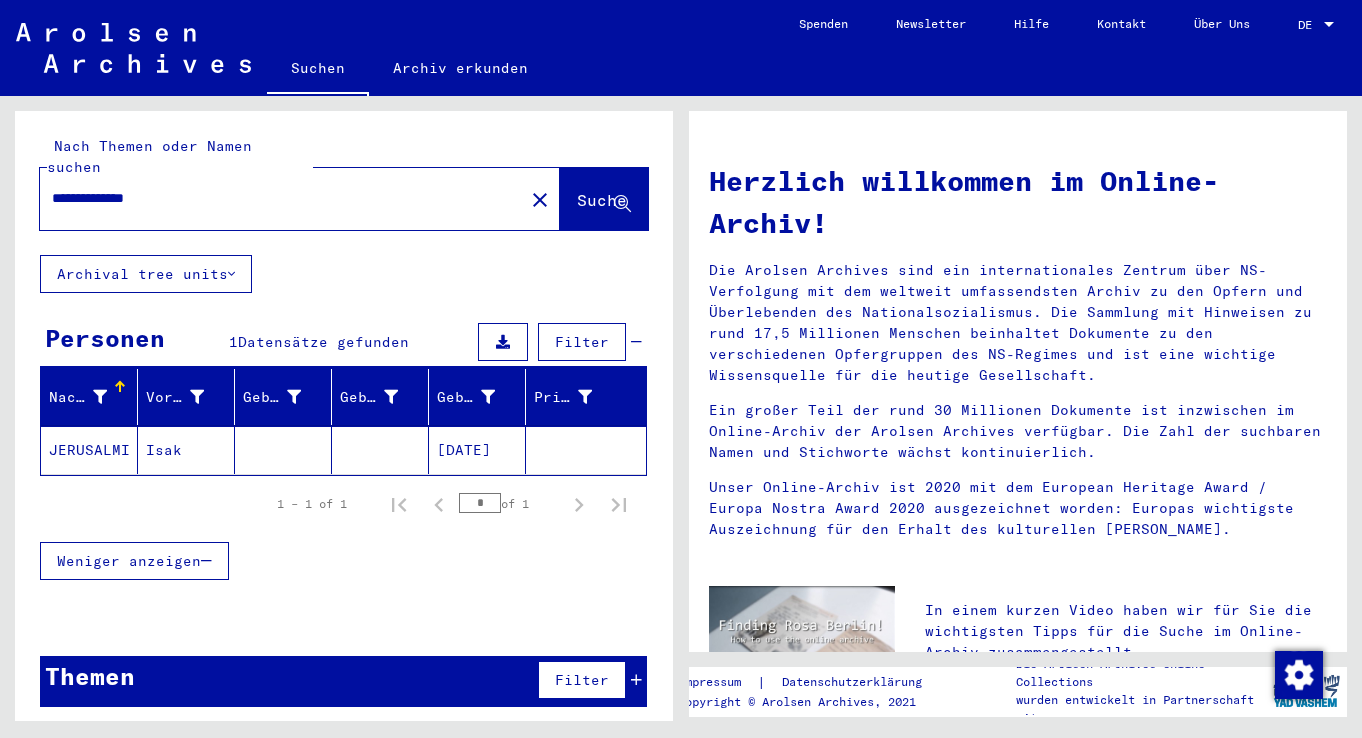 click on "[DATE]" 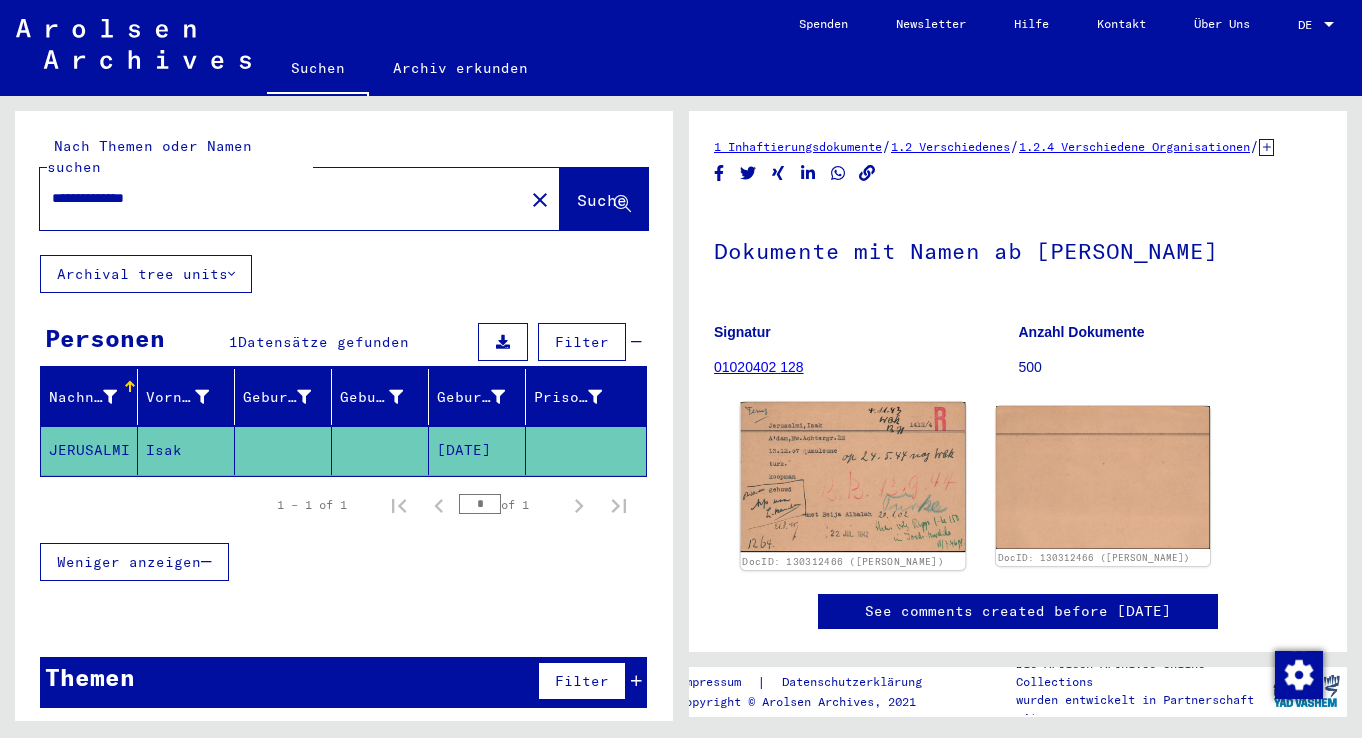 click 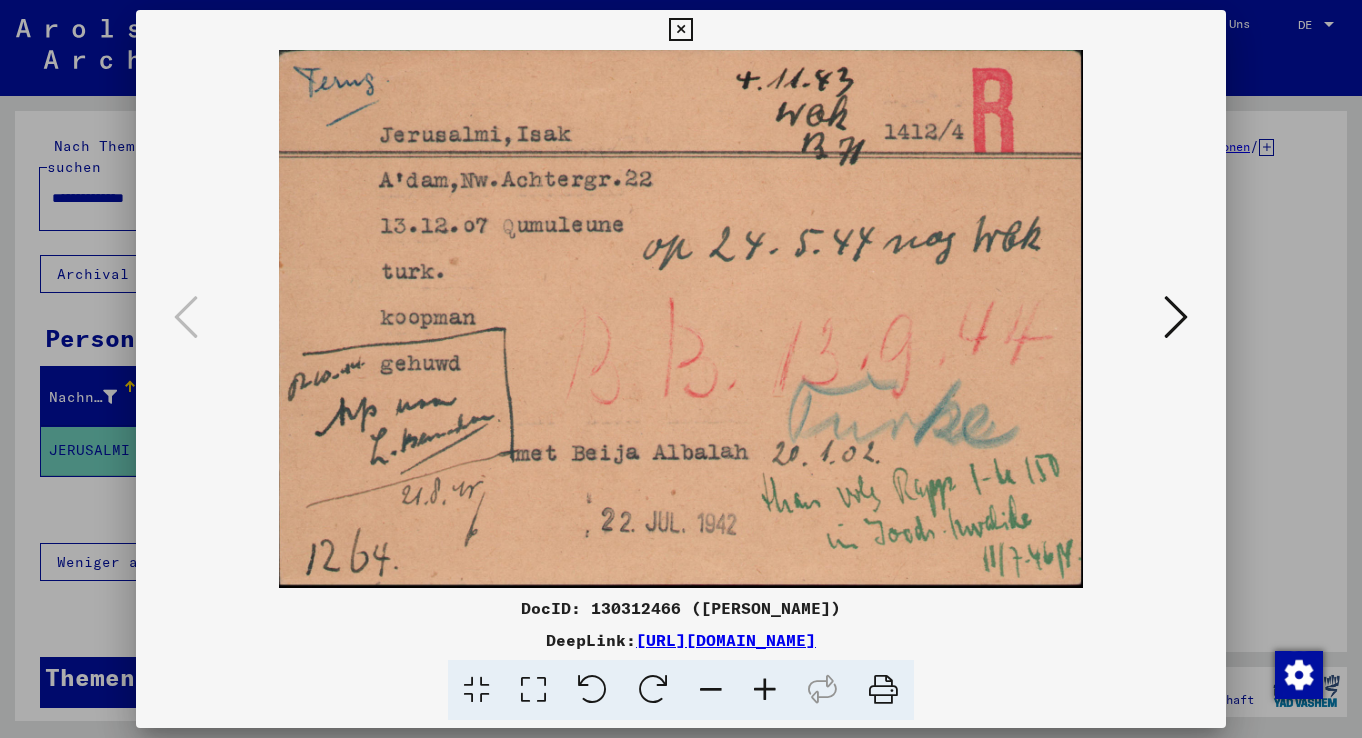 scroll, scrollTop: 0, scrollLeft: 0, axis: both 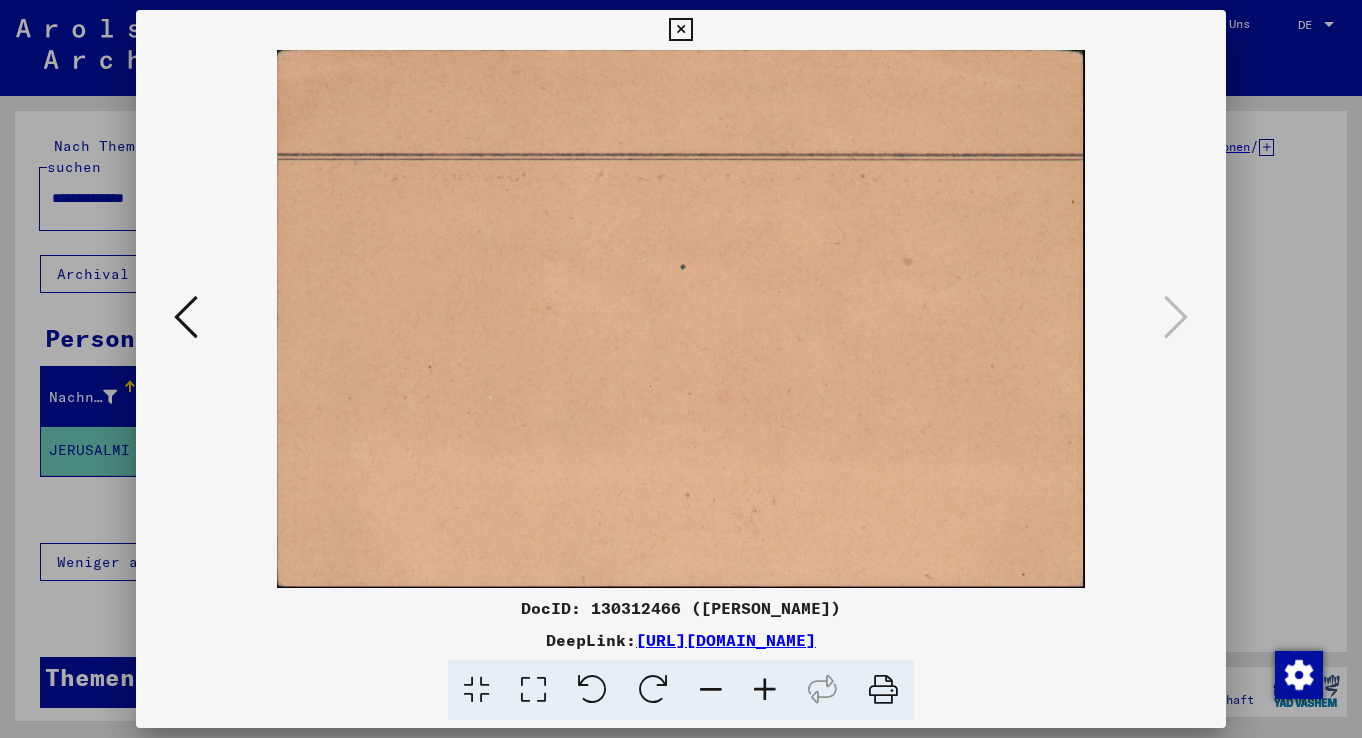 click at bounding box center (680, 30) 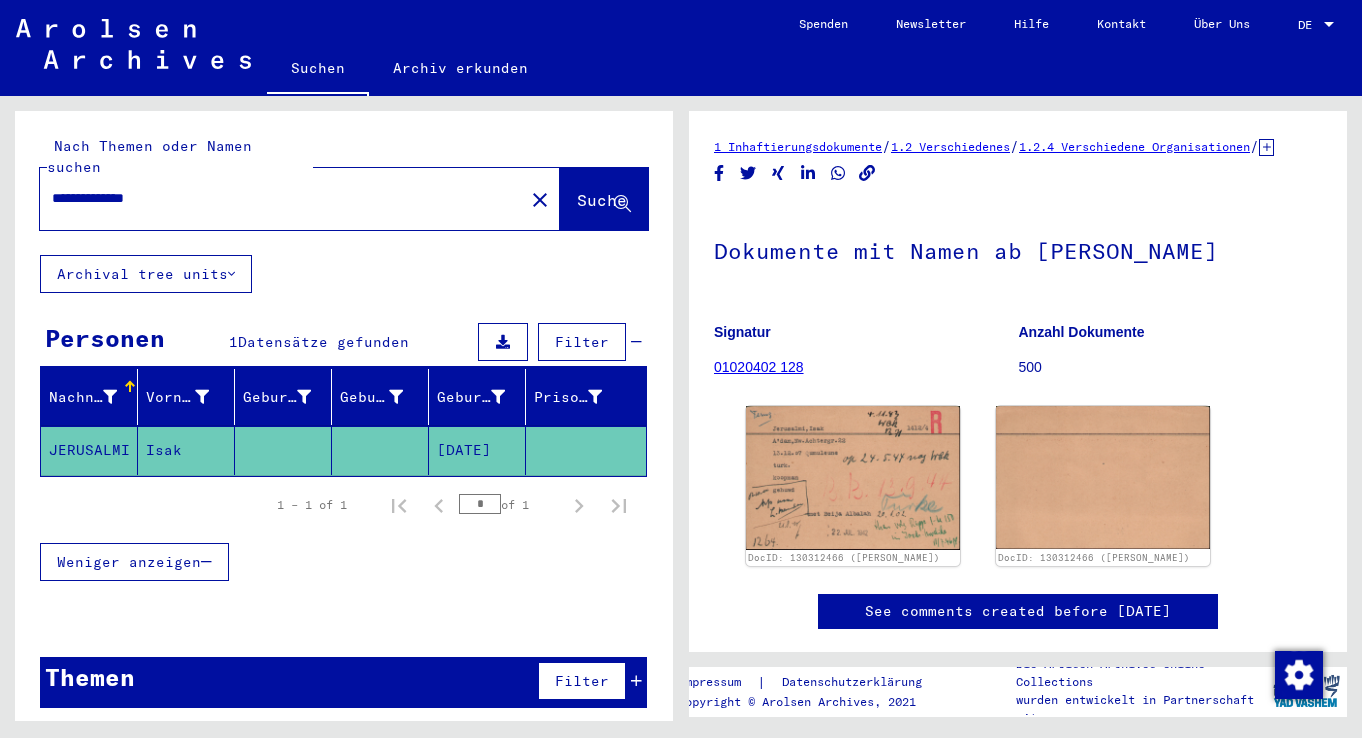 drag, startPoint x: 55, startPoint y: 178, endPoint x: 84, endPoint y: 179, distance: 29.017237 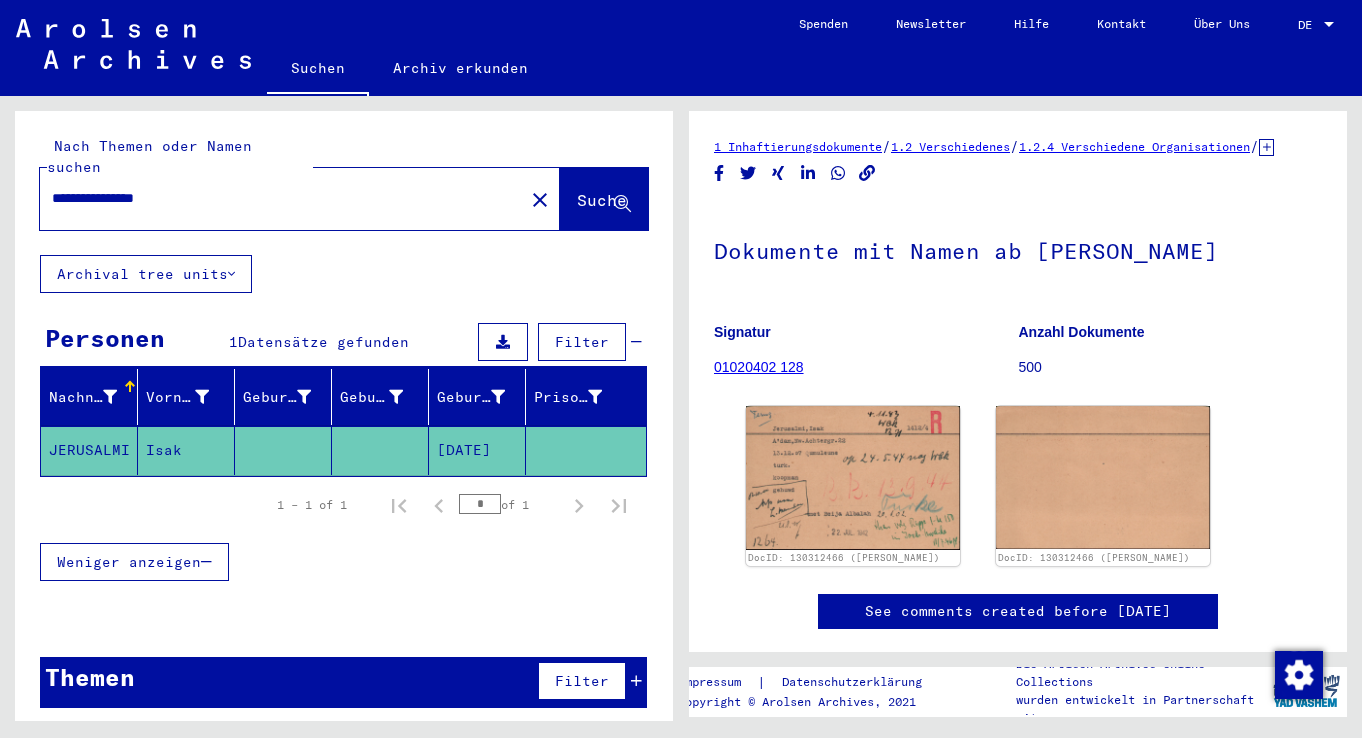 click on "Suche" 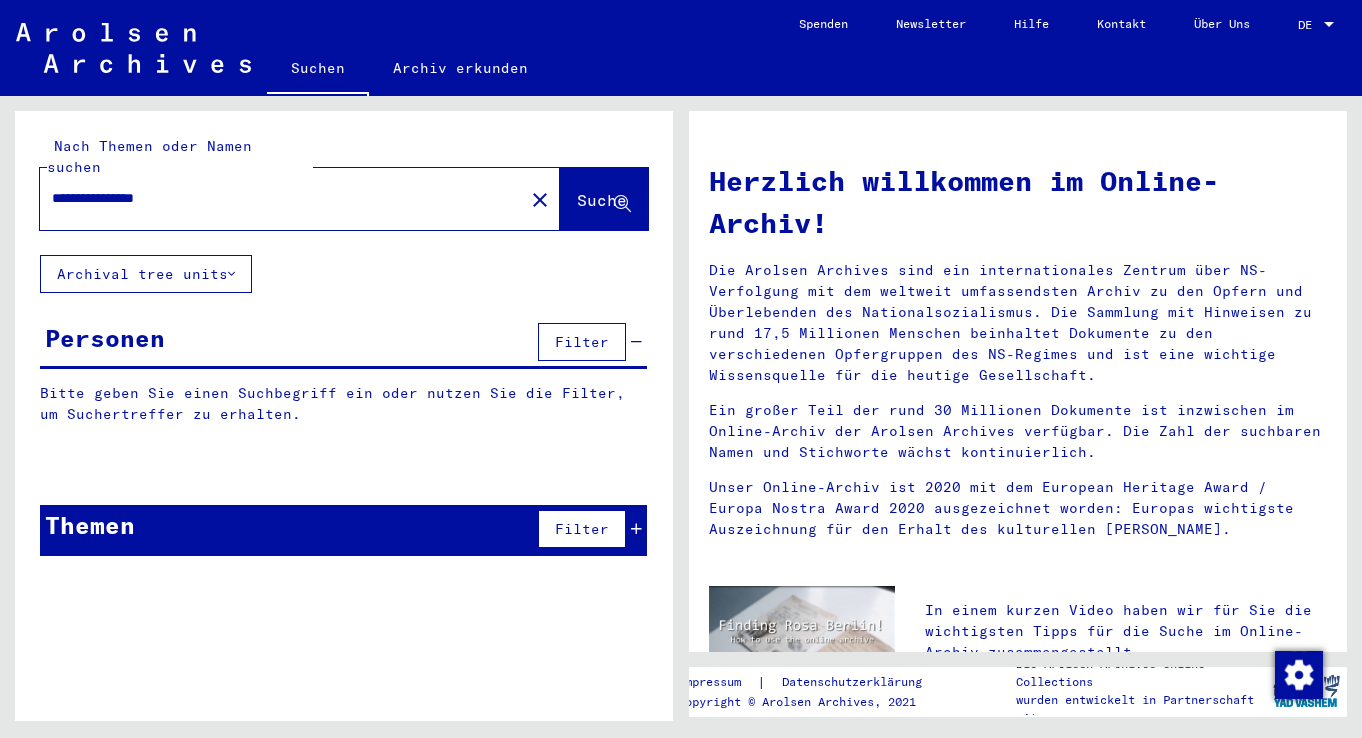 drag, startPoint x: 51, startPoint y: 178, endPoint x: 98, endPoint y: 177, distance: 47.010635 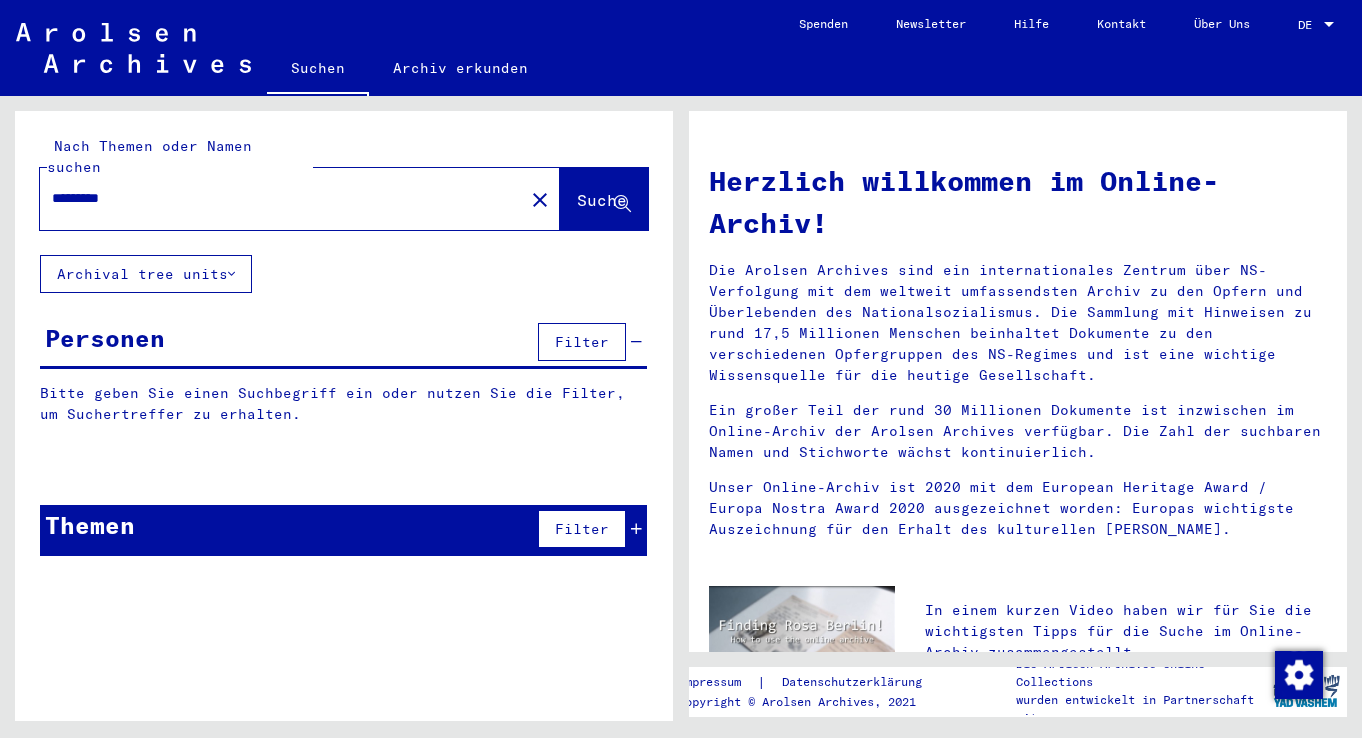 type on "*********" 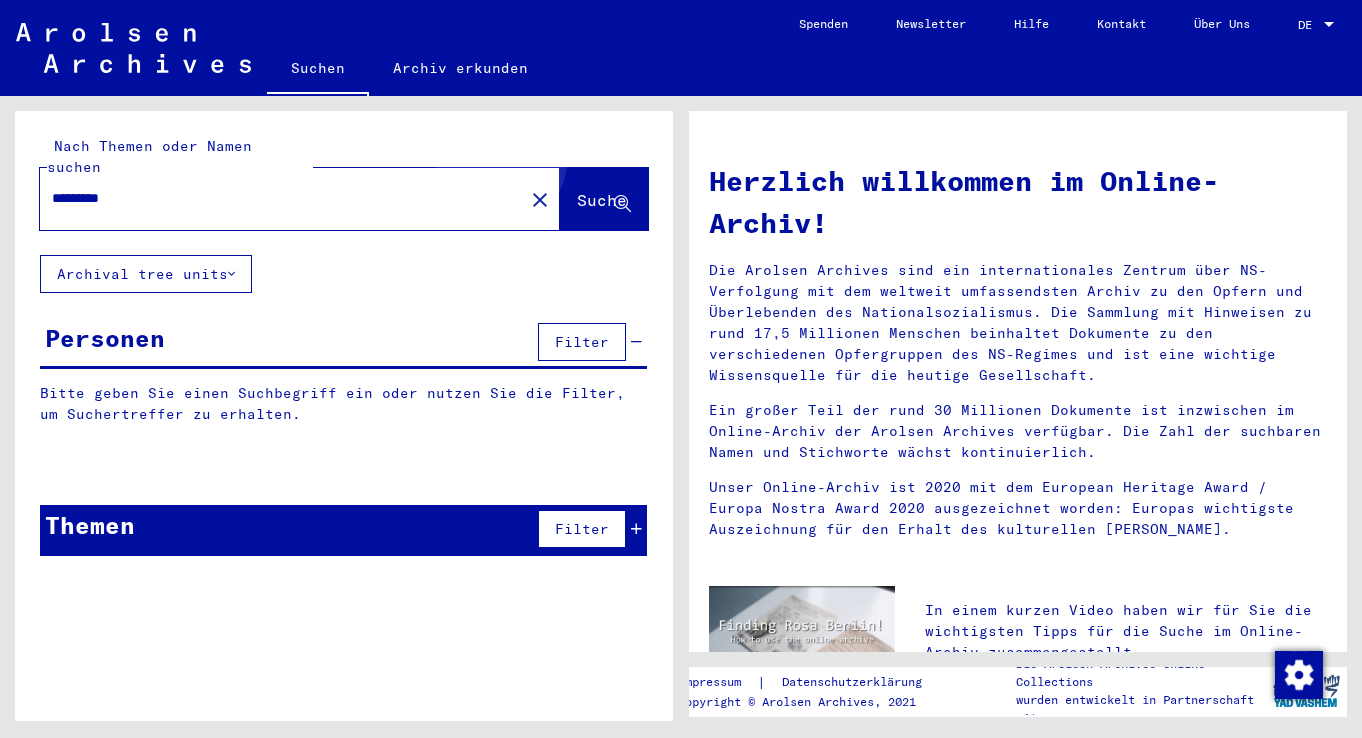 click on "Suche" 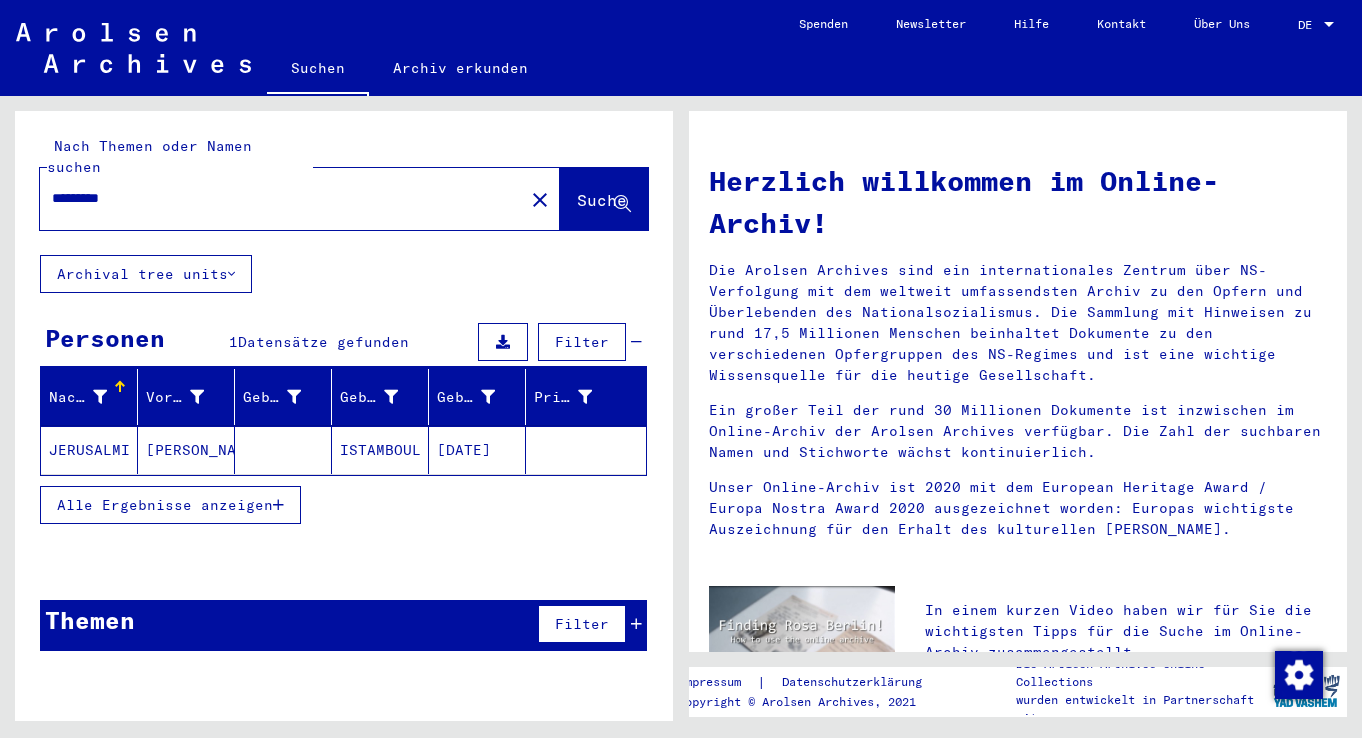 click at bounding box center [278, 505] 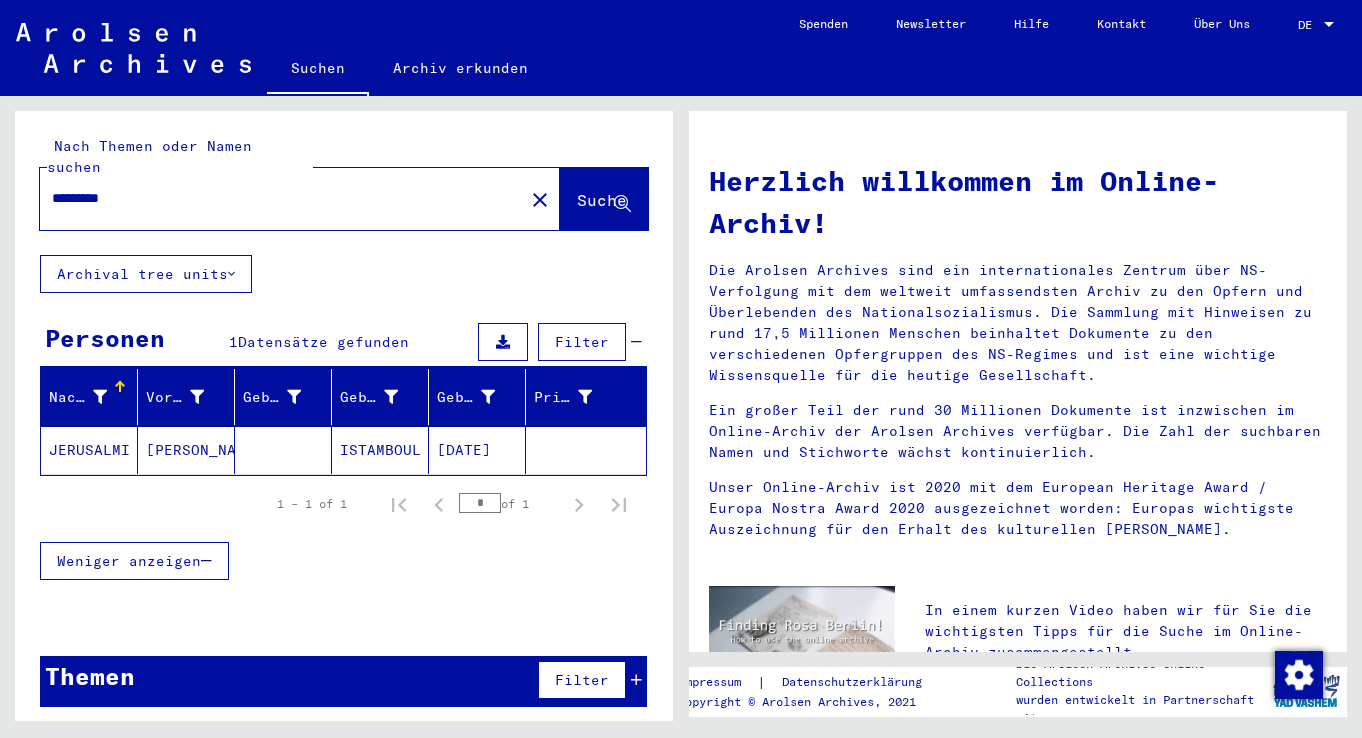click on "ISTAMBOUL" 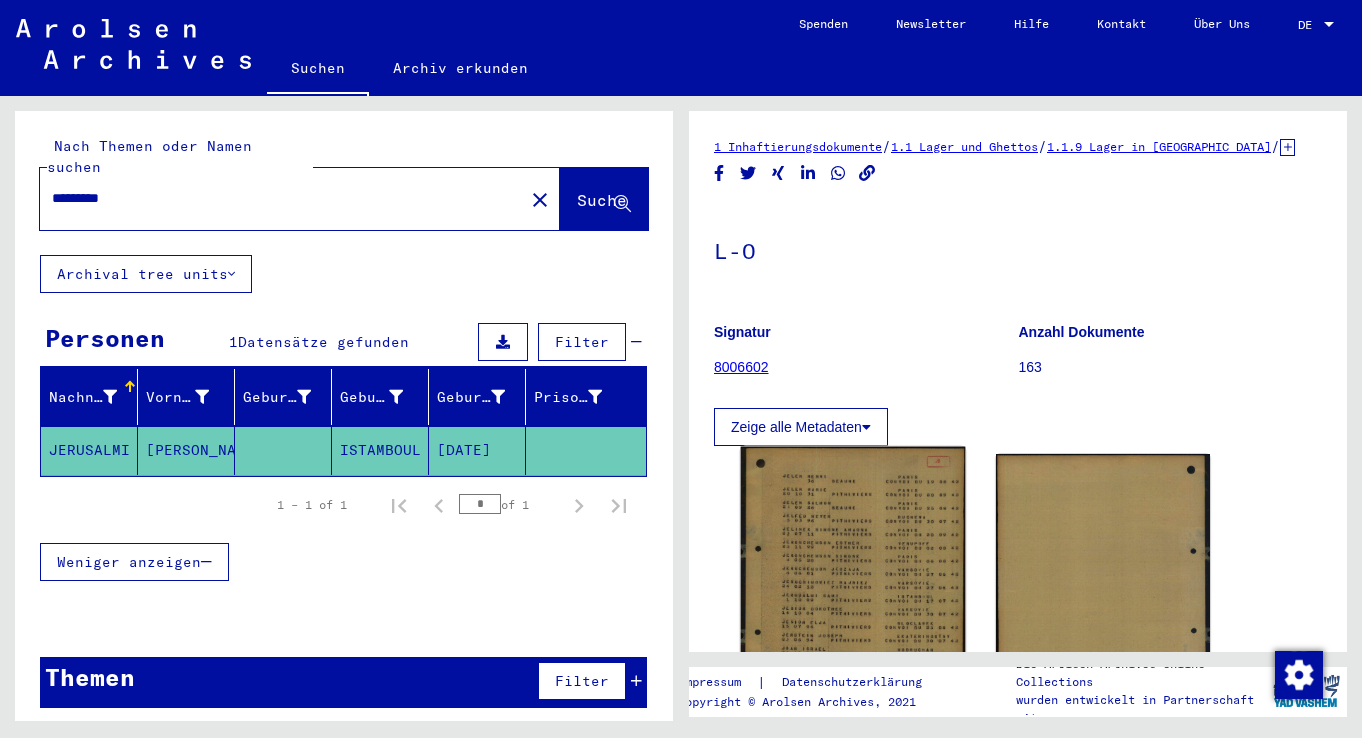 scroll, scrollTop: 0, scrollLeft: 0, axis: both 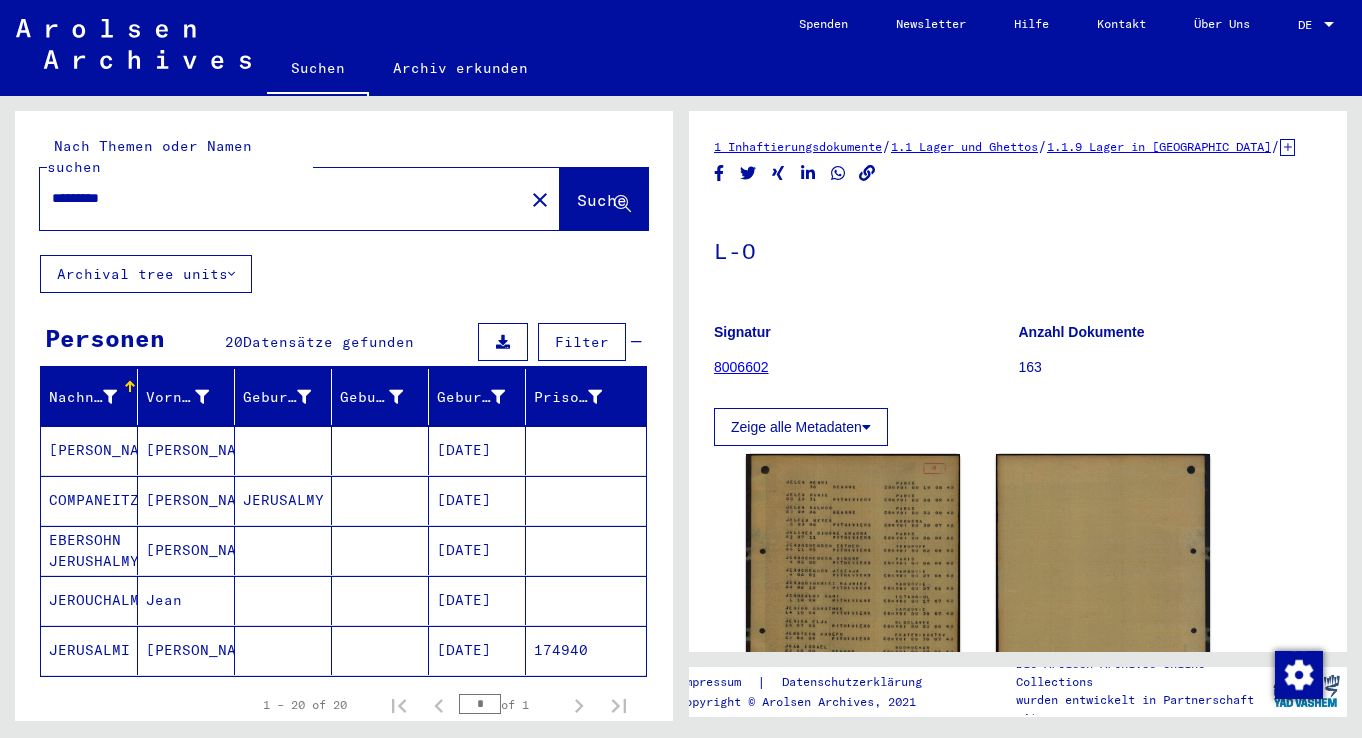 click at bounding box center (110, 397) 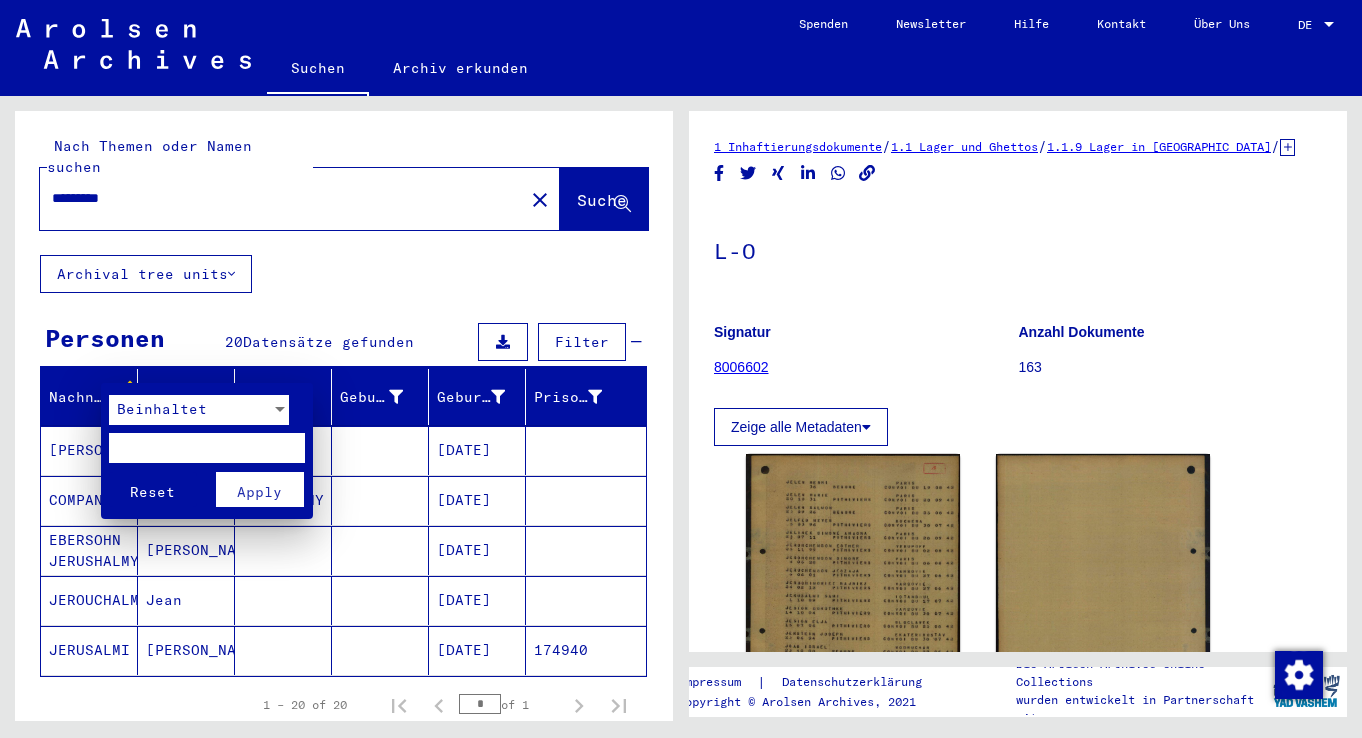 click at bounding box center (280, 409) 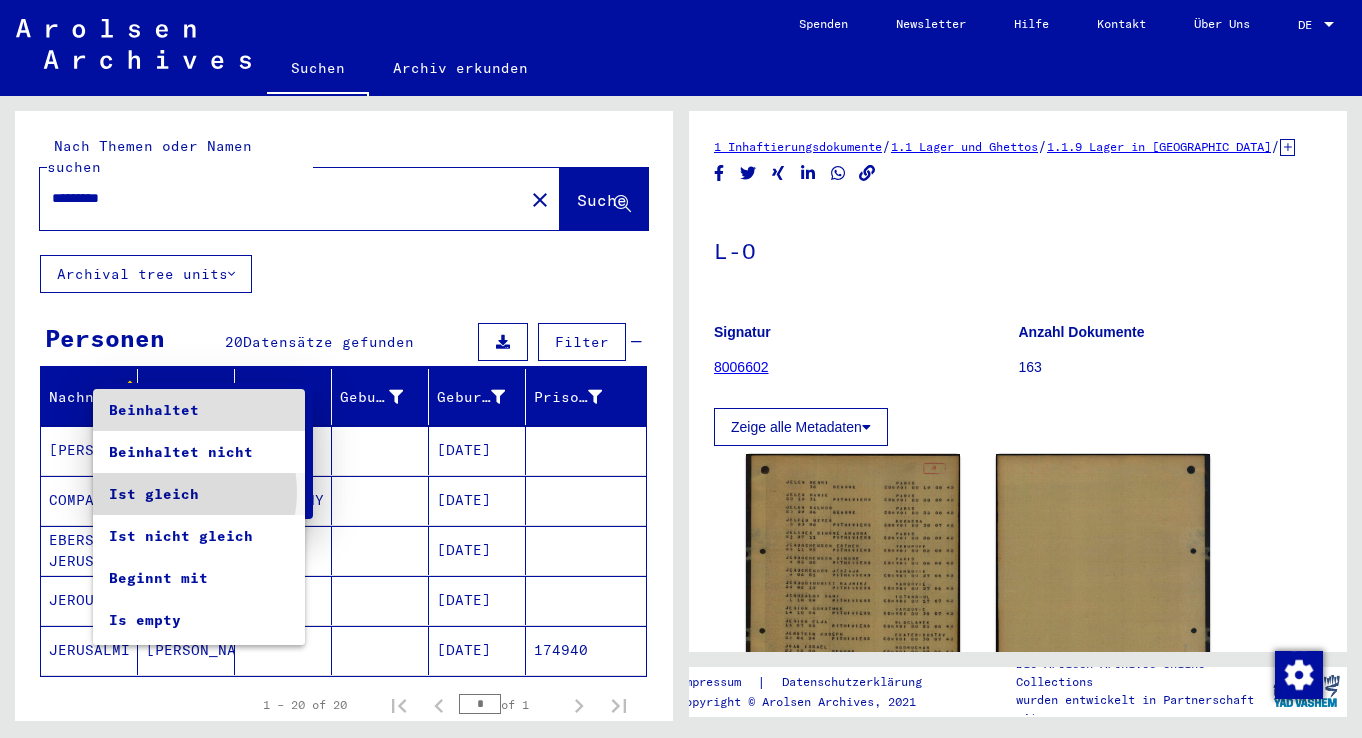click on "Ist gleich" at bounding box center [199, 494] 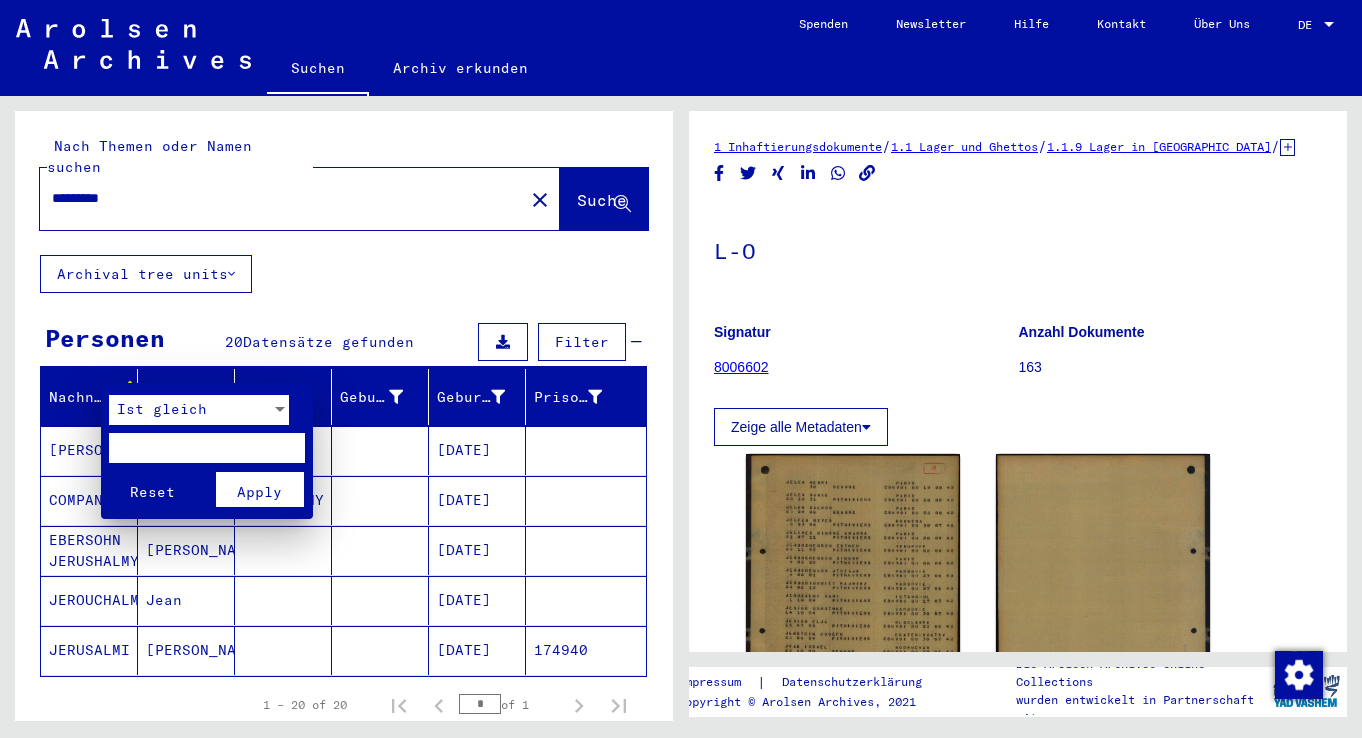 click at bounding box center [207, 448] 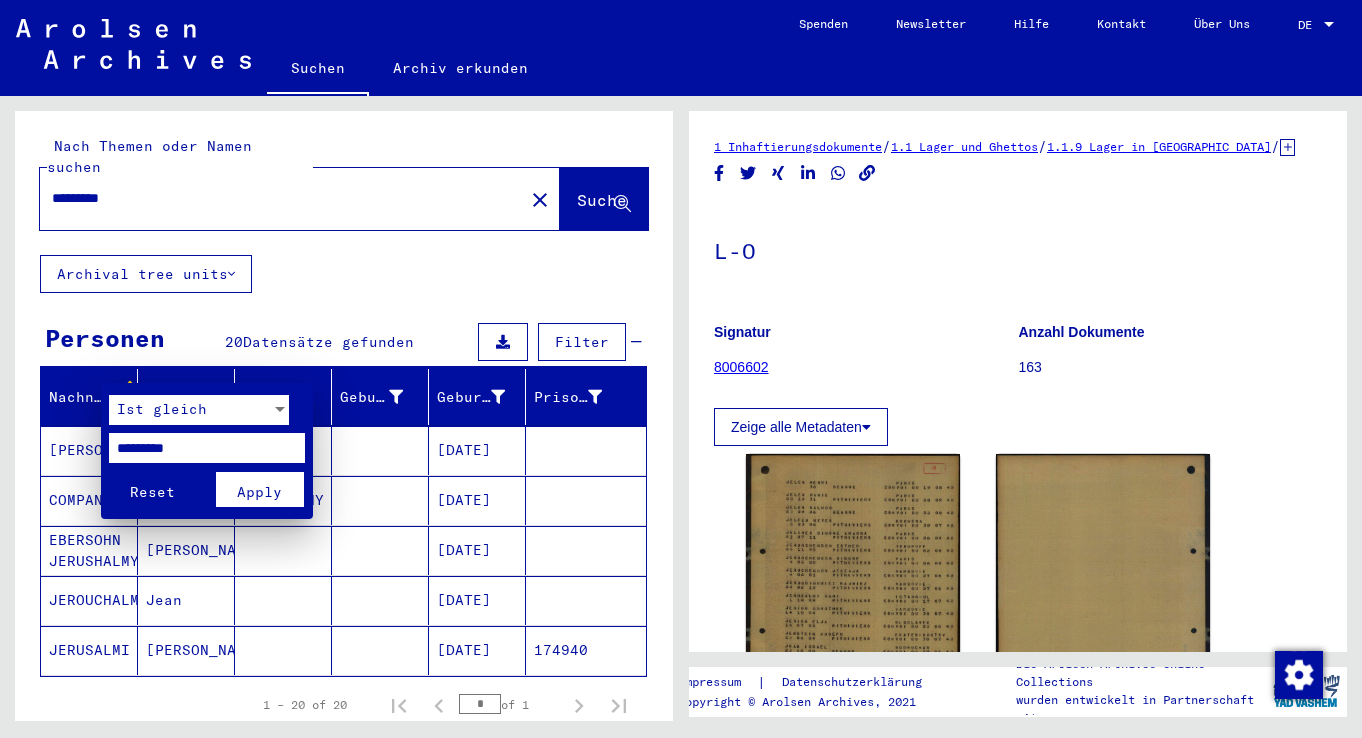 type on "*********" 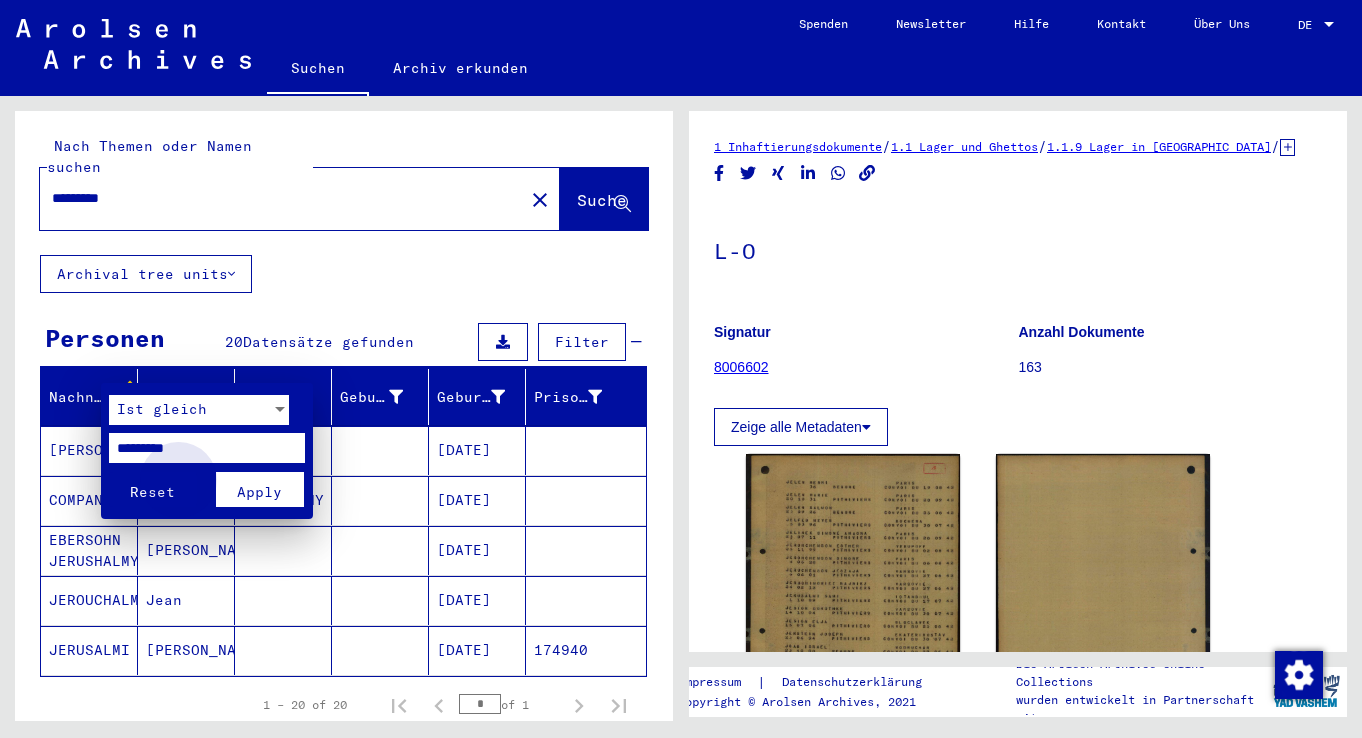 click on "Apply" at bounding box center (259, 492) 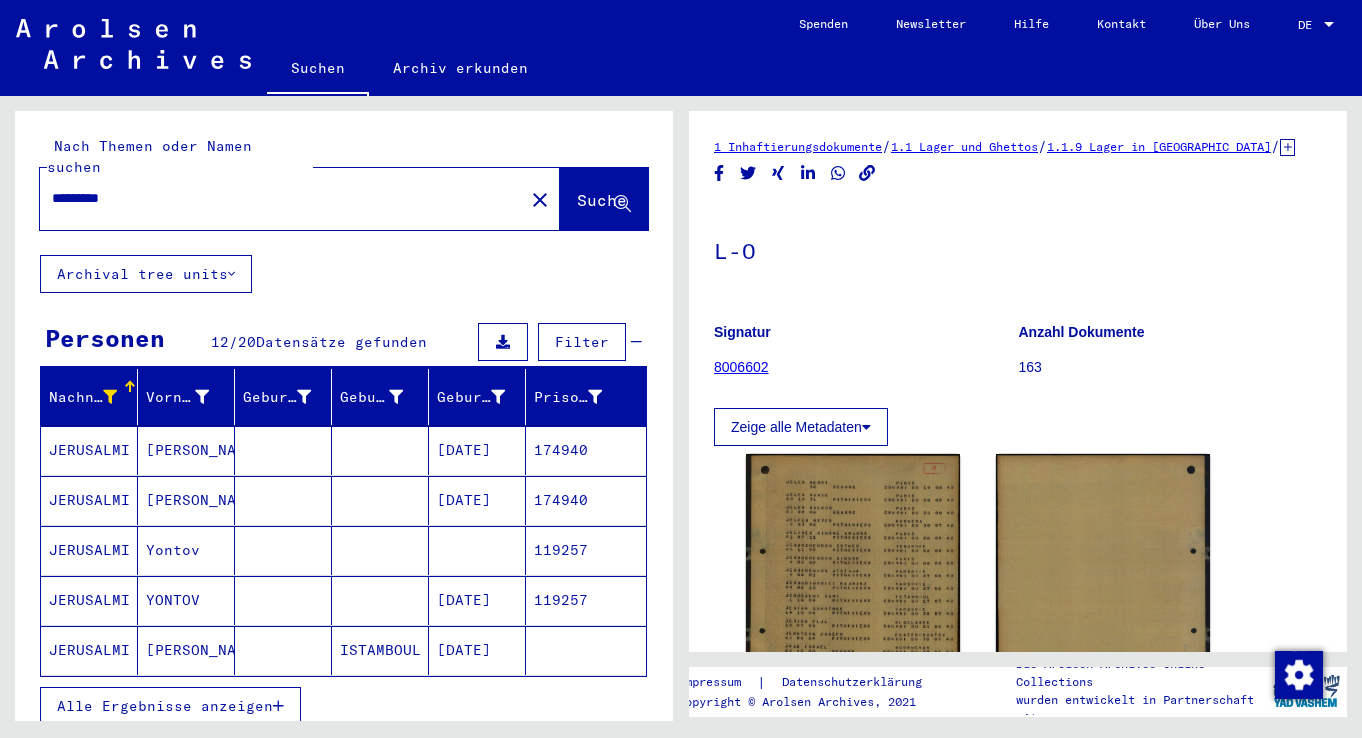 click at bounding box center (278, 706) 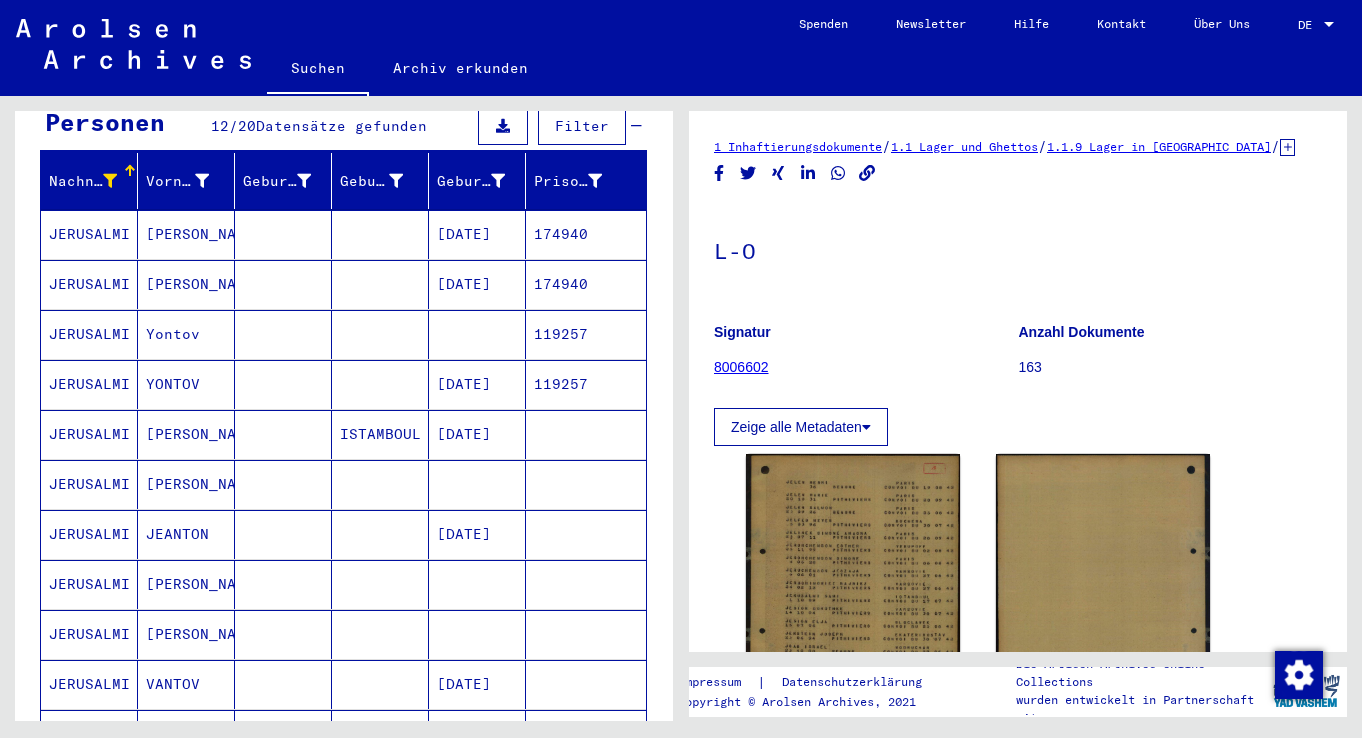 scroll, scrollTop: 200, scrollLeft: 0, axis: vertical 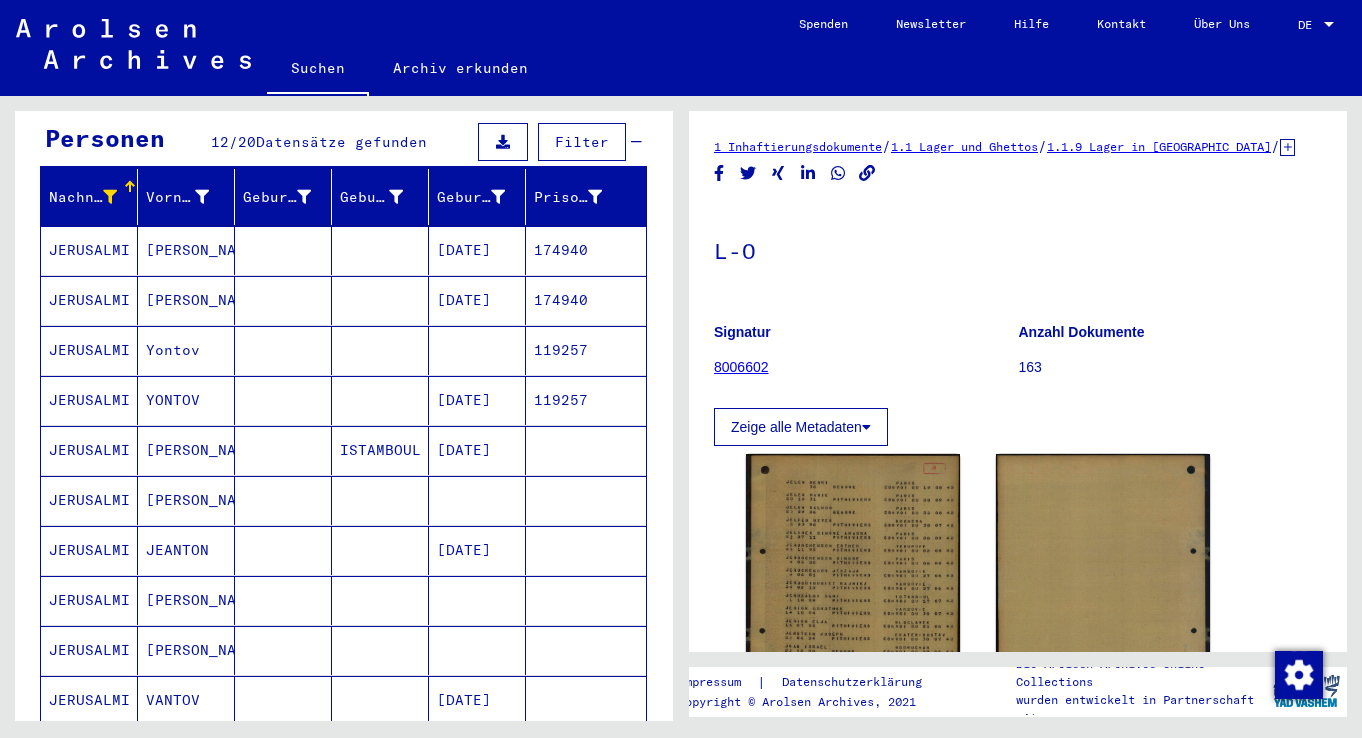 click at bounding box center [110, 197] 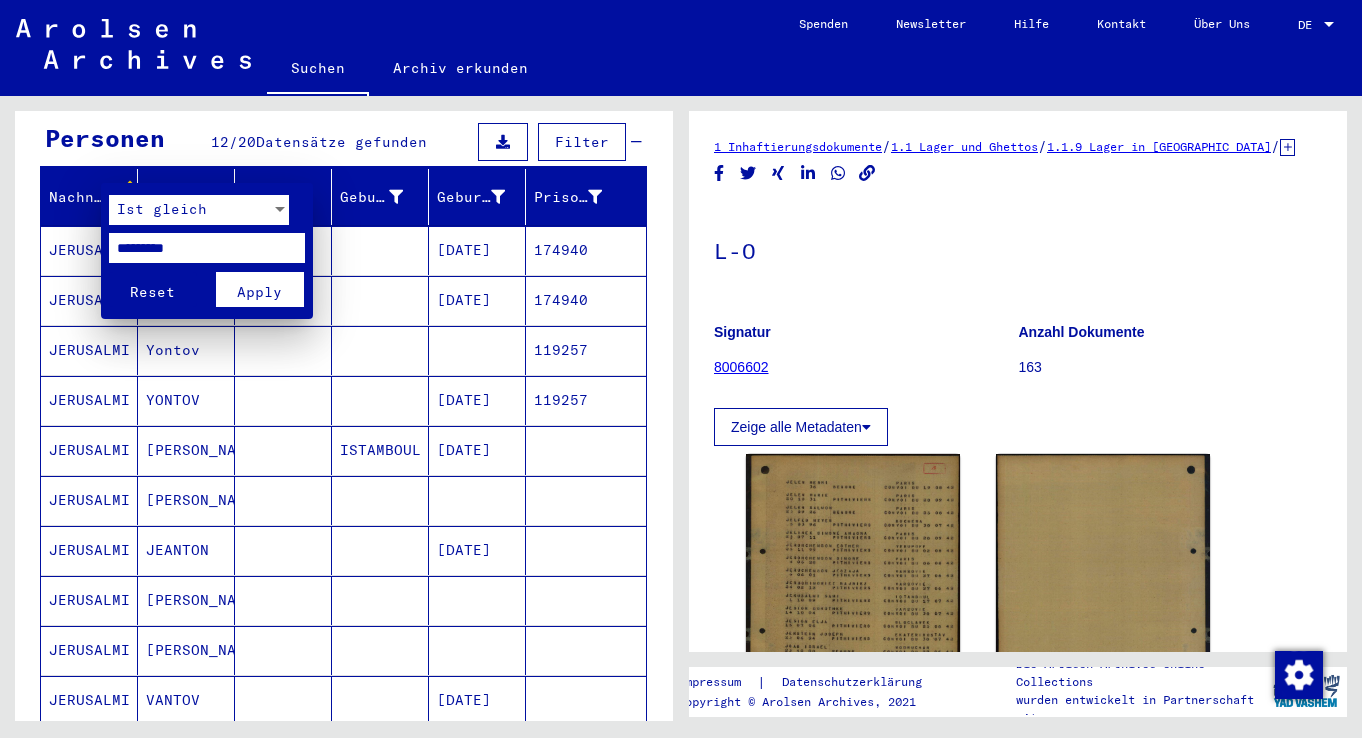 click on "*********" at bounding box center [207, 248] 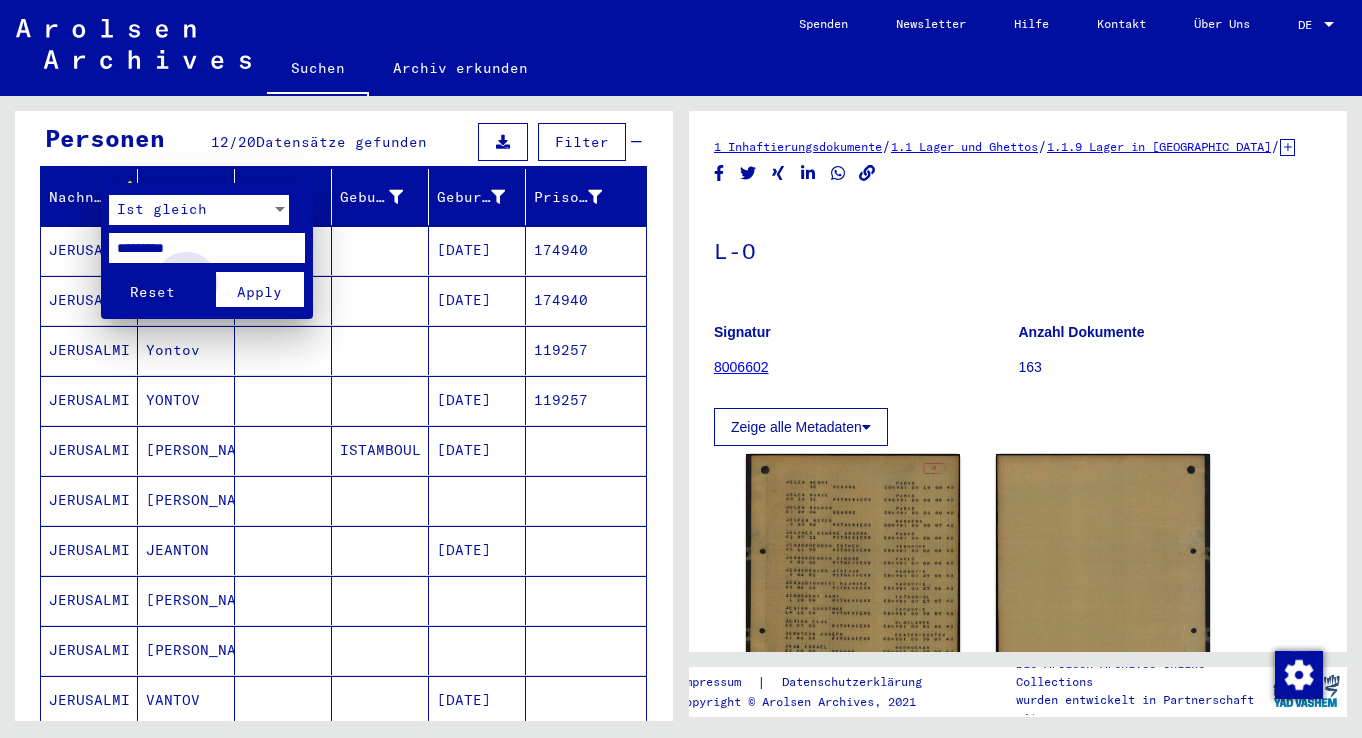 click on "Apply" at bounding box center (259, 292) 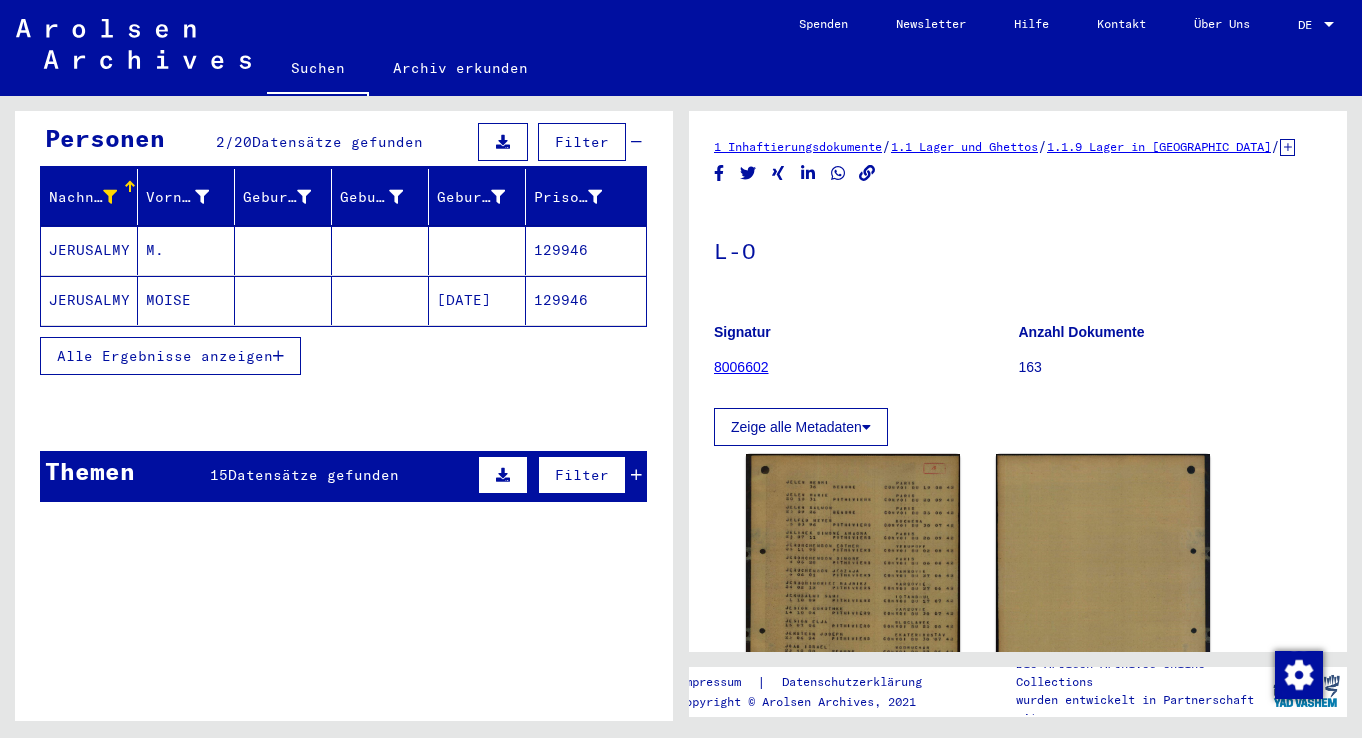 click on "[DATE]" 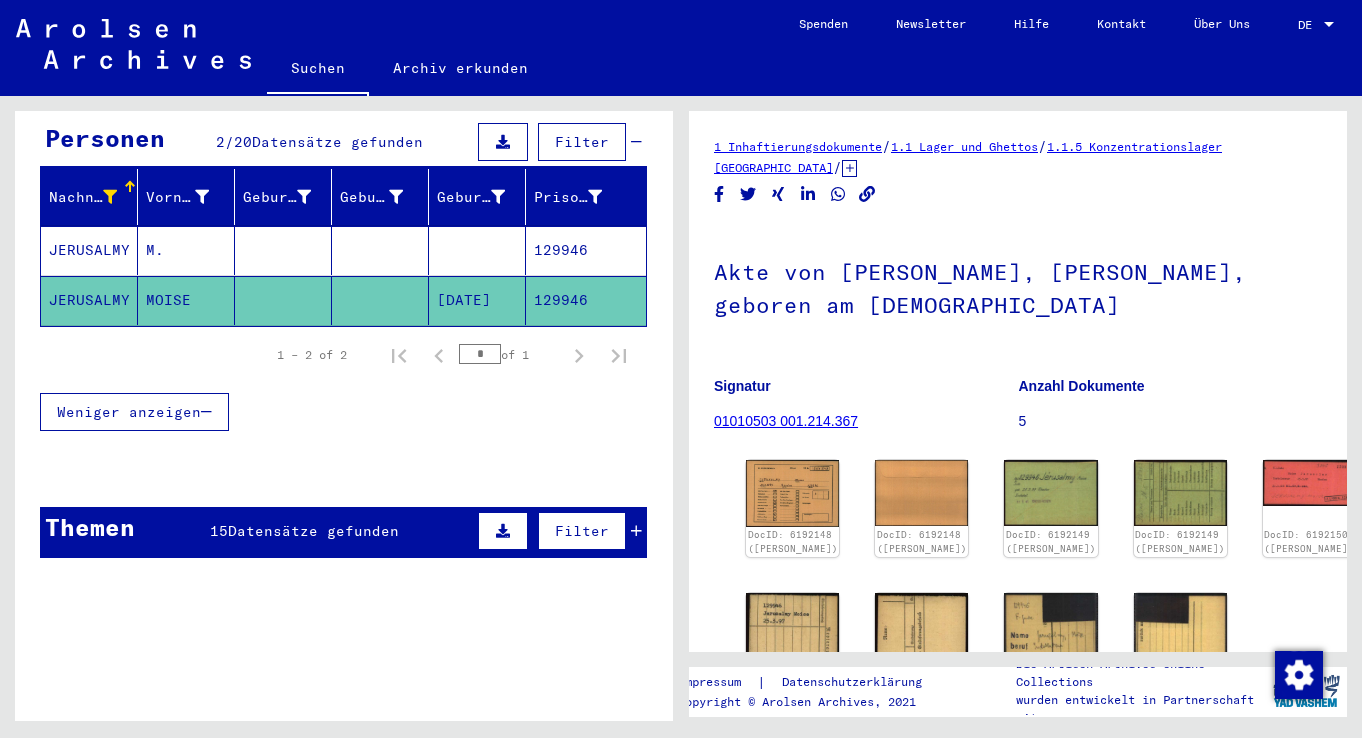 click on "129946" at bounding box center [586, 300] 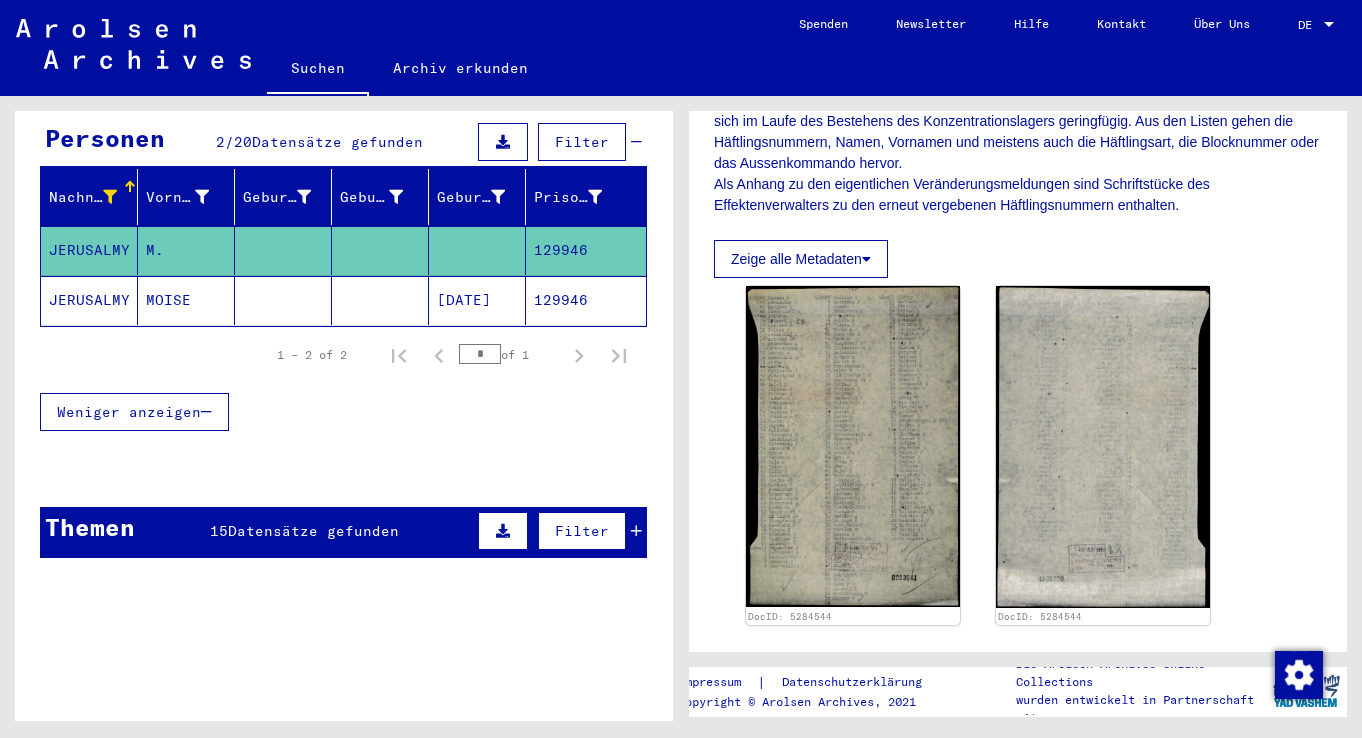 scroll, scrollTop: 400, scrollLeft: 0, axis: vertical 